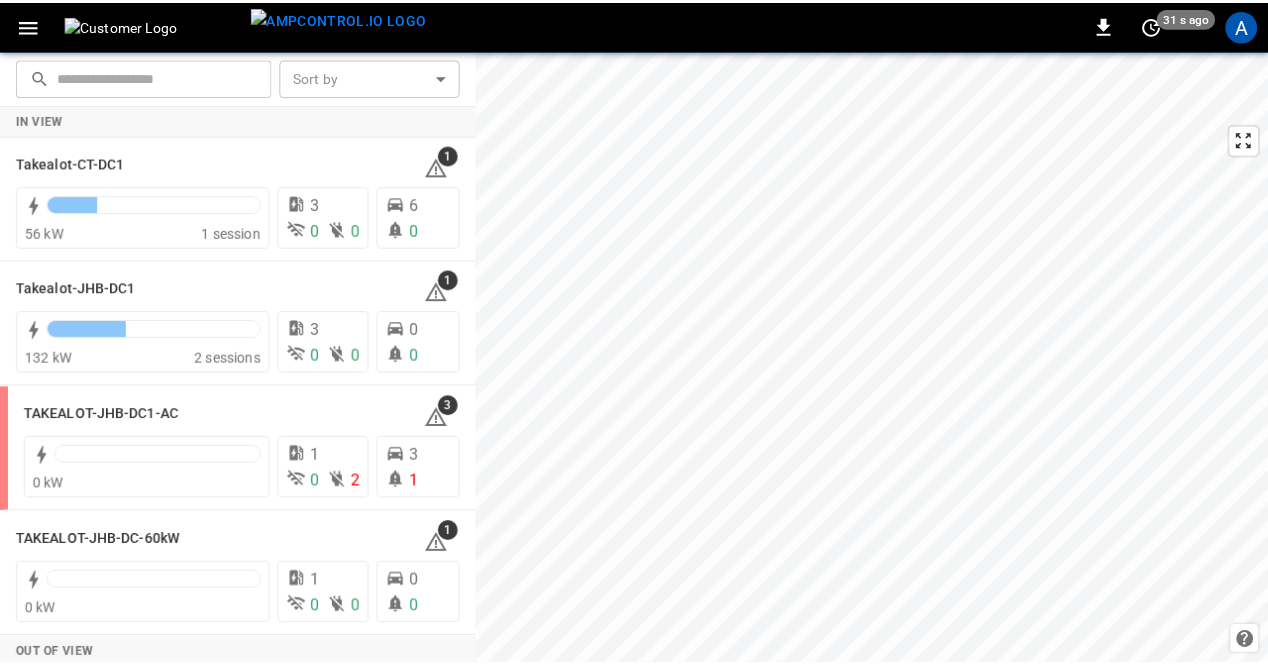 scroll, scrollTop: 0, scrollLeft: 0, axis: both 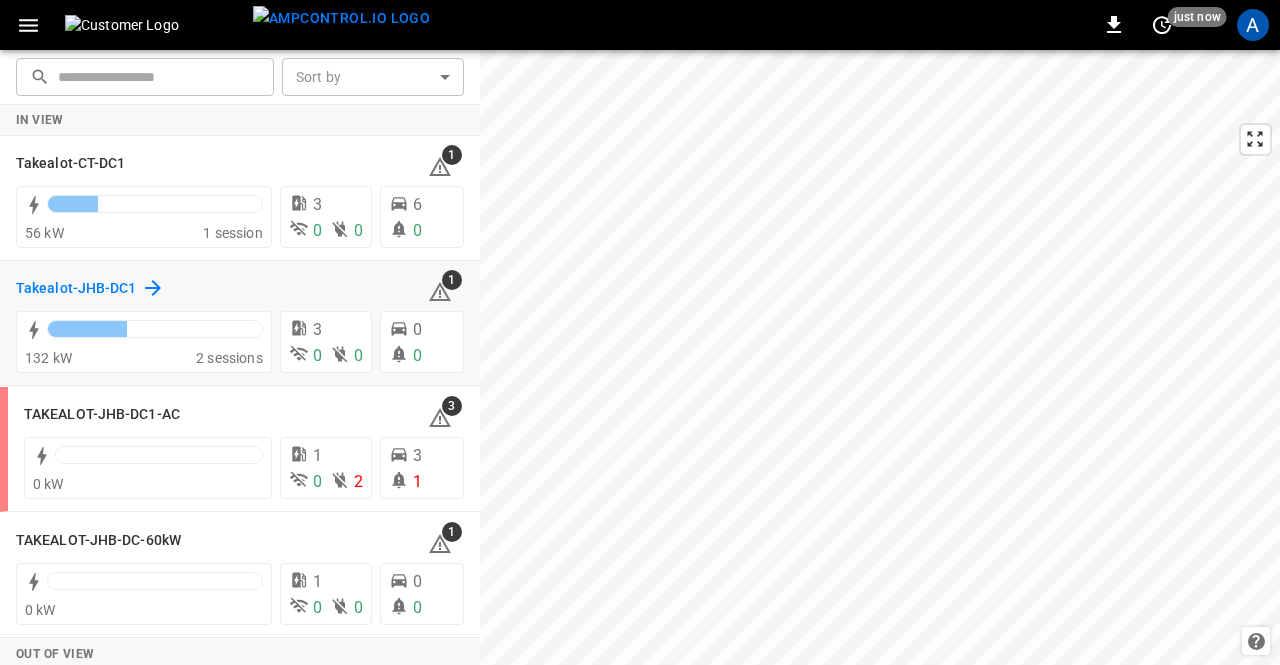 click on "Takealot-JHB-DC1" at bounding box center (76, 289) 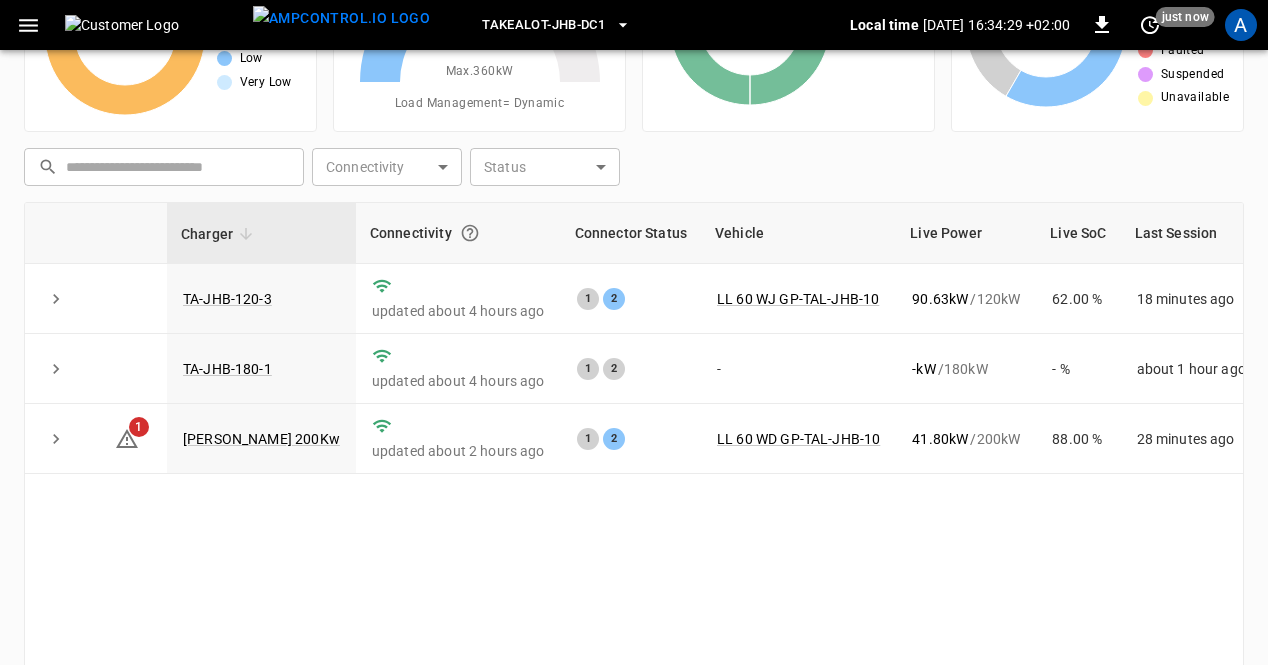 scroll, scrollTop: 187, scrollLeft: 0, axis: vertical 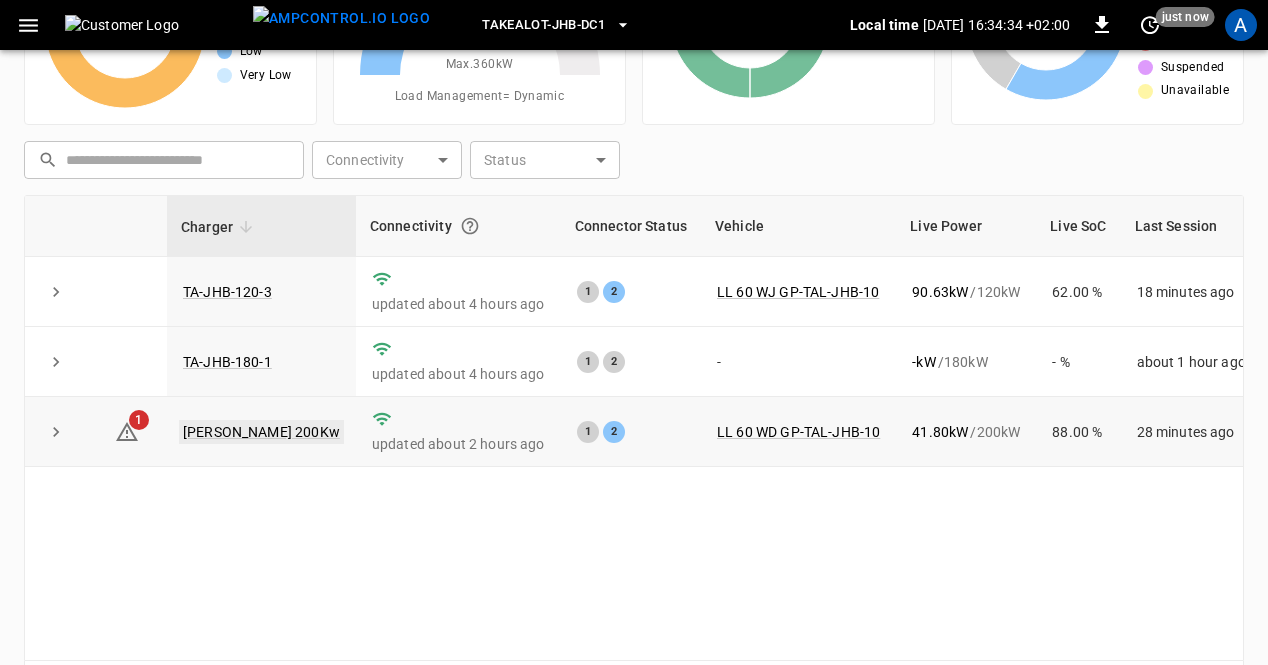 click on "TAL R 200Kw" at bounding box center [261, 432] 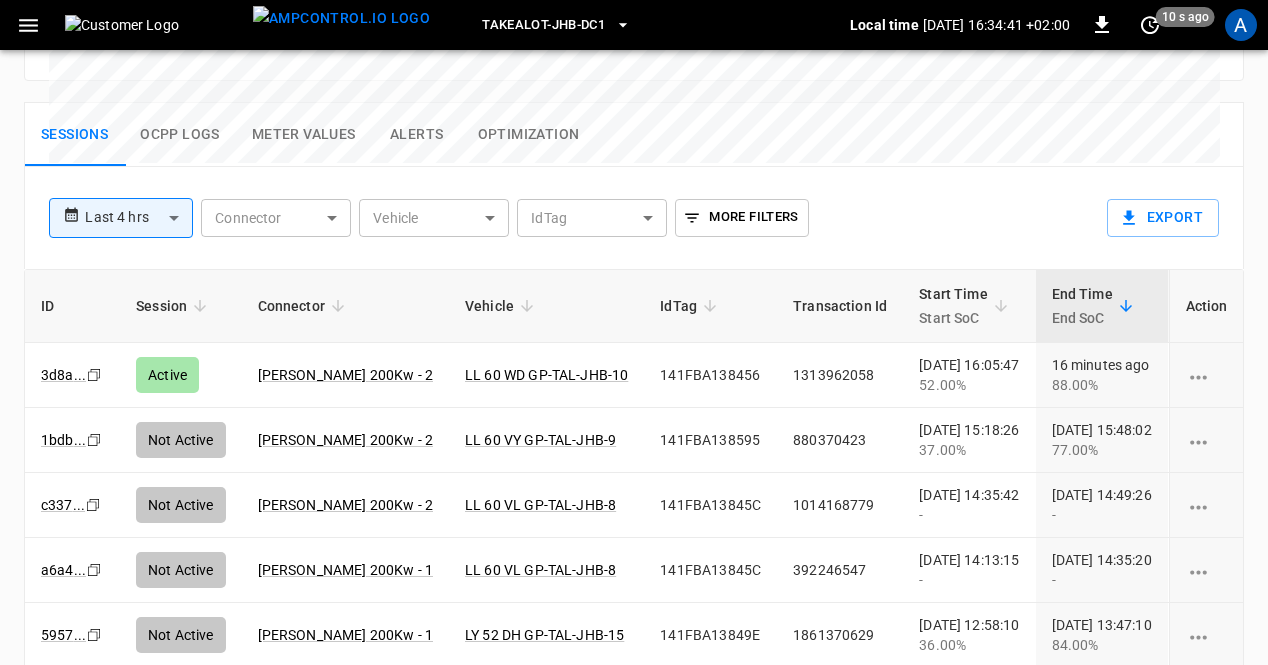 scroll, scrollTop: 1027, scrollLeft: 0, axis: vertical 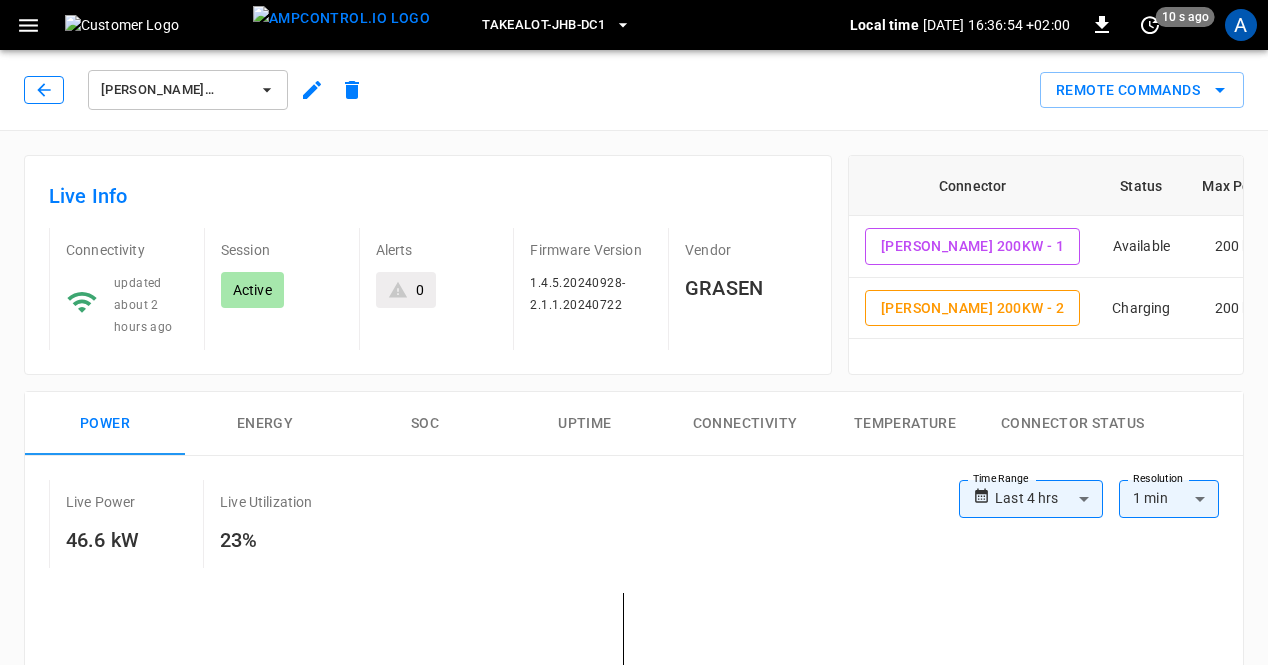 click 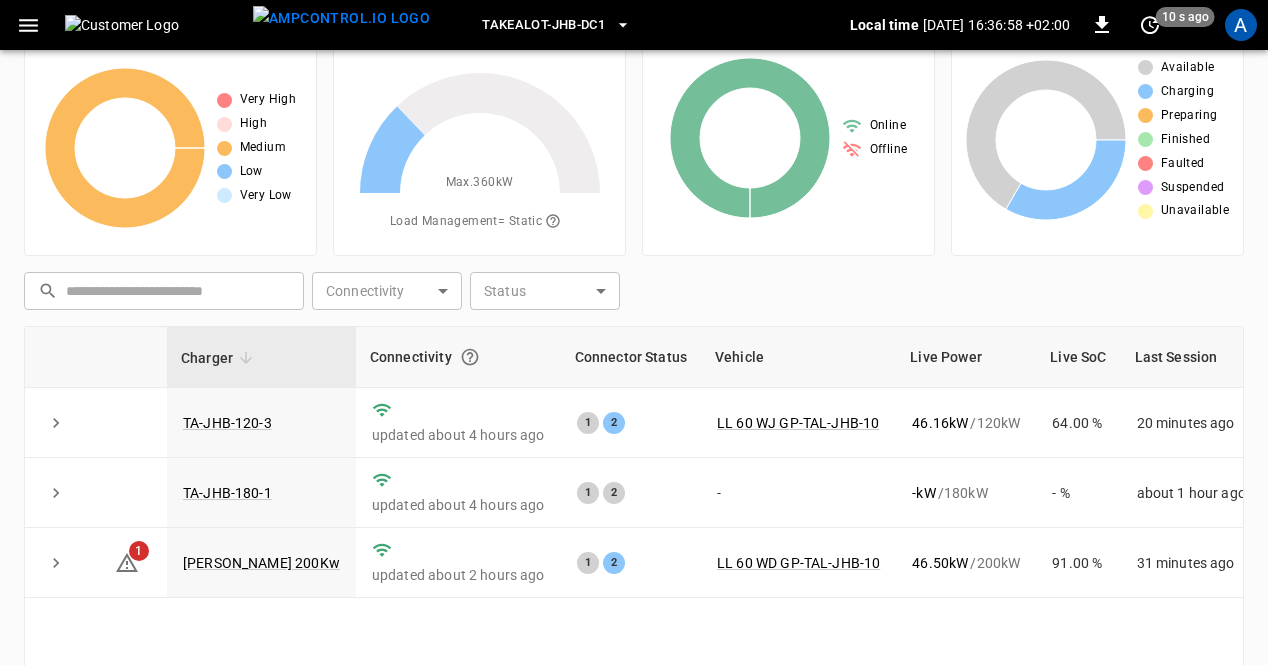scroll, scrollTop: 0, scrollLeft: 0, axis: both 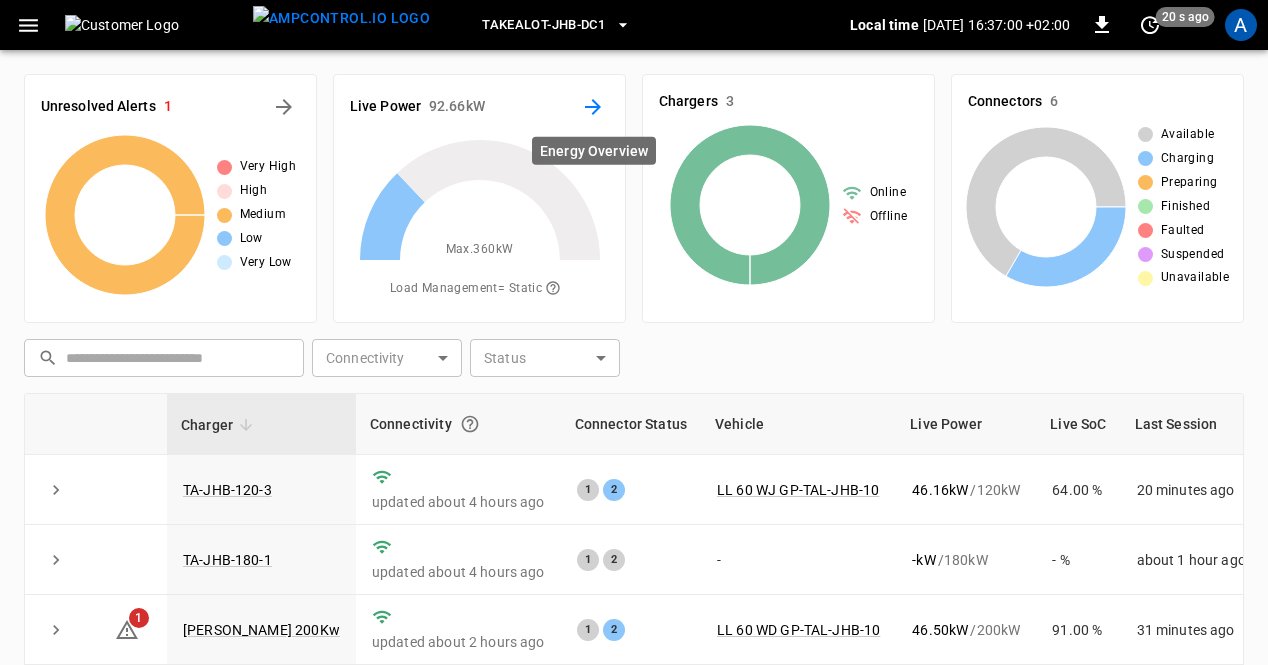 click 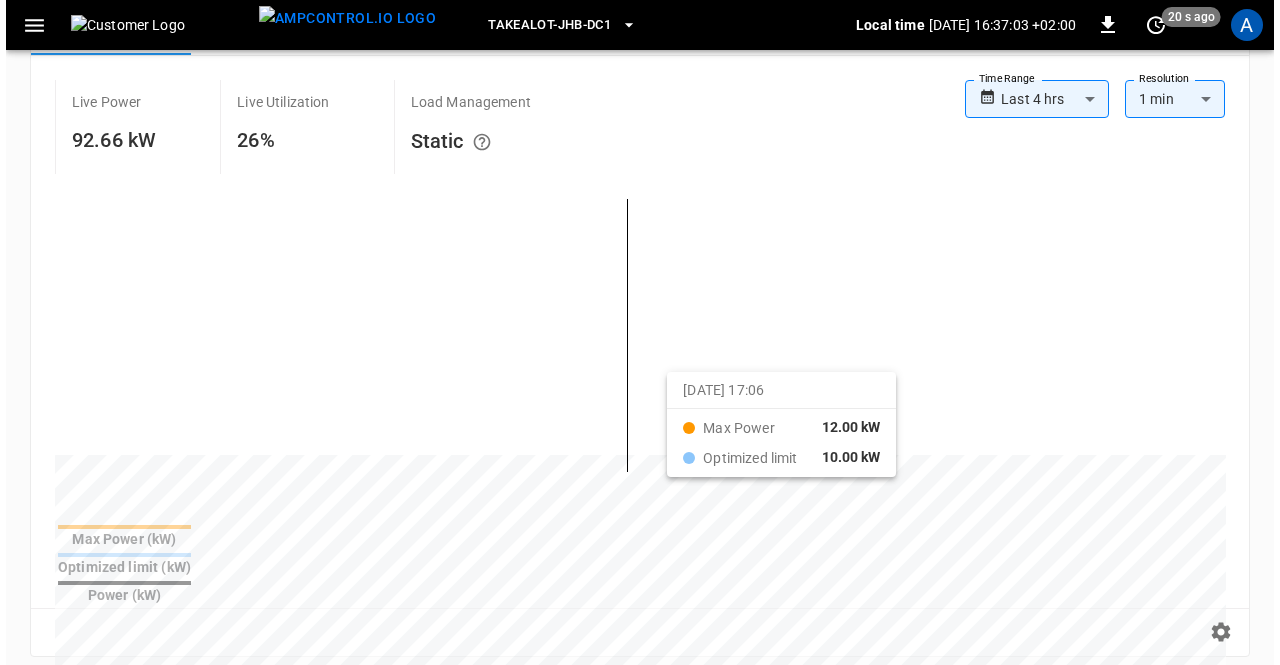 scroll, scrollTop: 175, scrollLeft: 0, axis: vertical 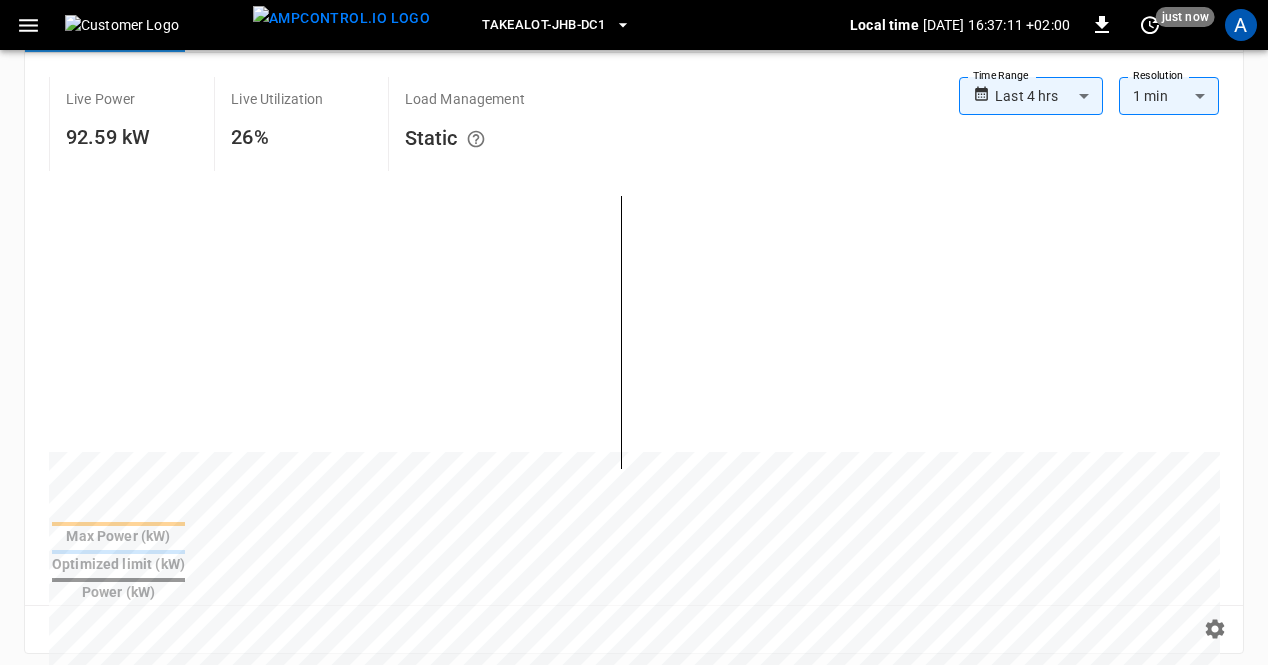 click 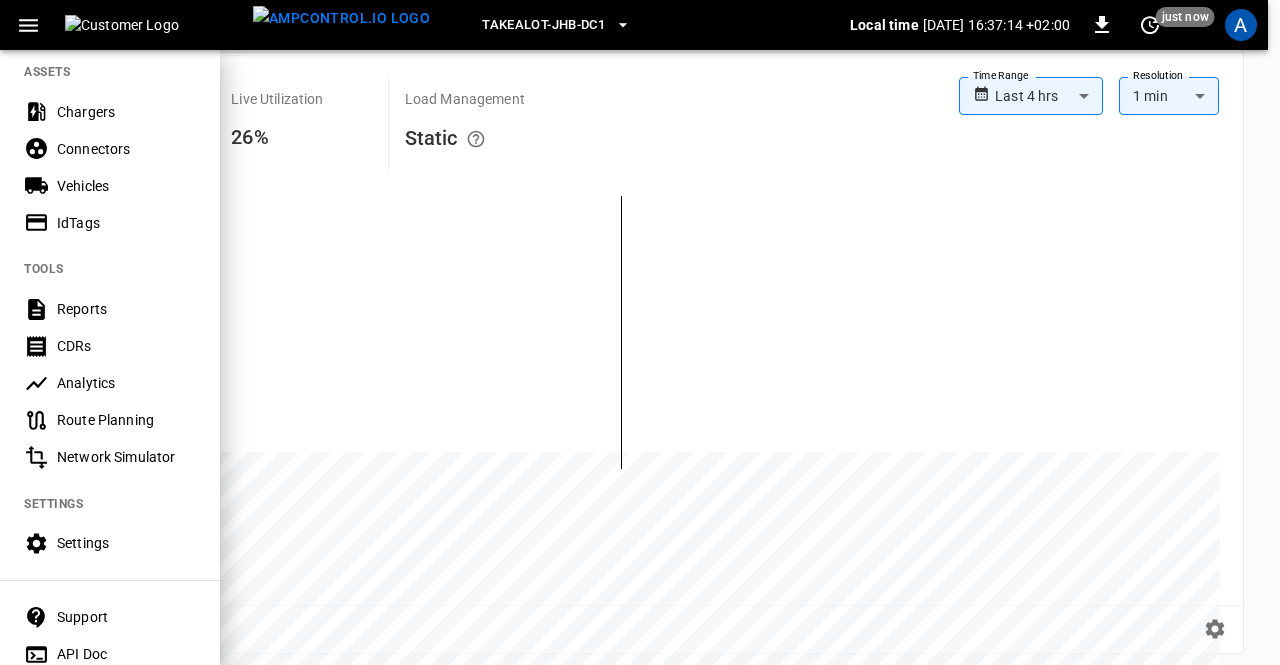 scroll, scrollTop: 473, scrollLeft: 0, axis: vertical 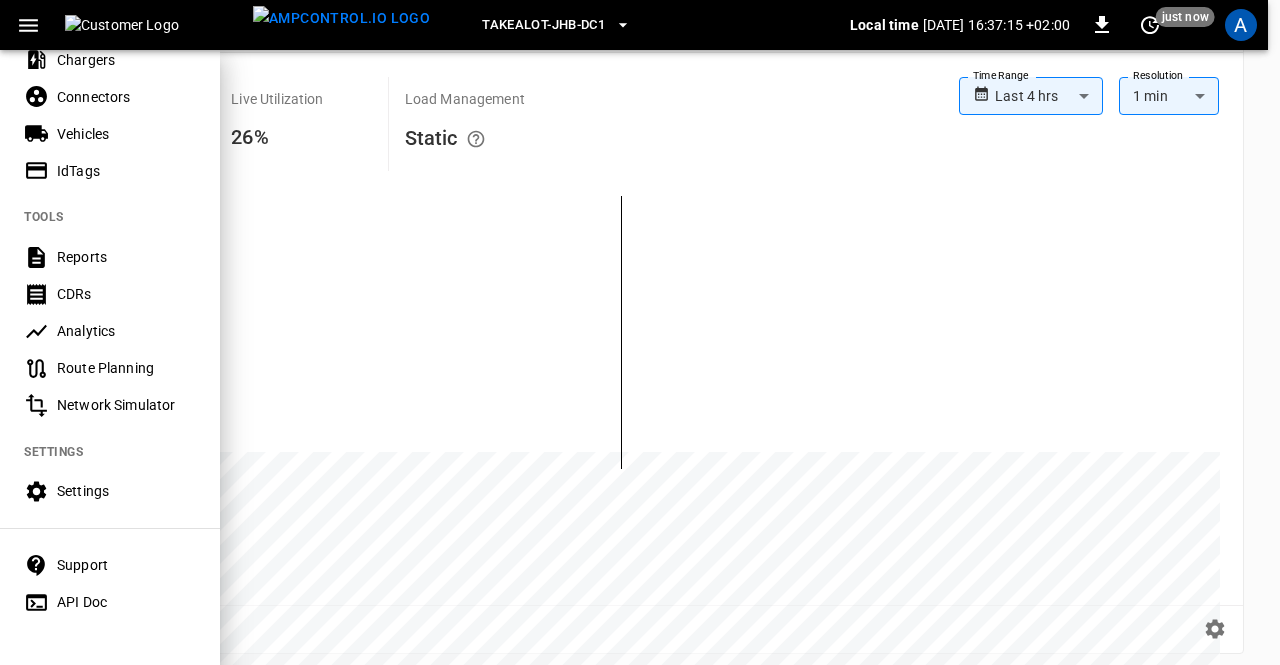 click on "Settings" at bounding box center (126, 491) 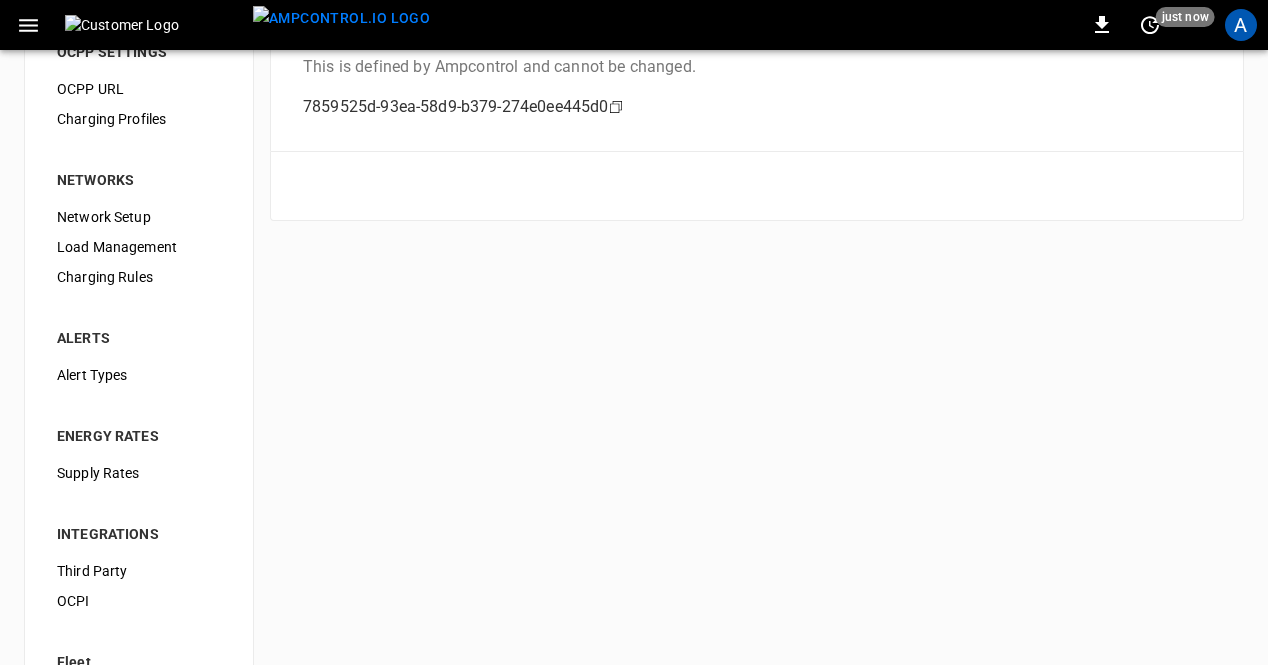 scroll, scrollTop: 300, scrollLeft: 0, axis: vertical 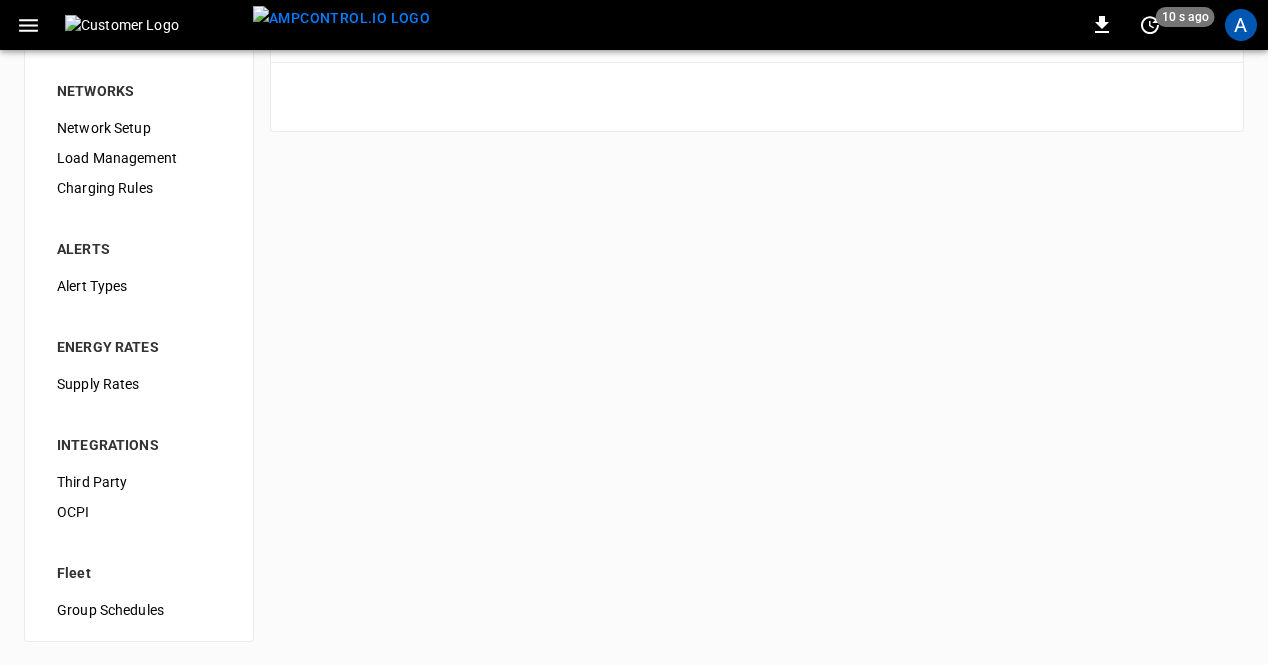click on "Load Management" at bounding box center (139, 158) 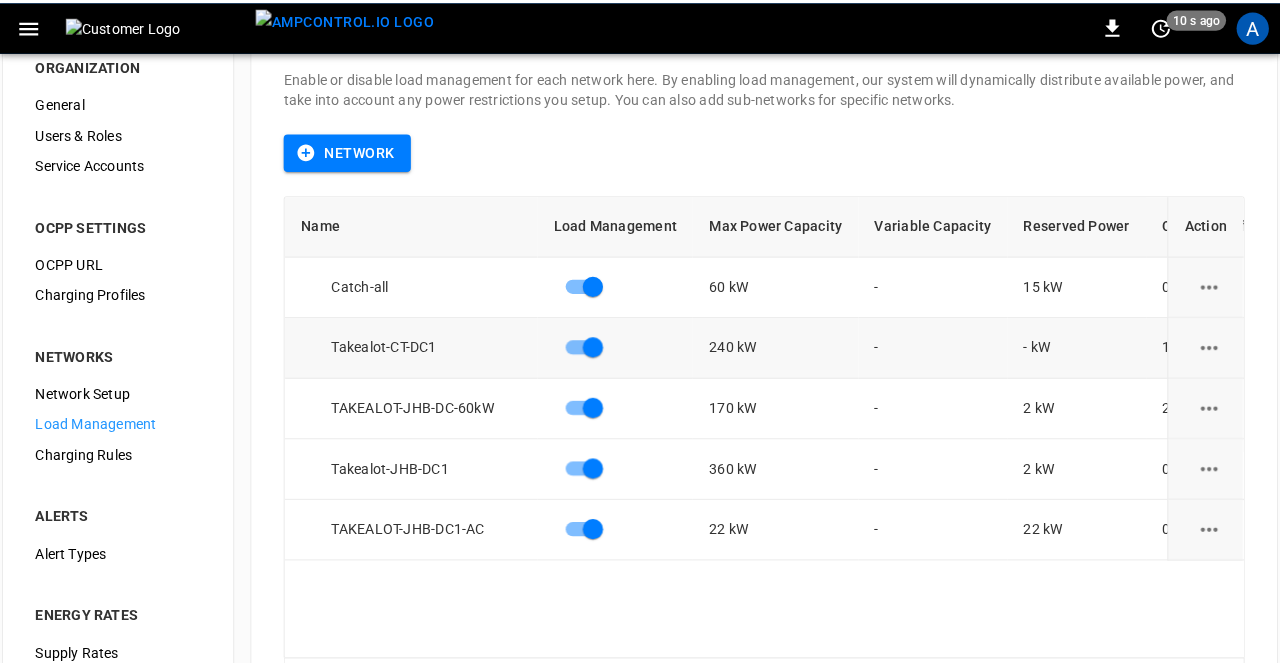scroll, scrollTop: 77, scrollLeft: 0, axis: vertical 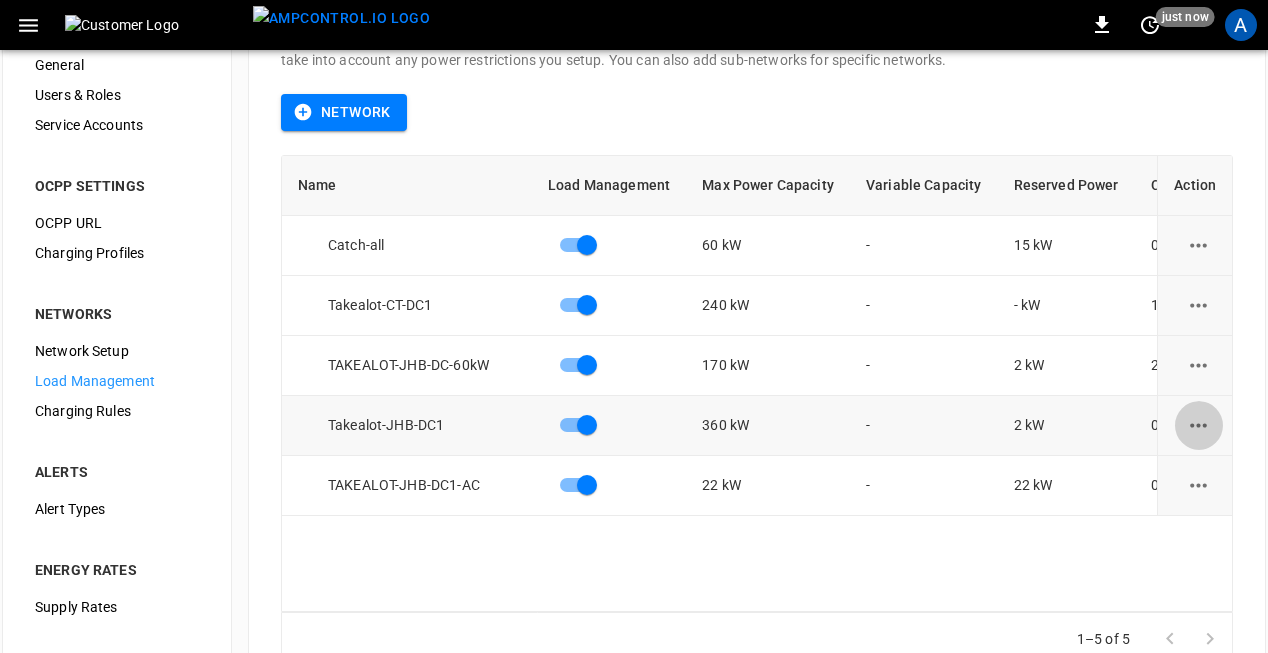 click 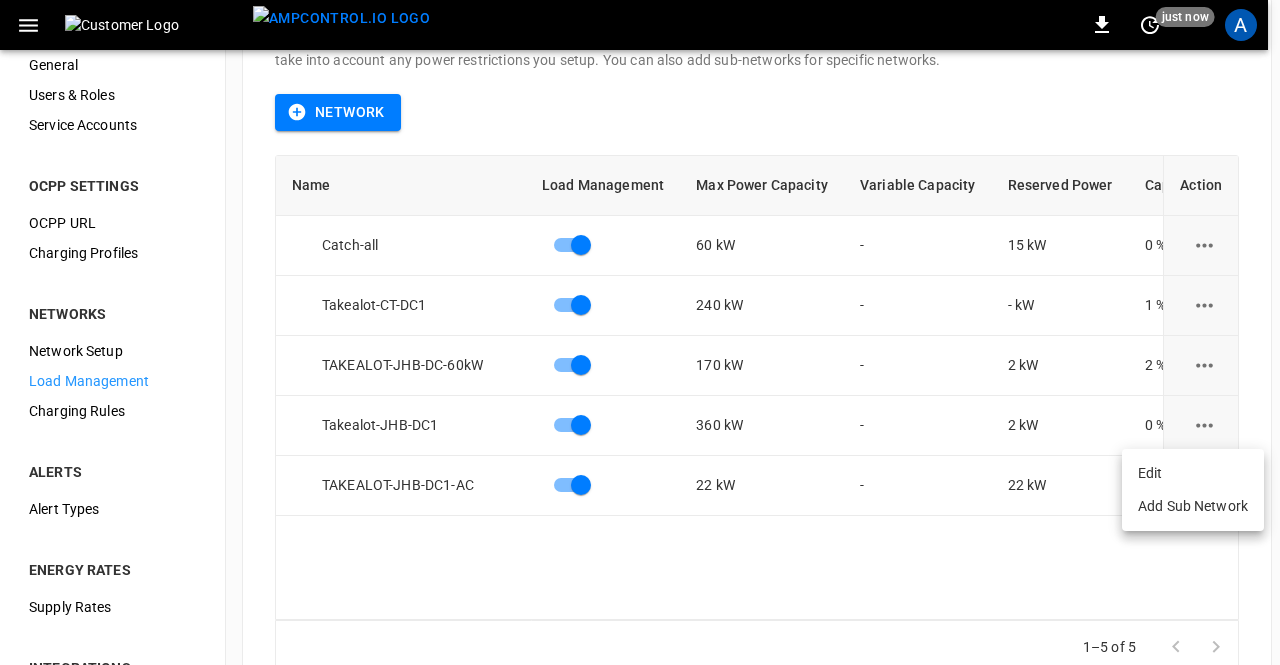 click on "Edit" at bounding box center (1193, 473) 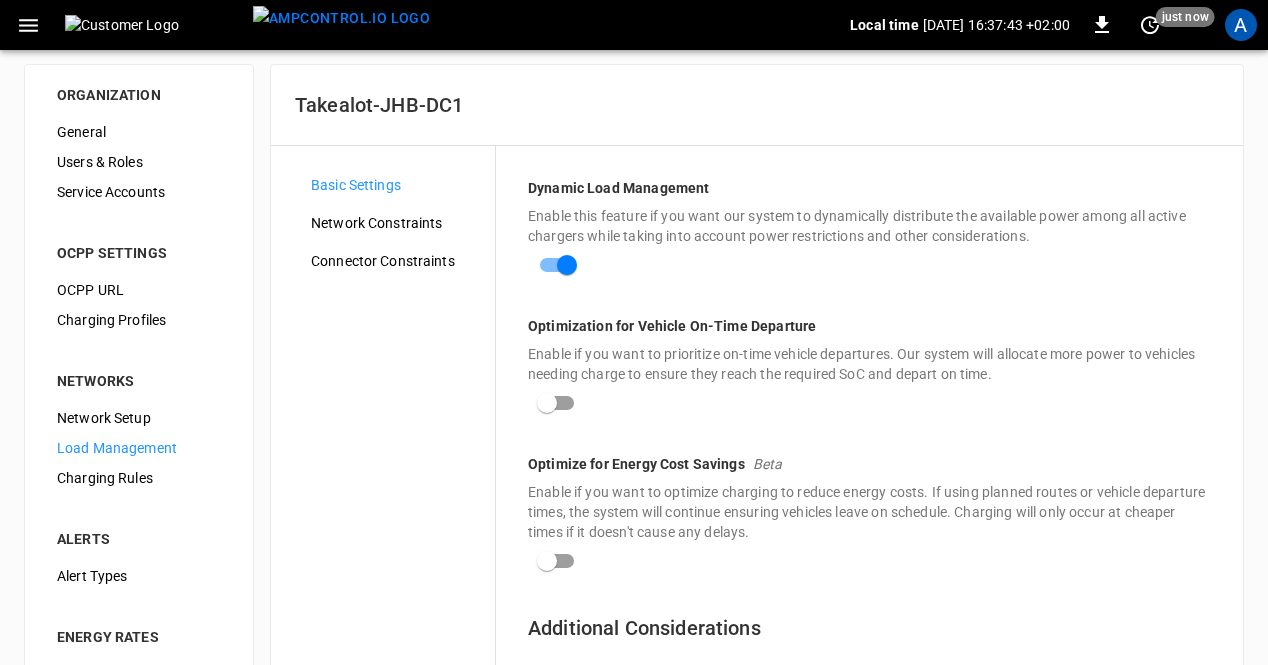 scroll, scrollTop: 6, scrollLeft: 0, axis: vertical 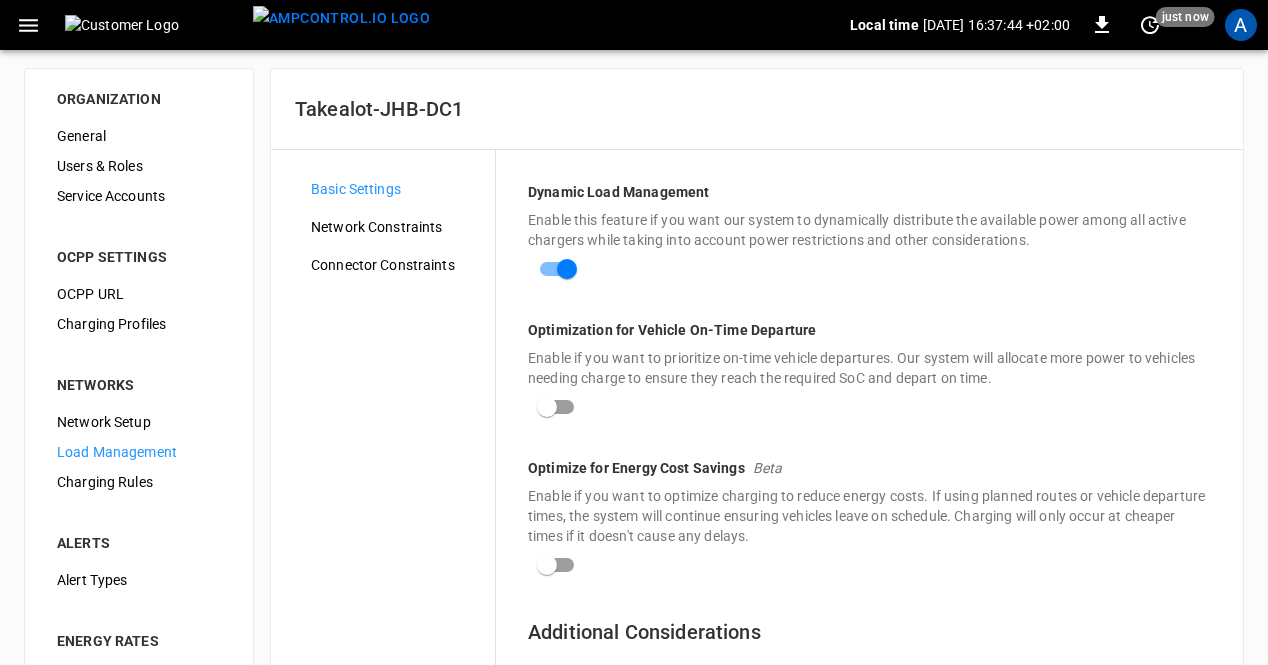 click on "Network Constraints" at bounding box center [395, 227] 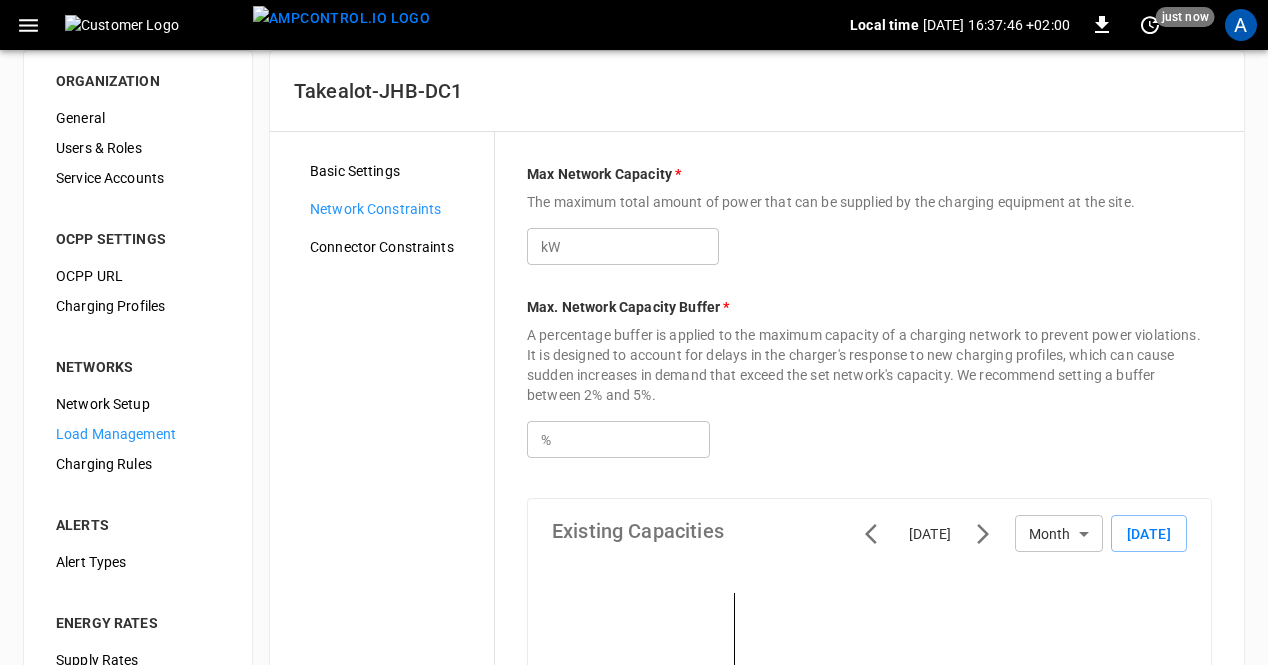 scroll, scrollTop: 21, scrollLeft: 0, axis: vertical 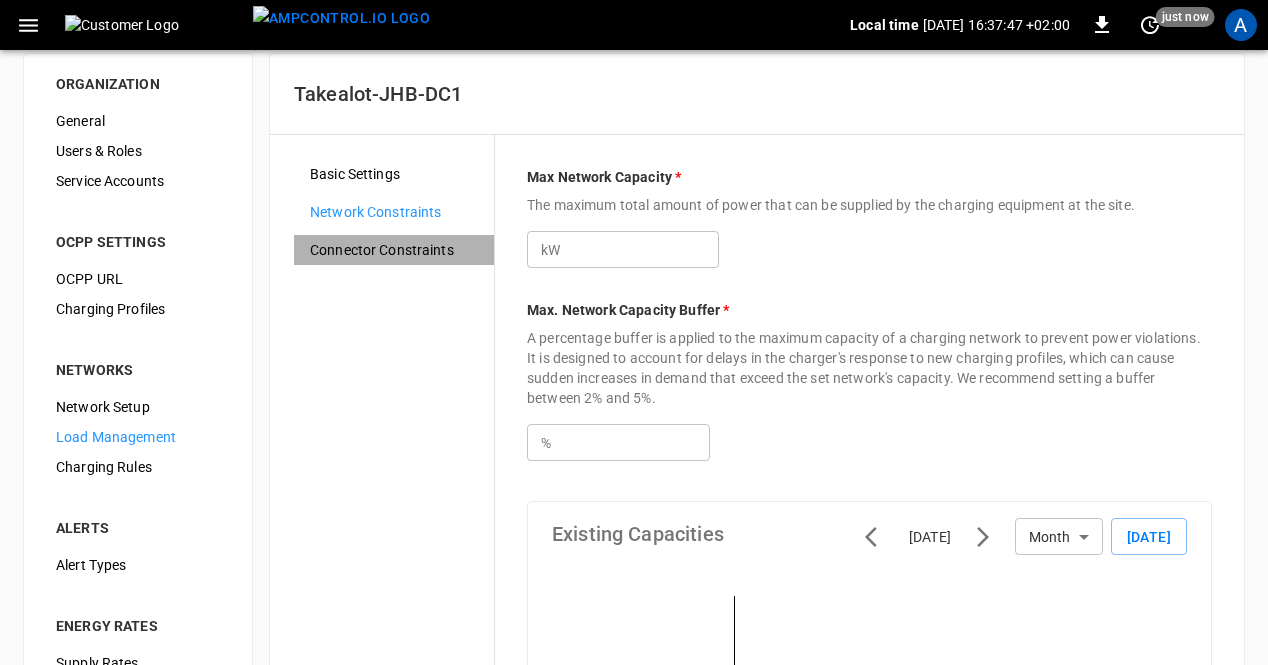 click on "Connector Constraints" at bounding box center (394, 250) 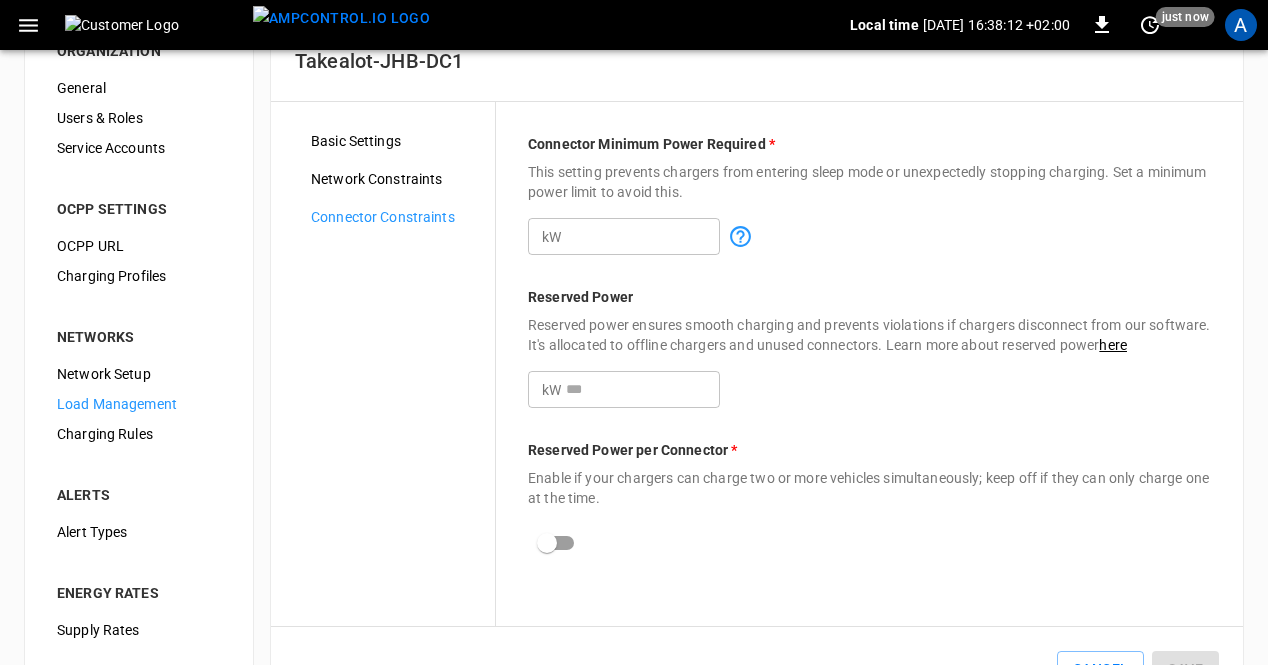 scroll, scrollTop: 53, scrollLeft: 0, axis: vertical 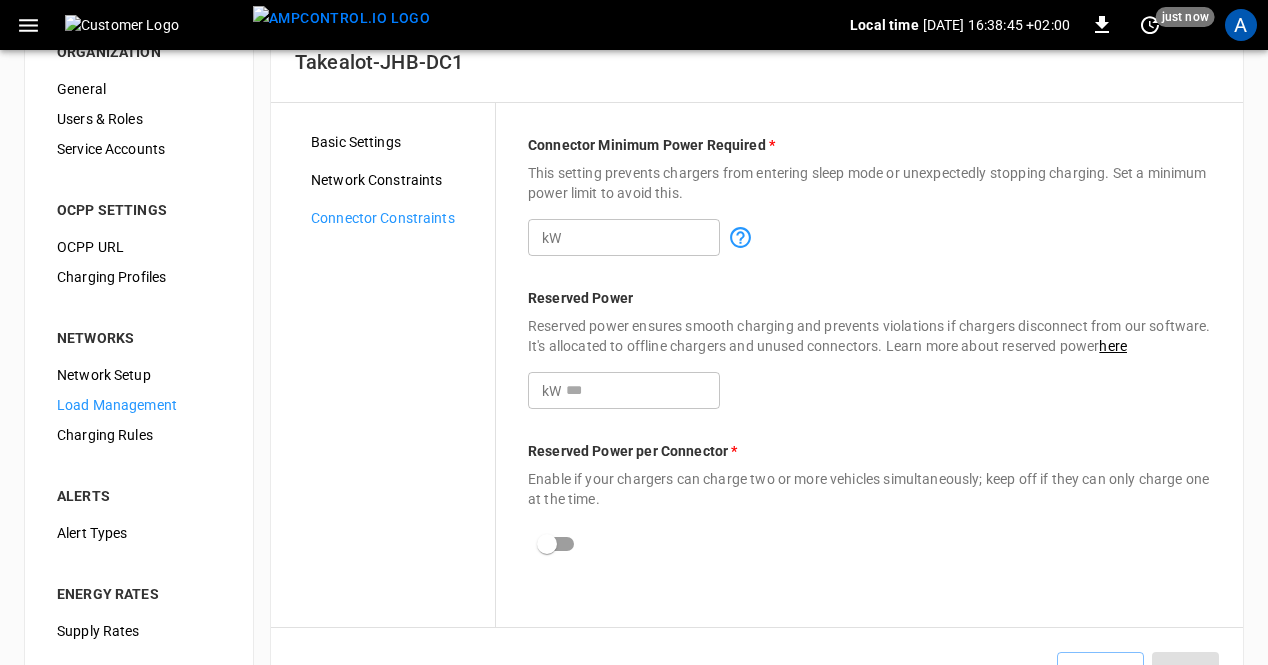 click on "here" at bounding box center [1113, 346] 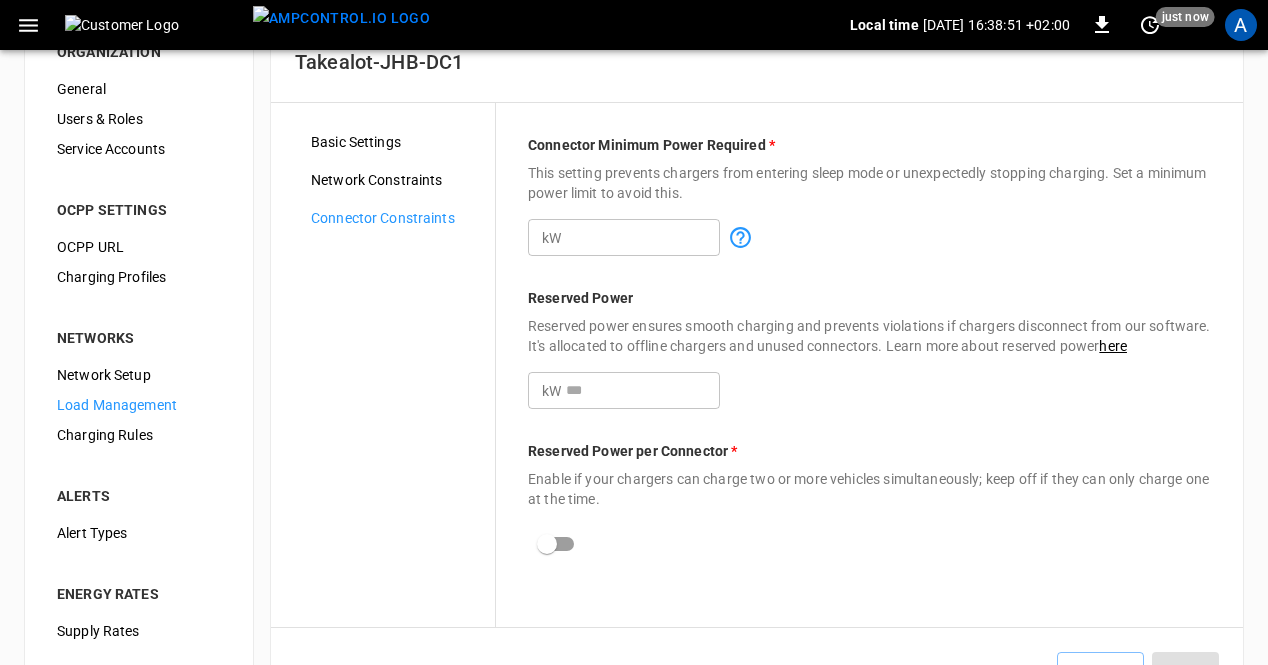 scroll, scrollTop: 0, scrollLeft: 0, axis: both 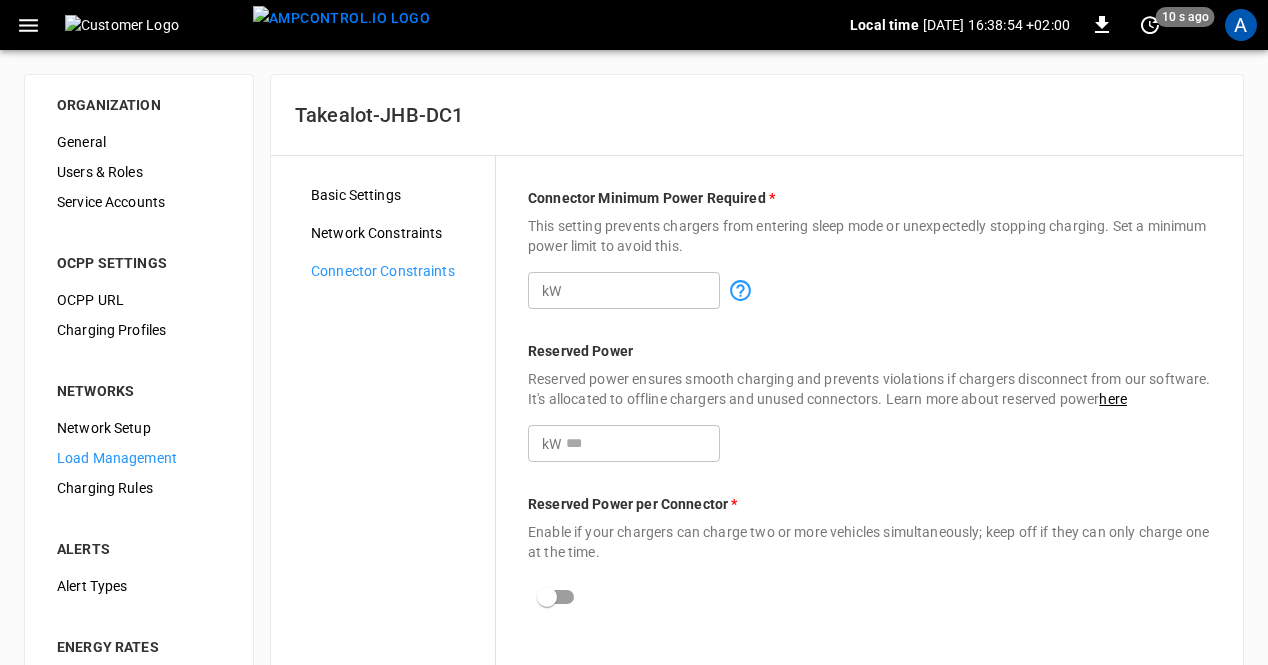 click on "Network Constraints" at bounding box center [395, 233] 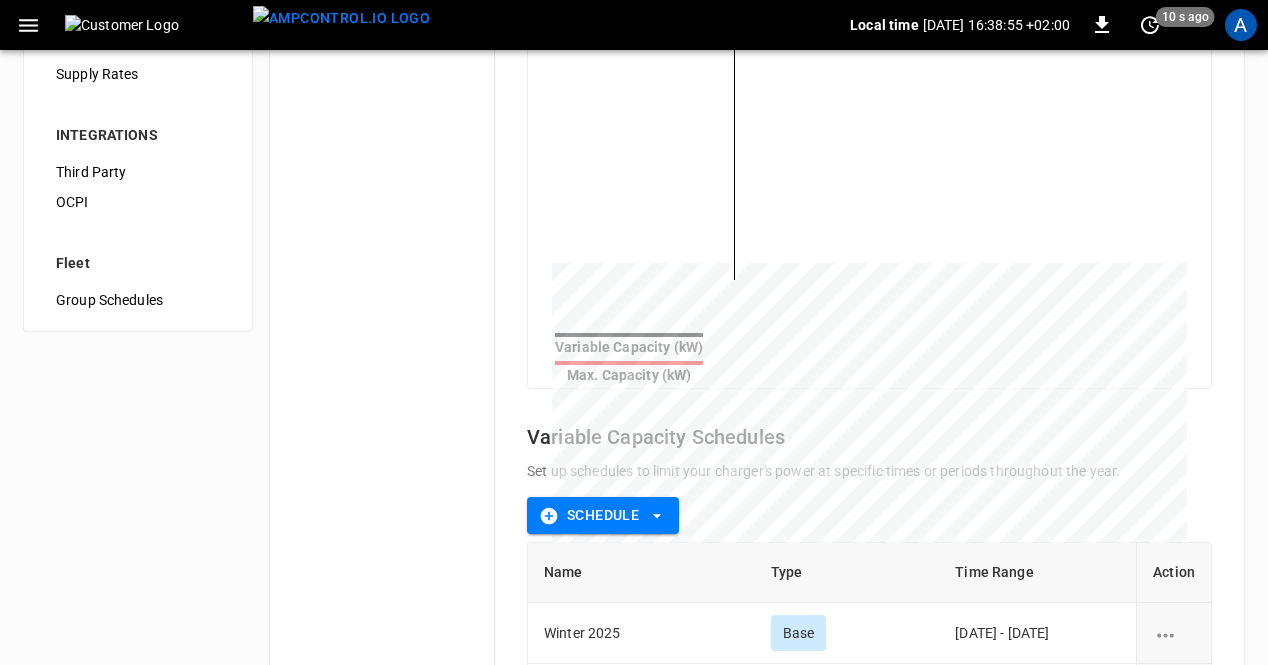 scroll, scrollTop: 648, scrollLeft: 0, axis: vertical 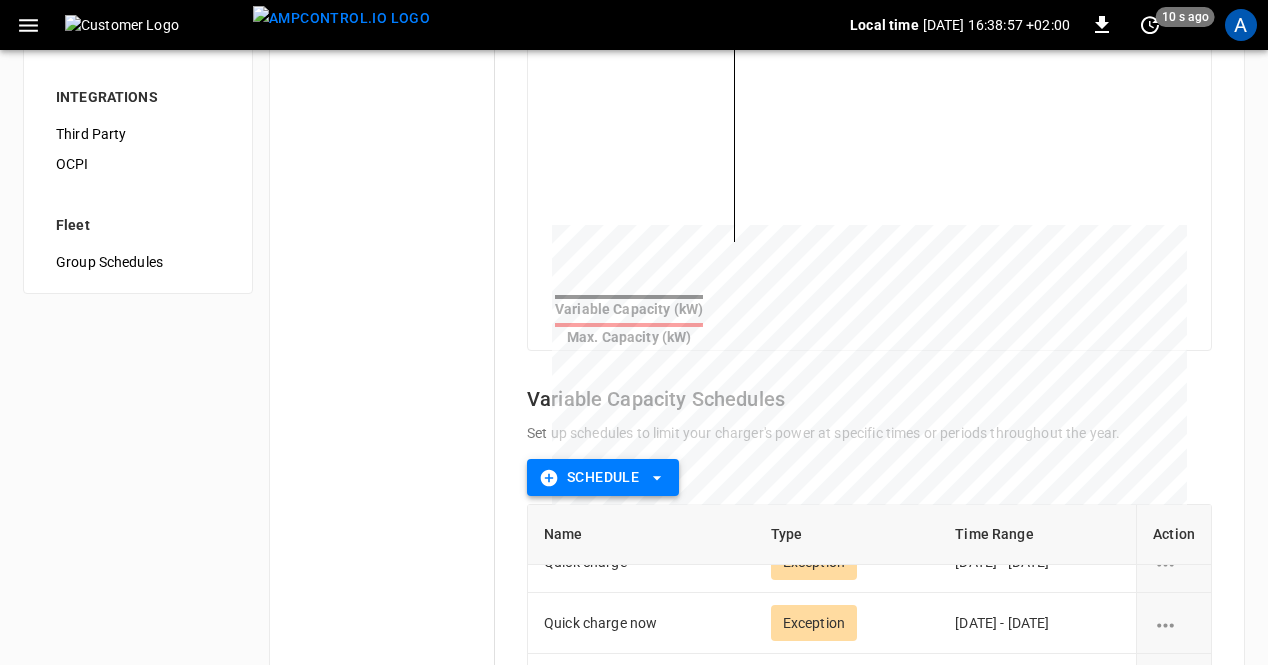 click 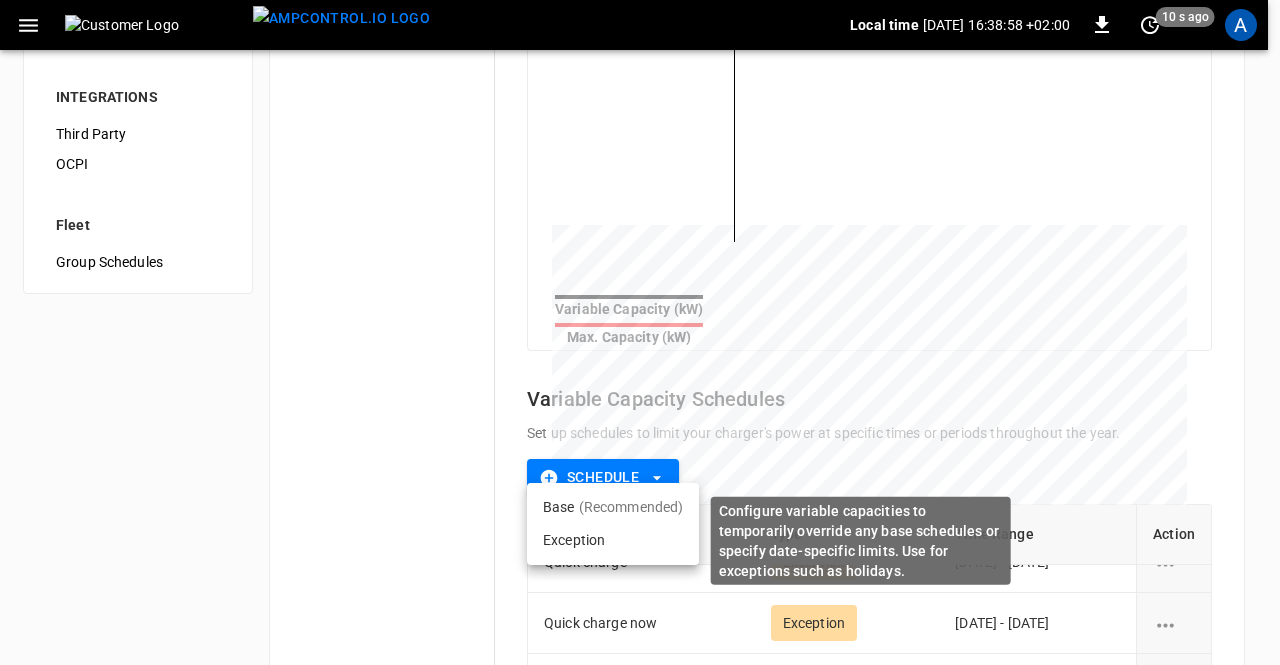 click on "Exception" at bounding box center (613, 540) 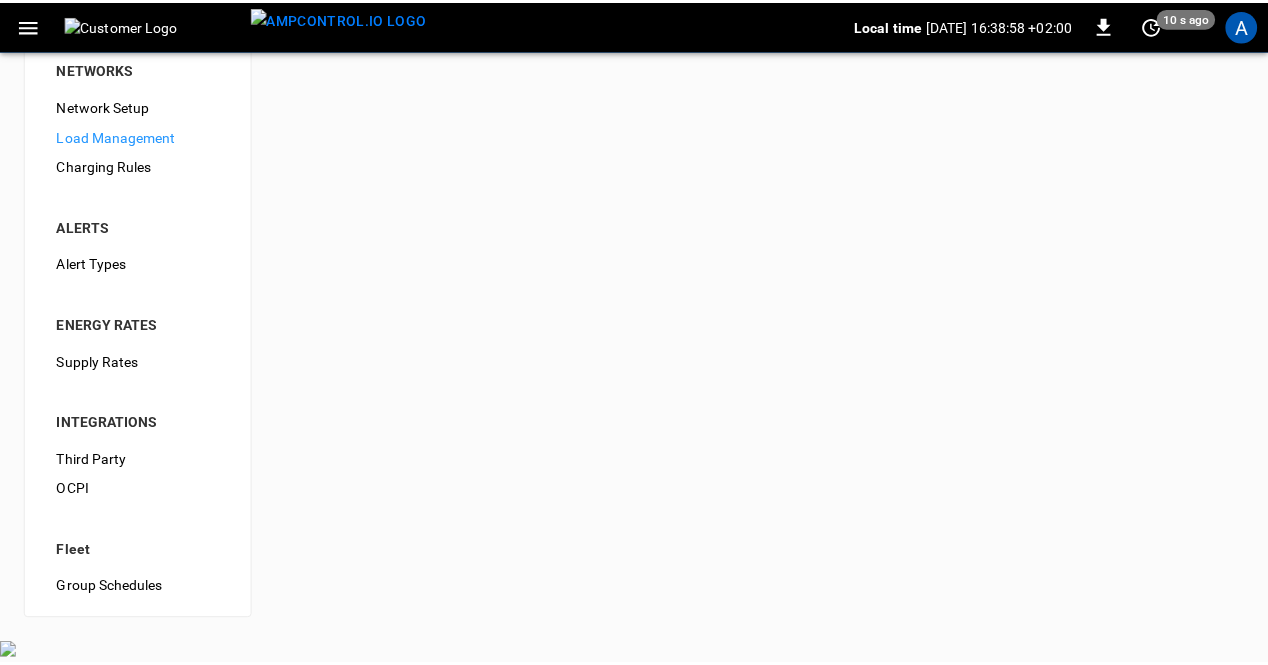 scroll, scrollTop: 0, scrollLeft: 0, axis: both 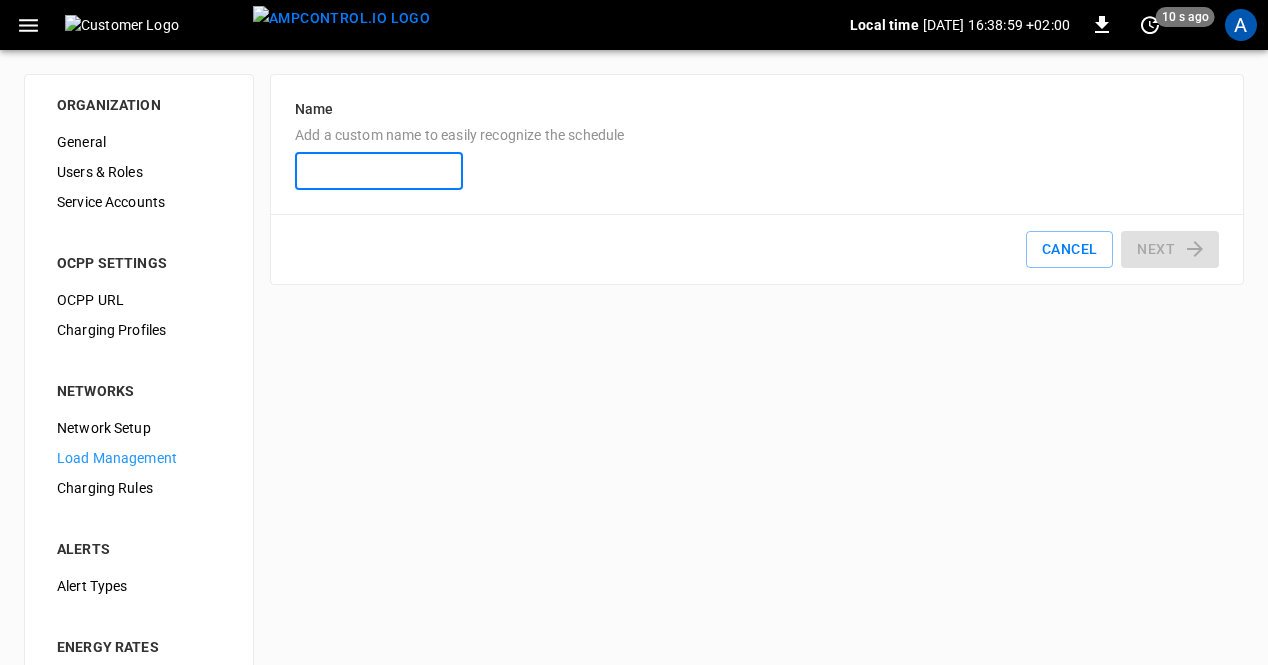 click on "Name Add a custom name to easily recognize the schedule" at bounding box center [379, 171] 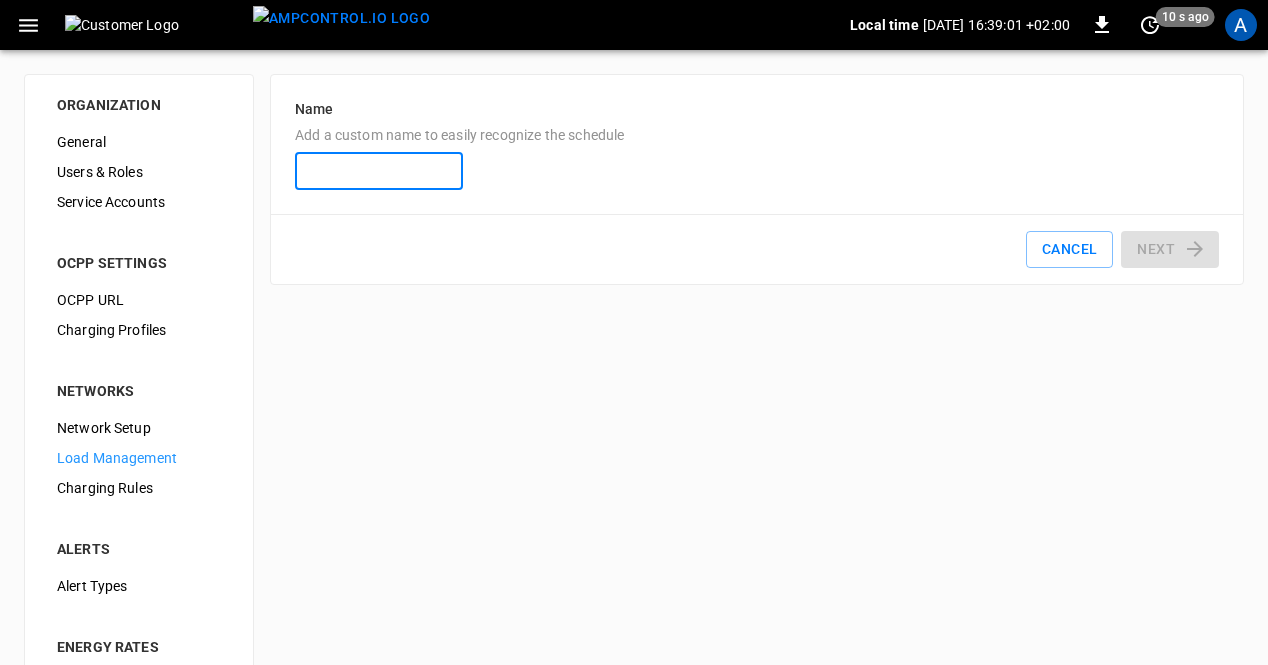 type on "**********" 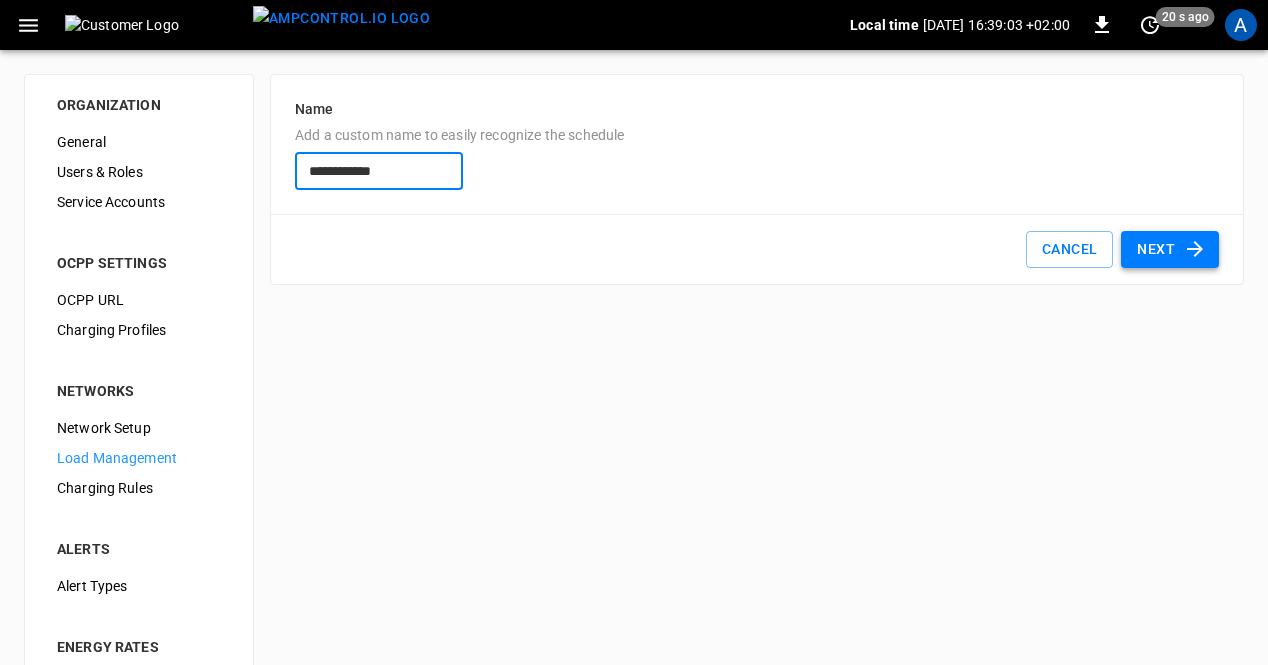 click on "Next" at bounding box center [1170, 249] 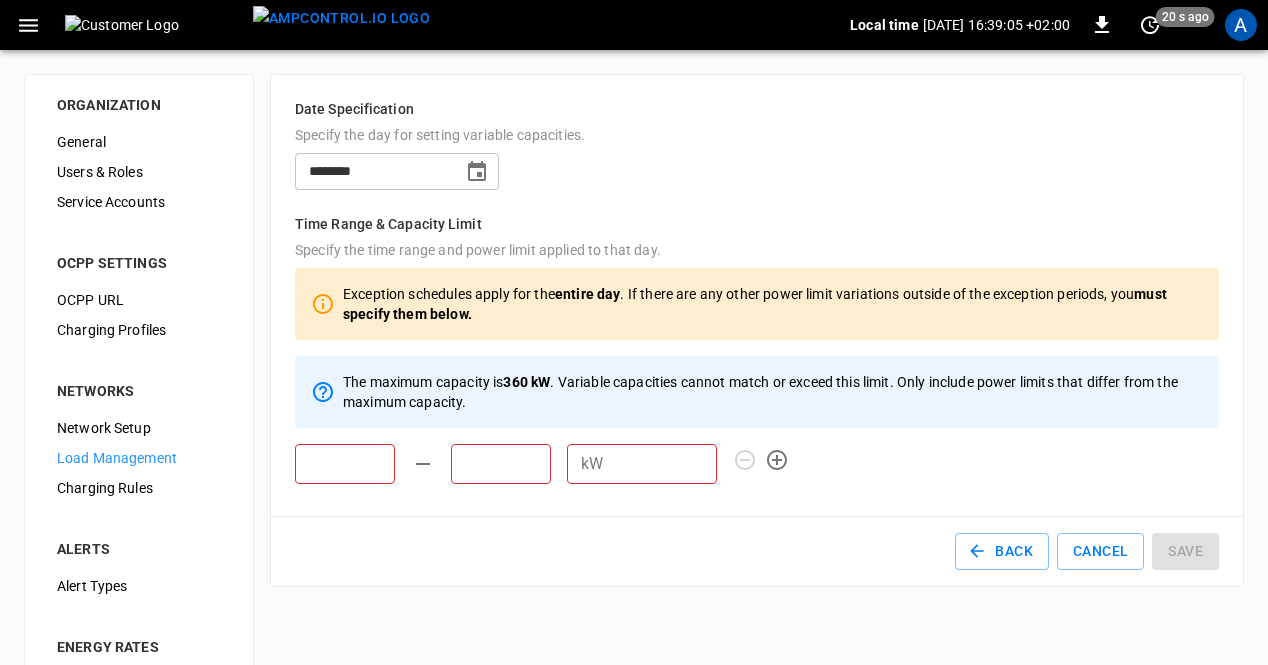 click at bounding box center (345, 464) 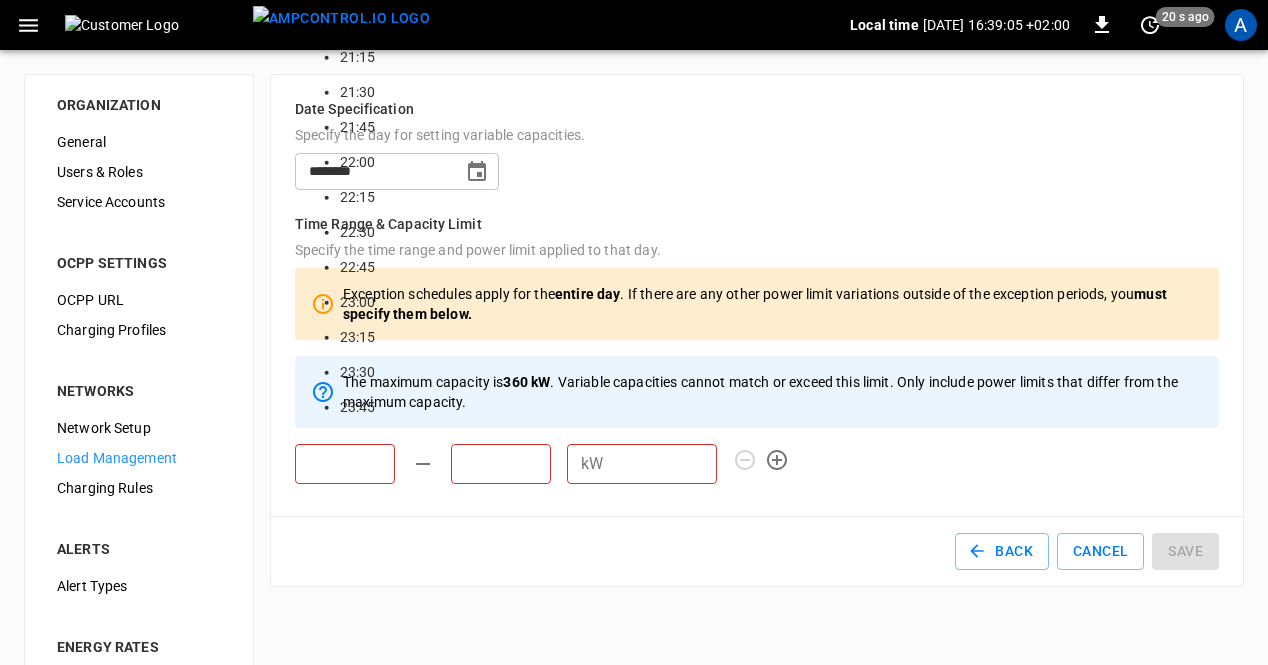 scroll, scrollTop: 2223, scrollLeft: 0, axis: vertical 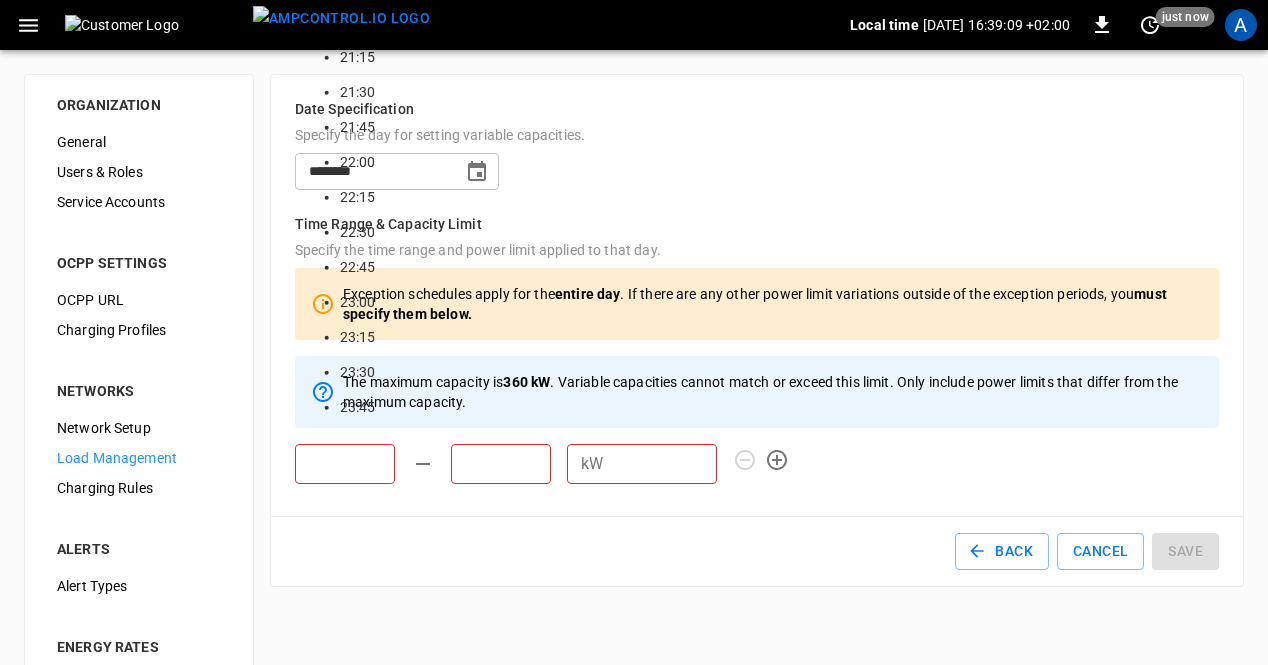 click on "17:00" at bounding box center (358, -538) 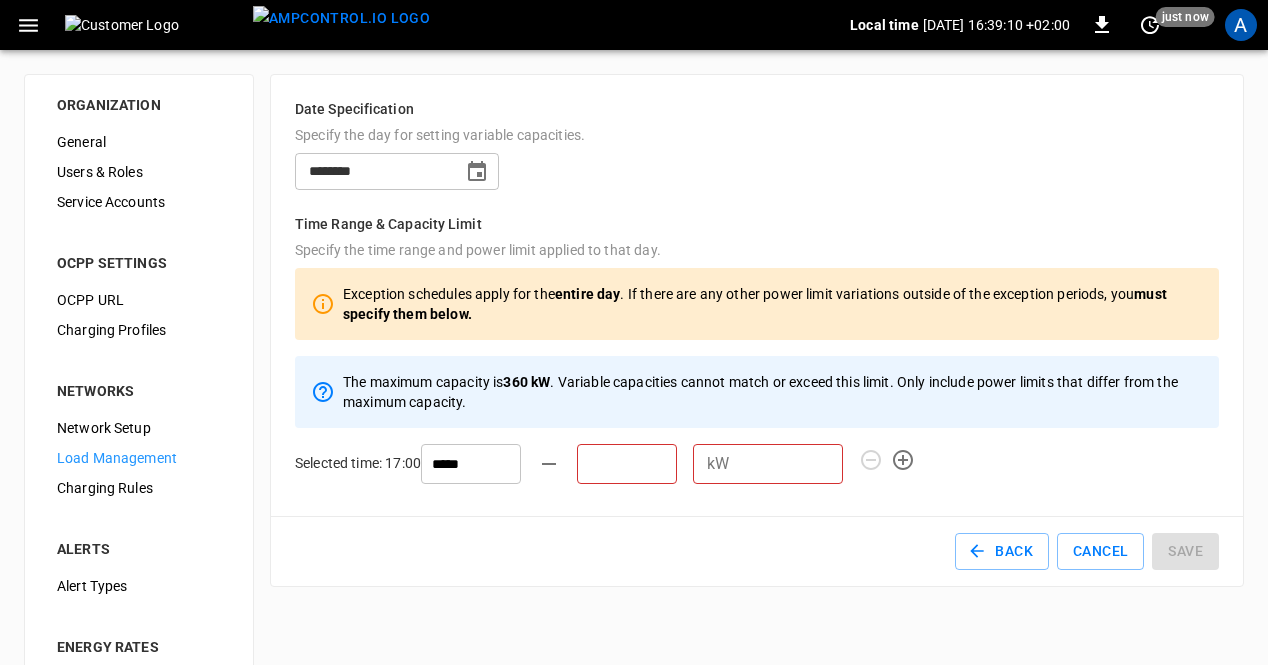 click at bounding box center (627, 464) 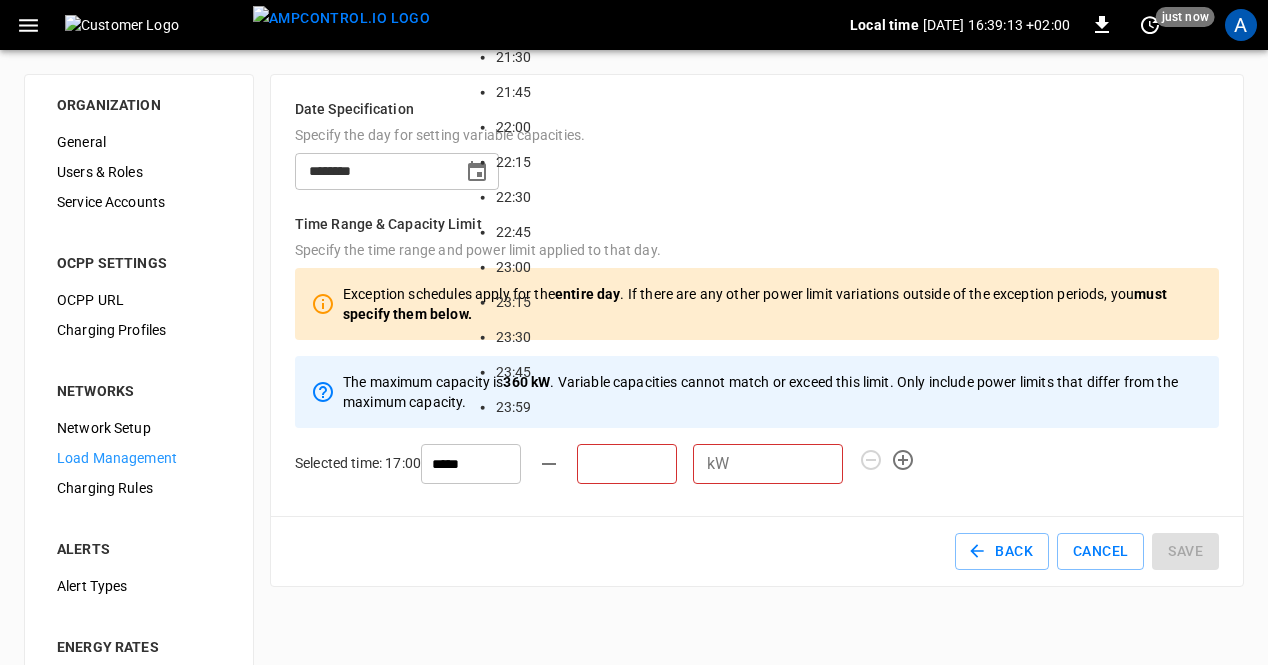 scroll, scrollTop: 2491, scrollLeft: 0, axis: vertical 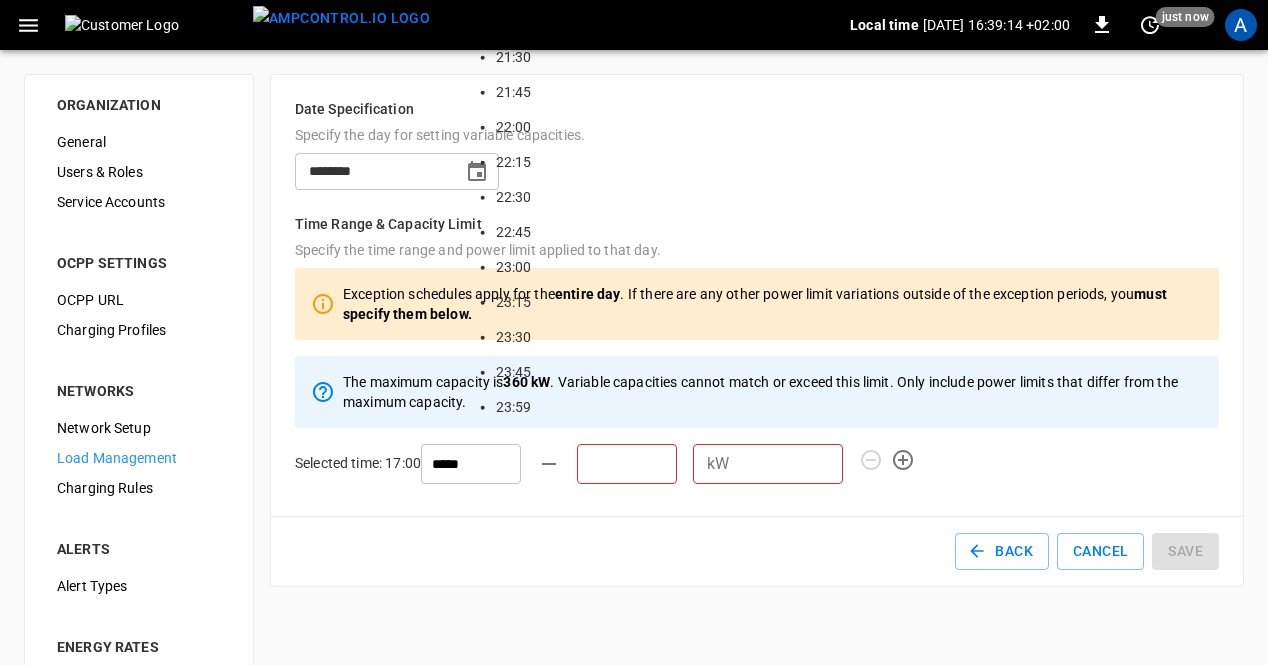 click on "19:00" at bounding box center [514, -293] 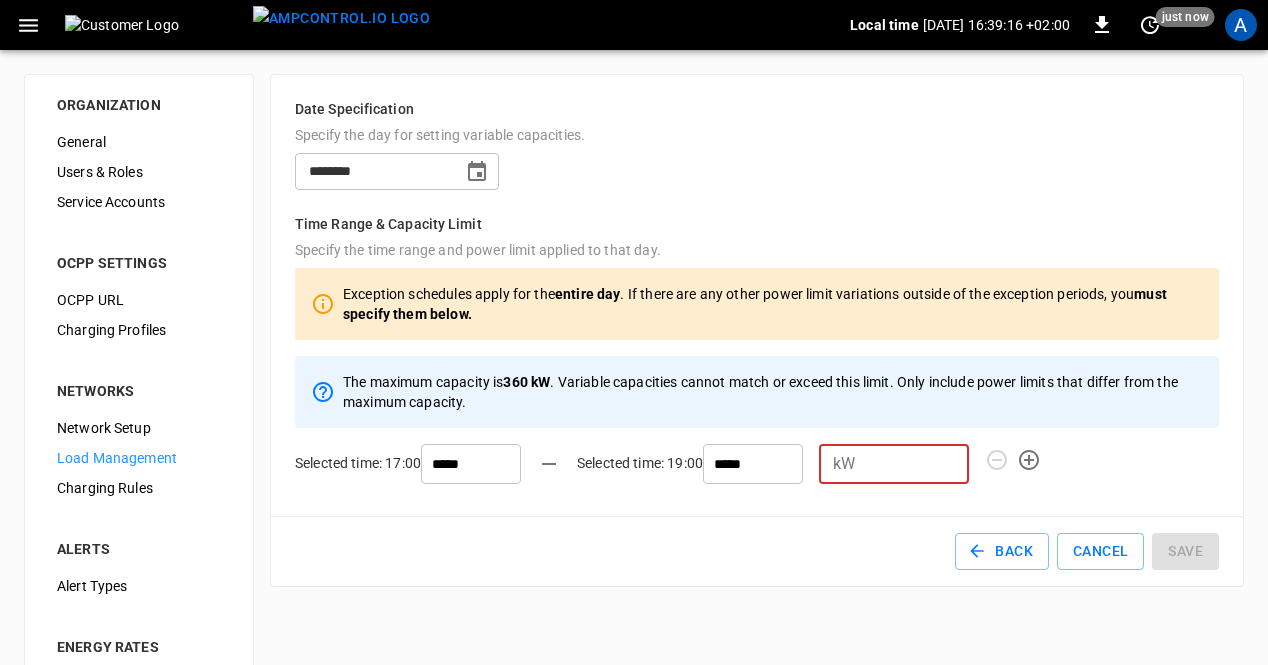 click at bounding box center (916, 464) 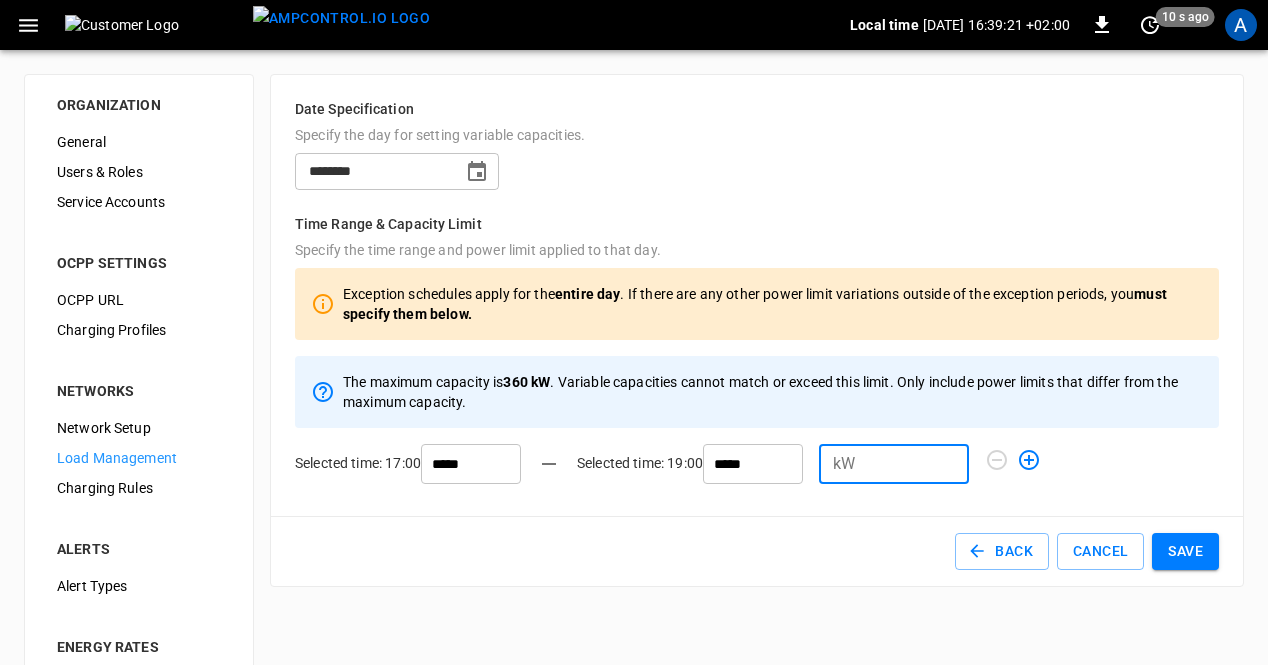 type on "***" 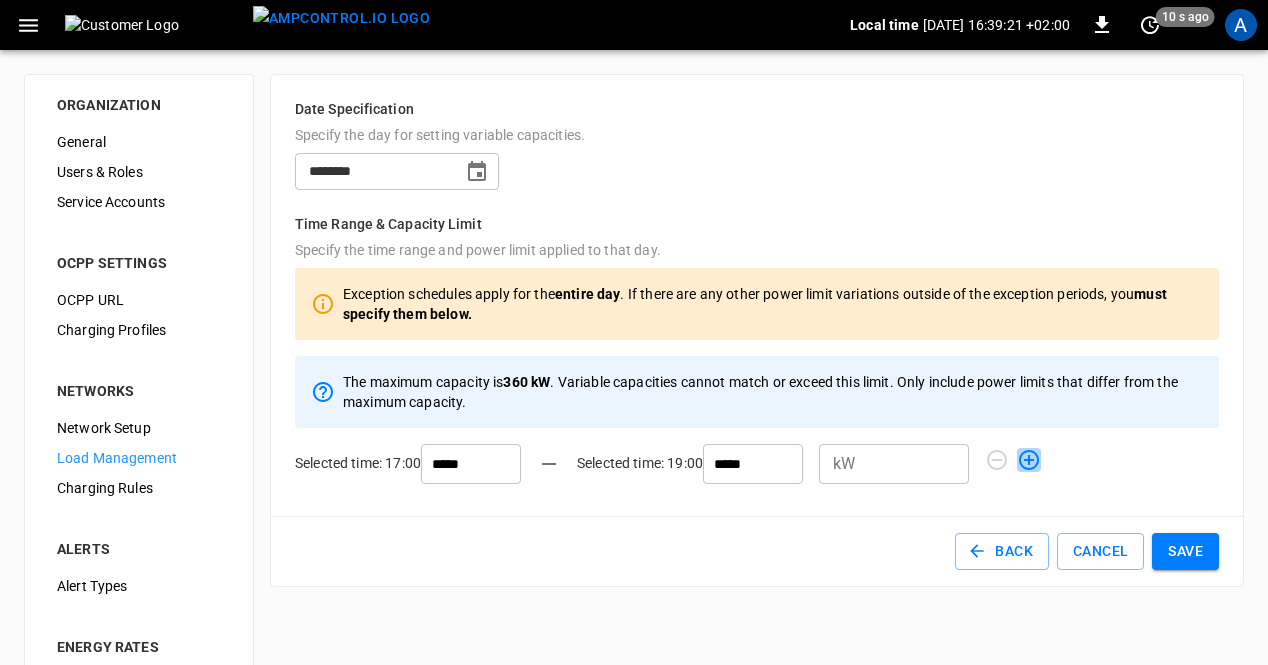 click 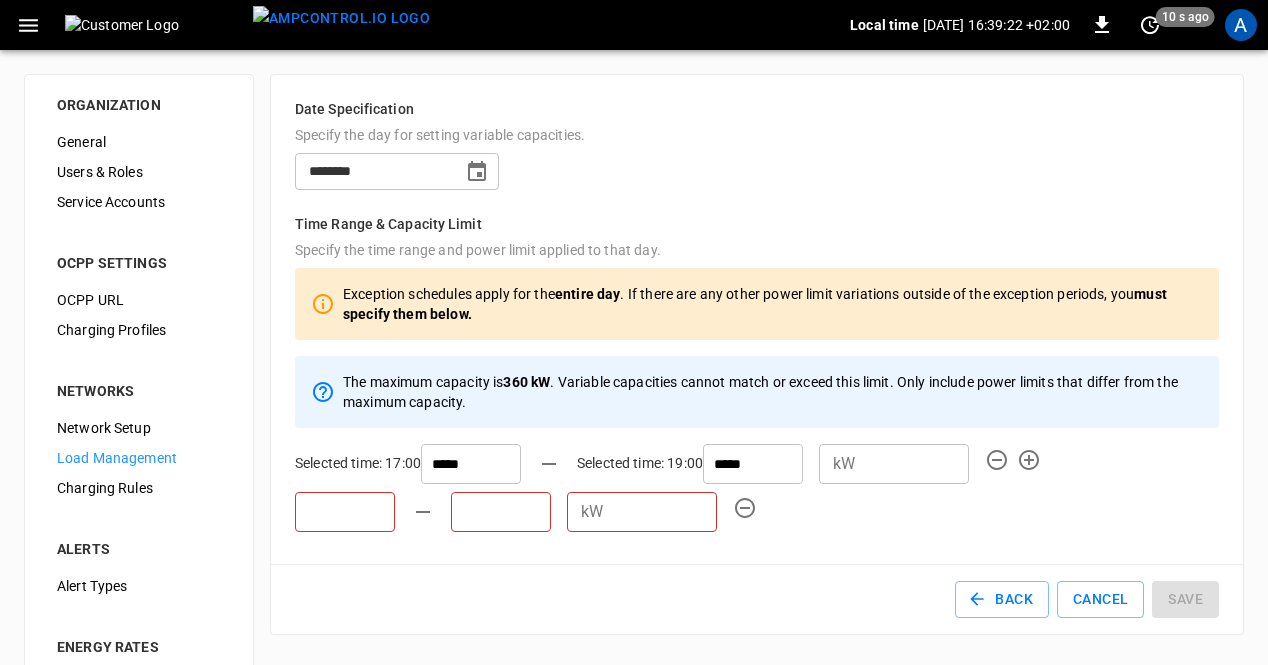click at bounding box center (345, 512) 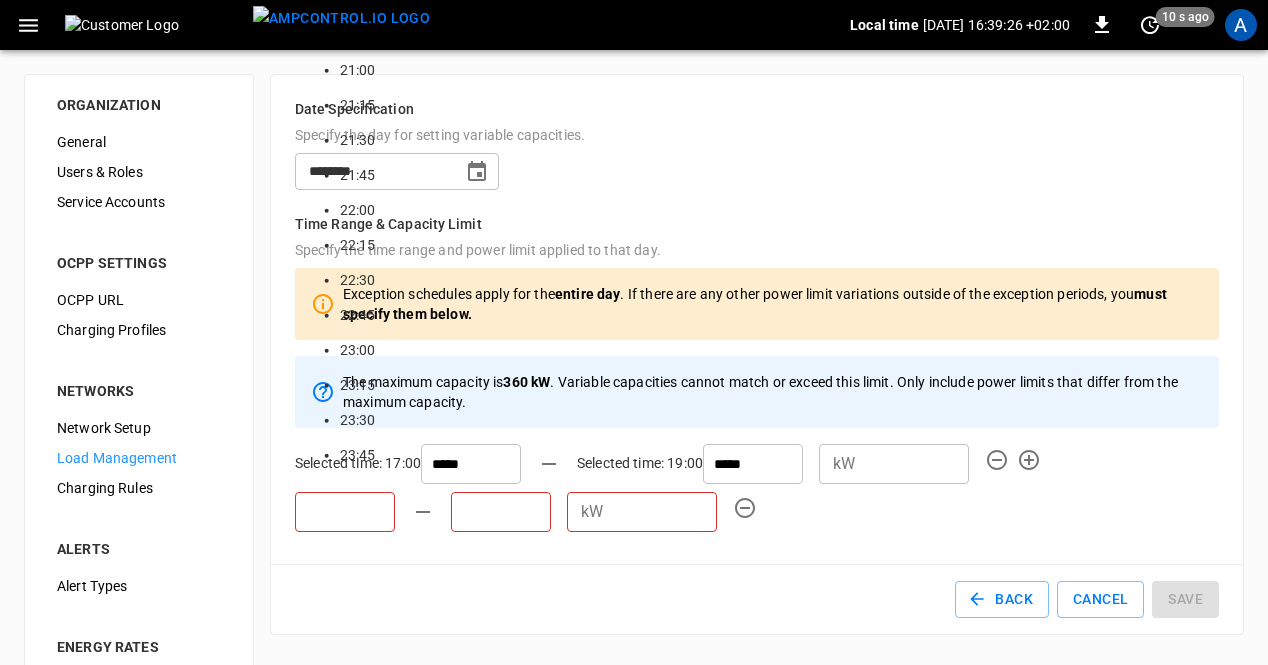 scroll, scrollTop: 2540, scrollLeft: 0, axis: vertical 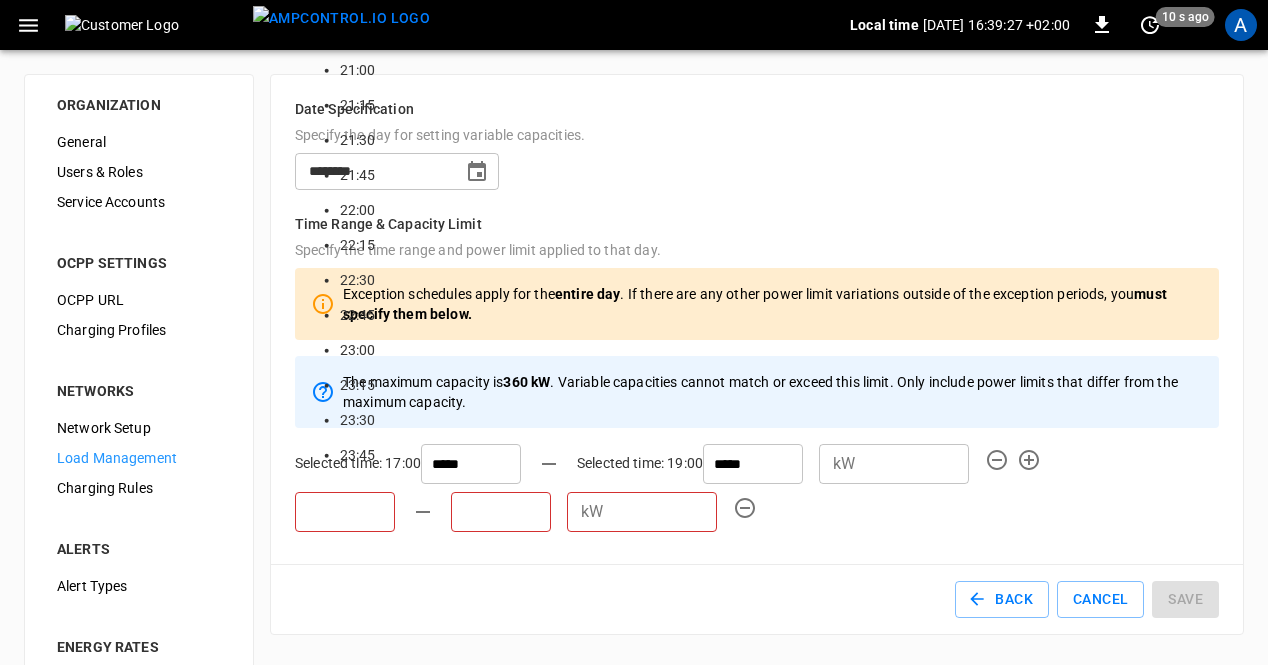 click on "19:00" at bounding box center [358, -210] 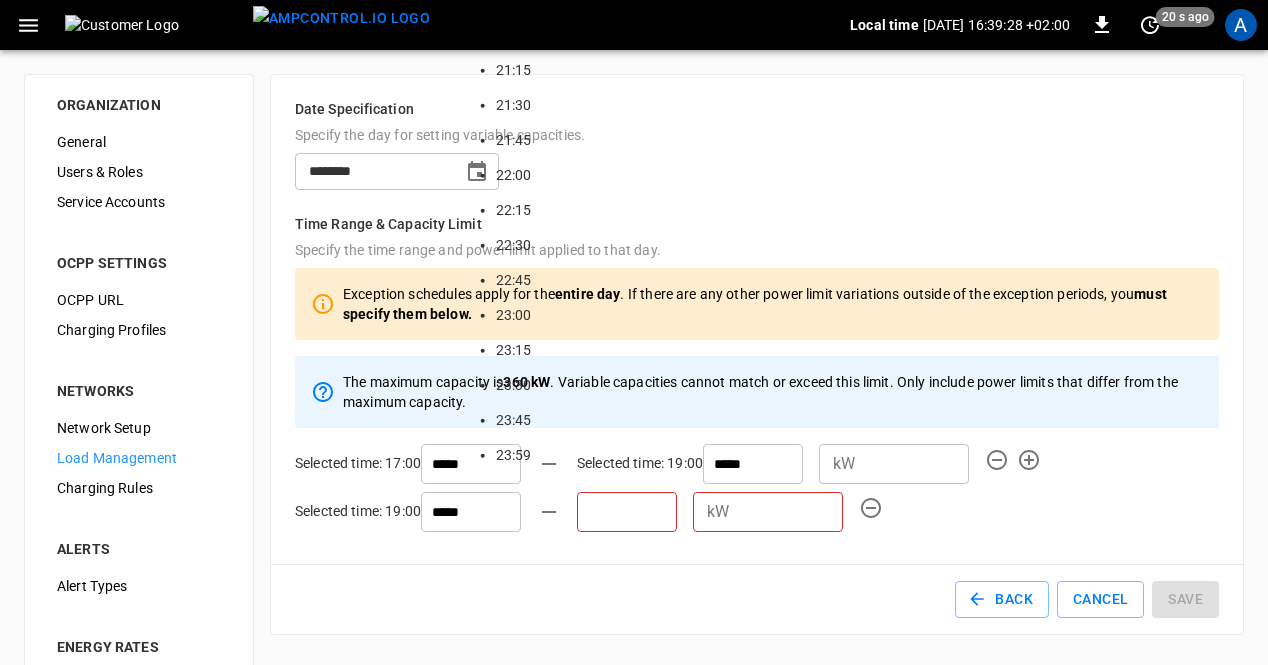 click at bounding box center [627, 512] 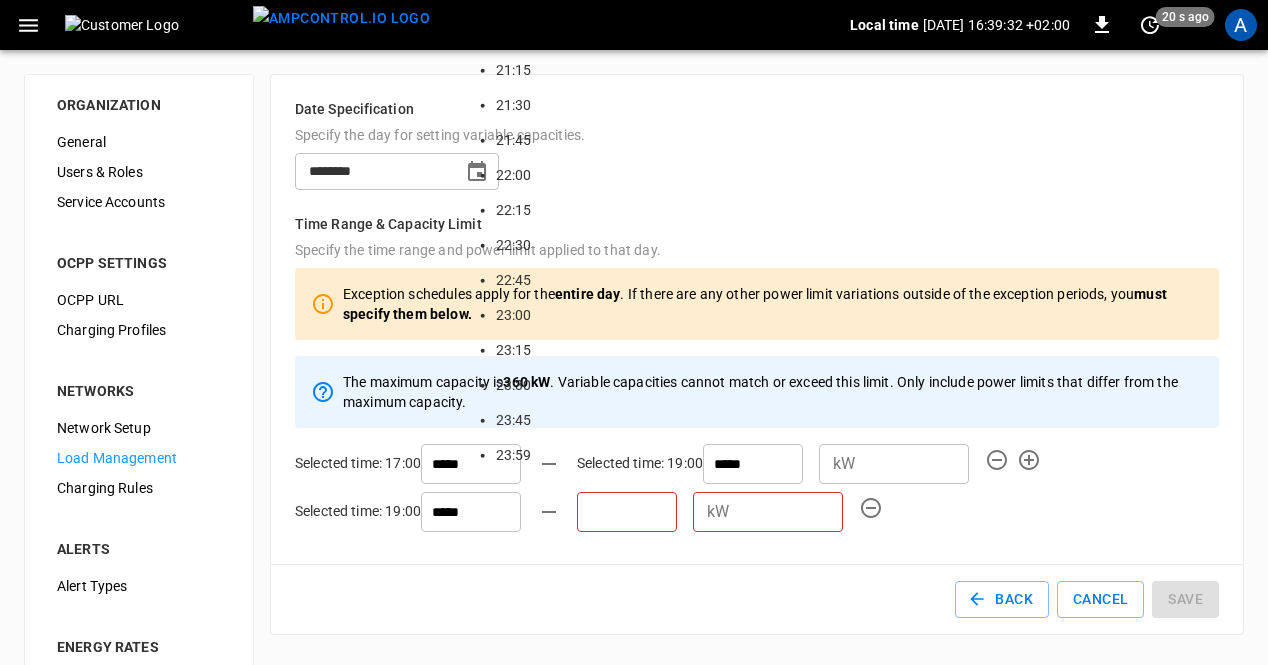 scroll, scrollTop: 2945, scrollLeft: 0, axis: vertical 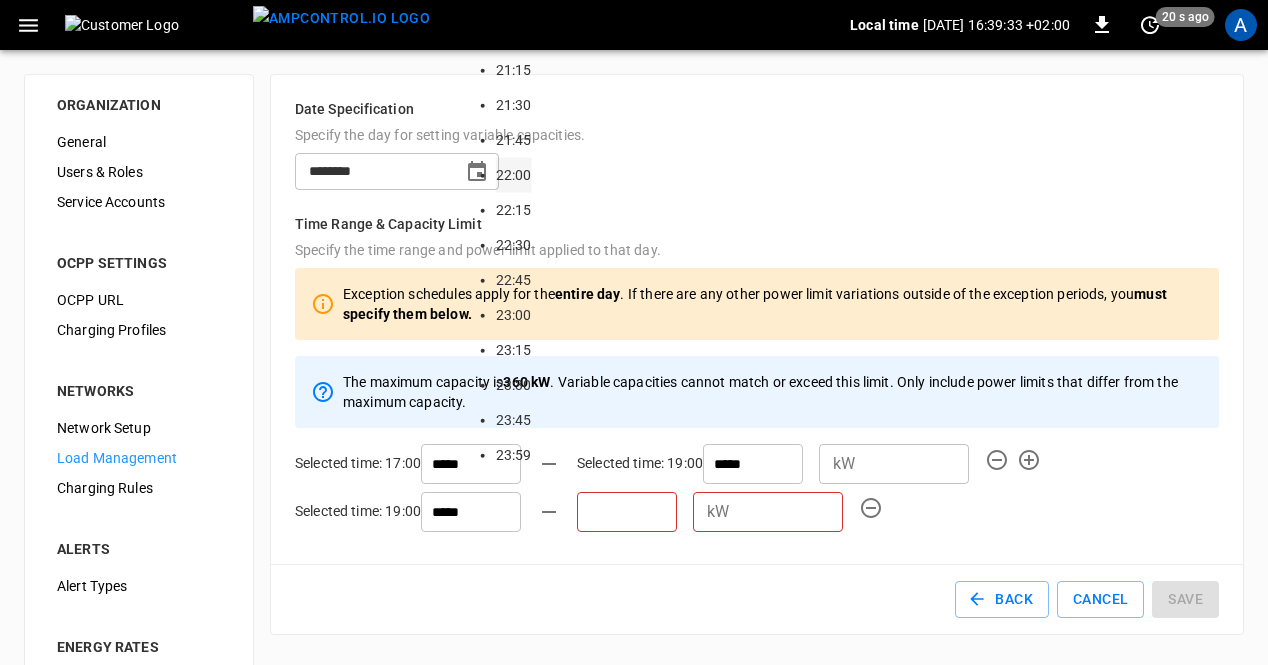 click on "22:00" at bounding box center (514, 175) 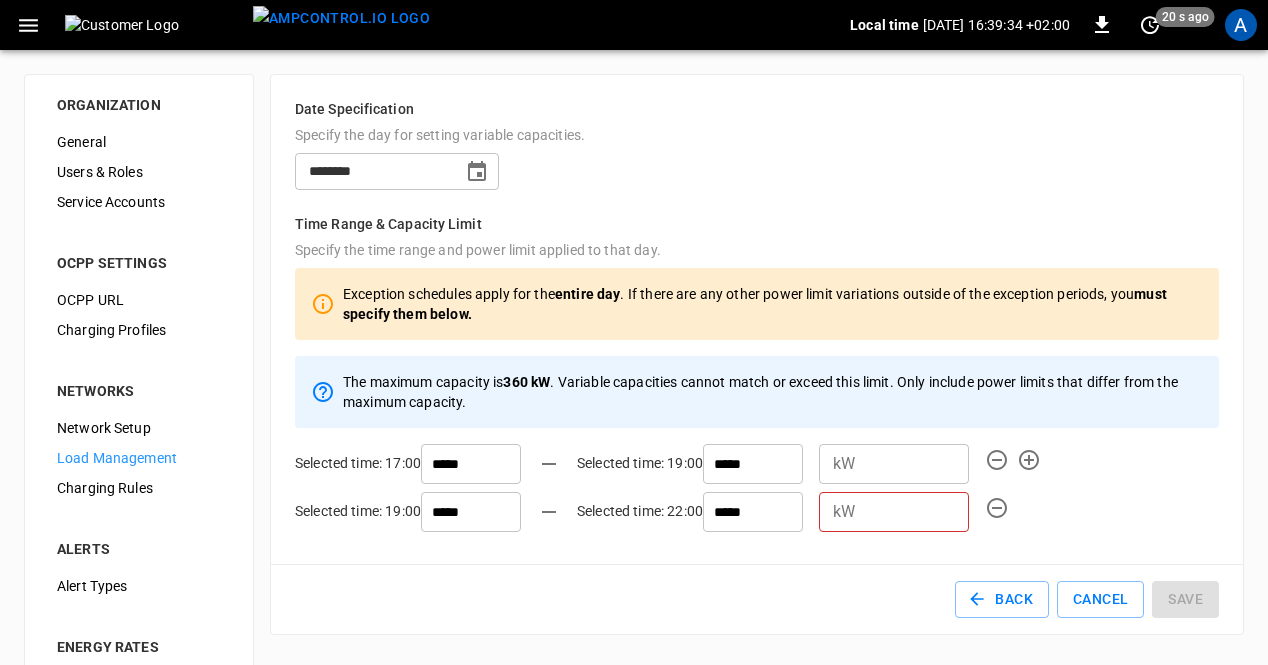 click at bounding box center [916, 512] 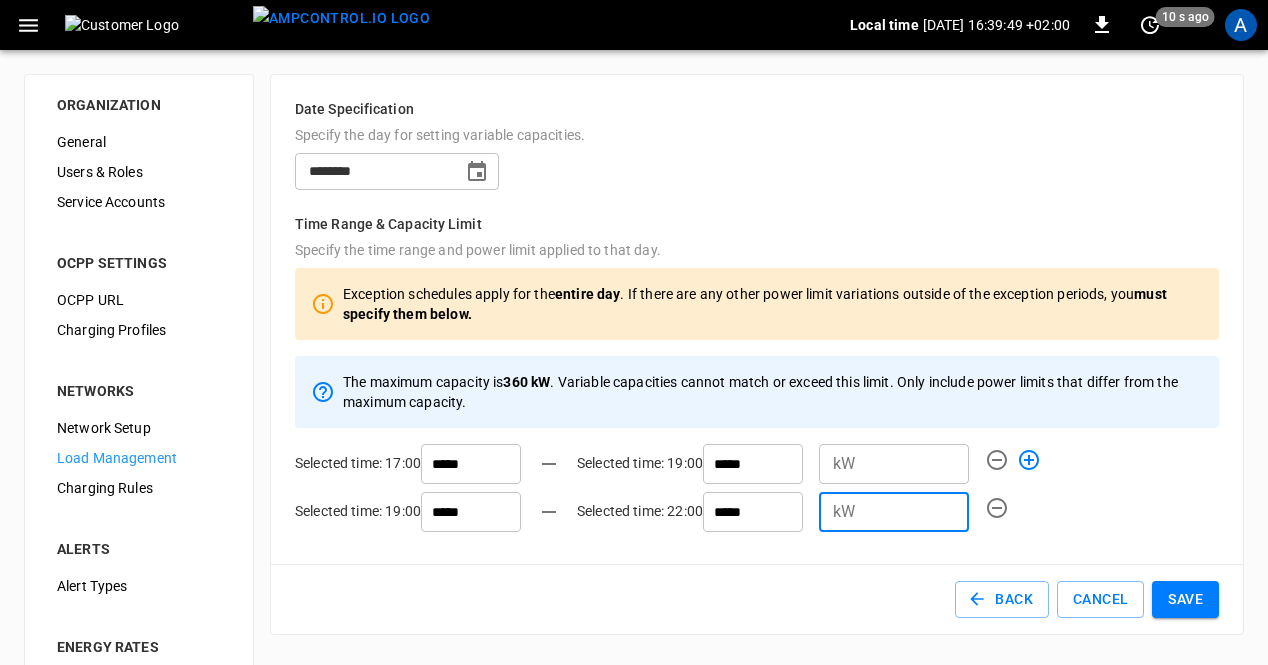type on "**" 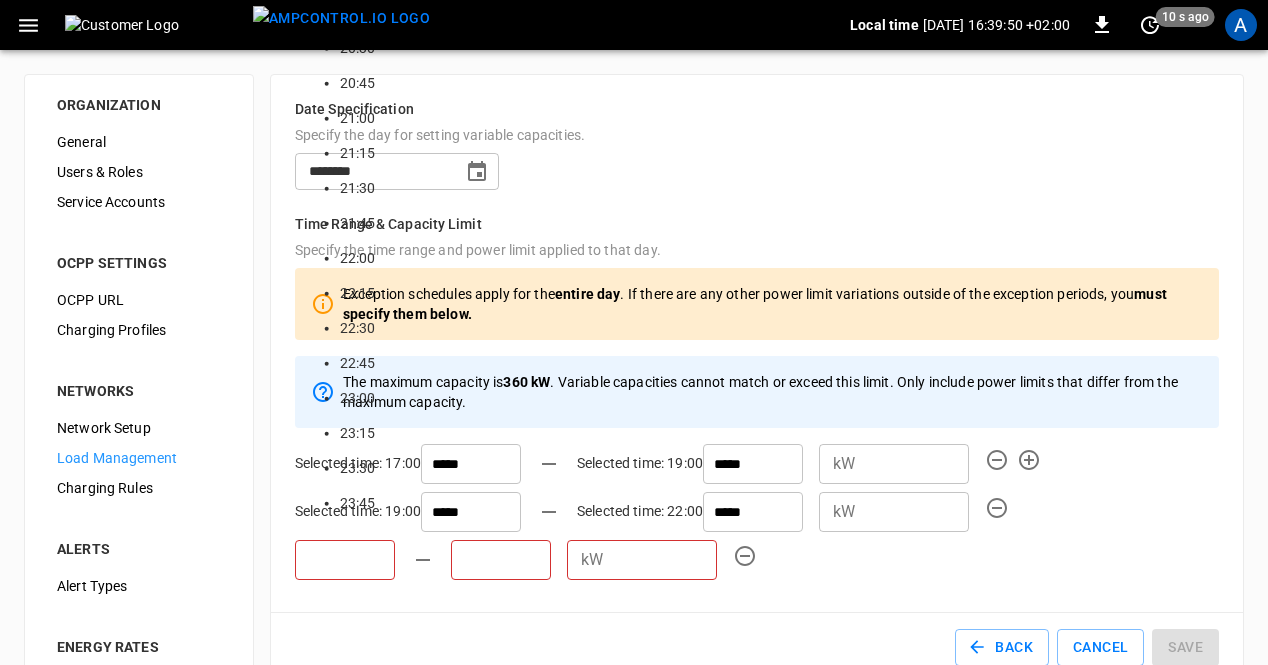 click at bounding box center [345, 560] 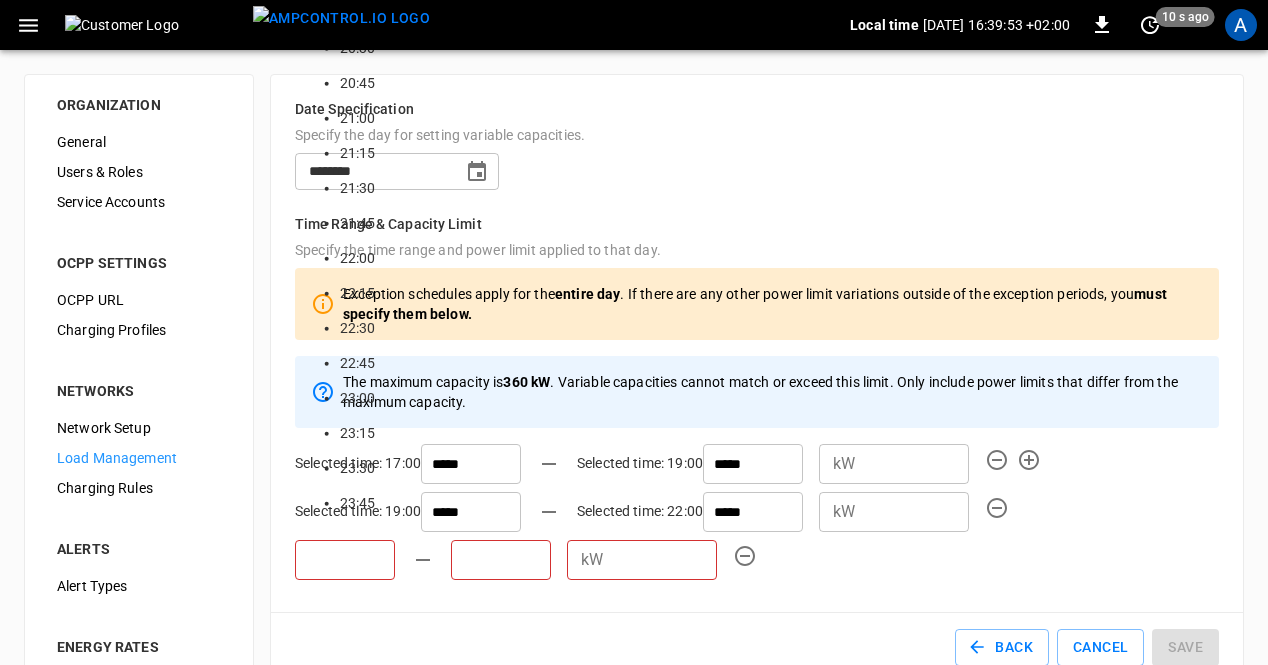 scroll, scrollTop: 2960, scrollLeft: 0, axis: vertical 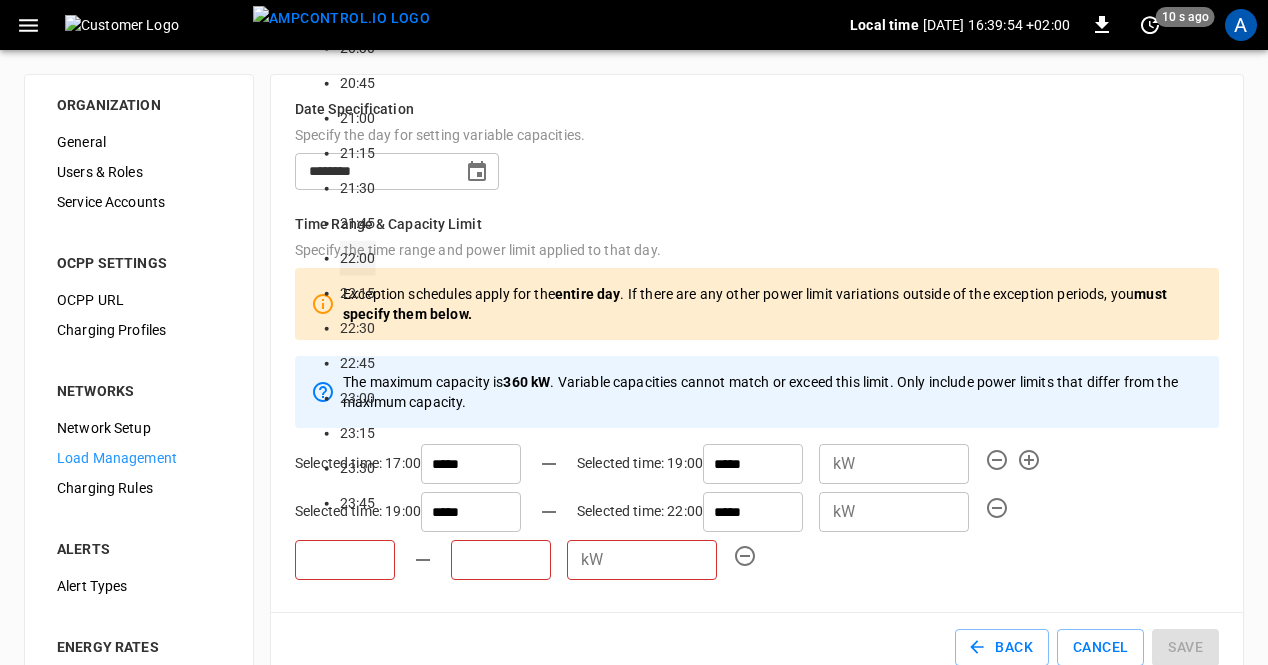 click on "22:00" at bounding box center (358, 258) 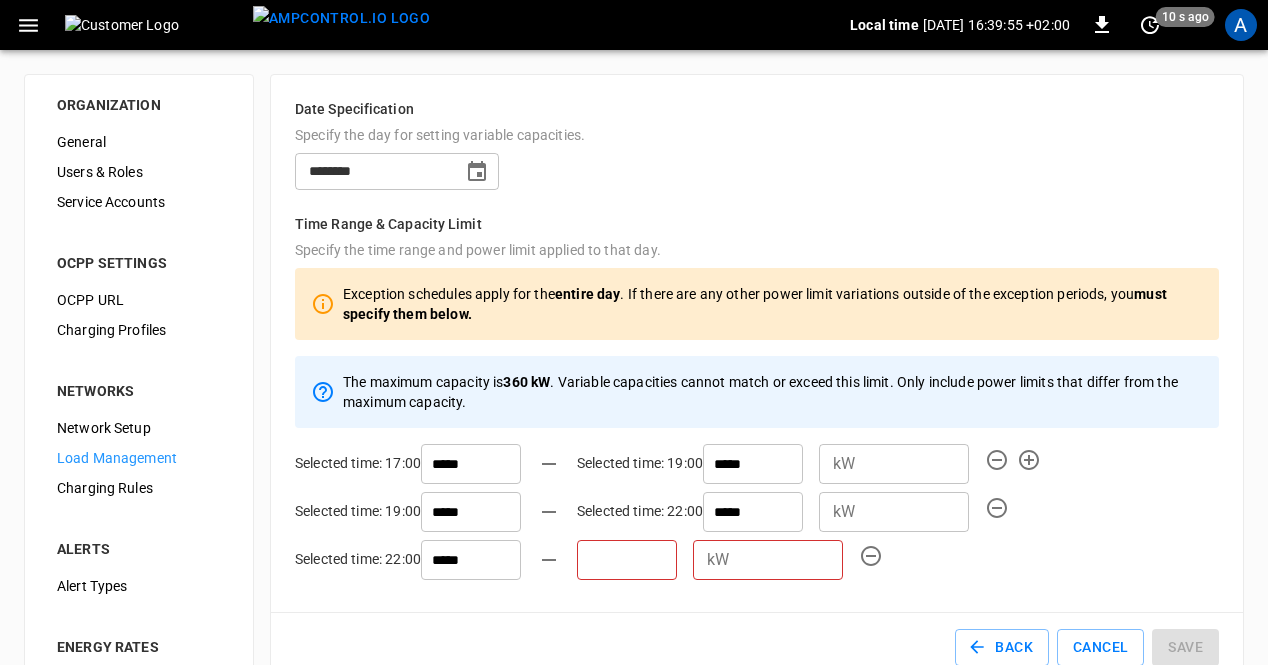 click at bounding box center (627, 560) 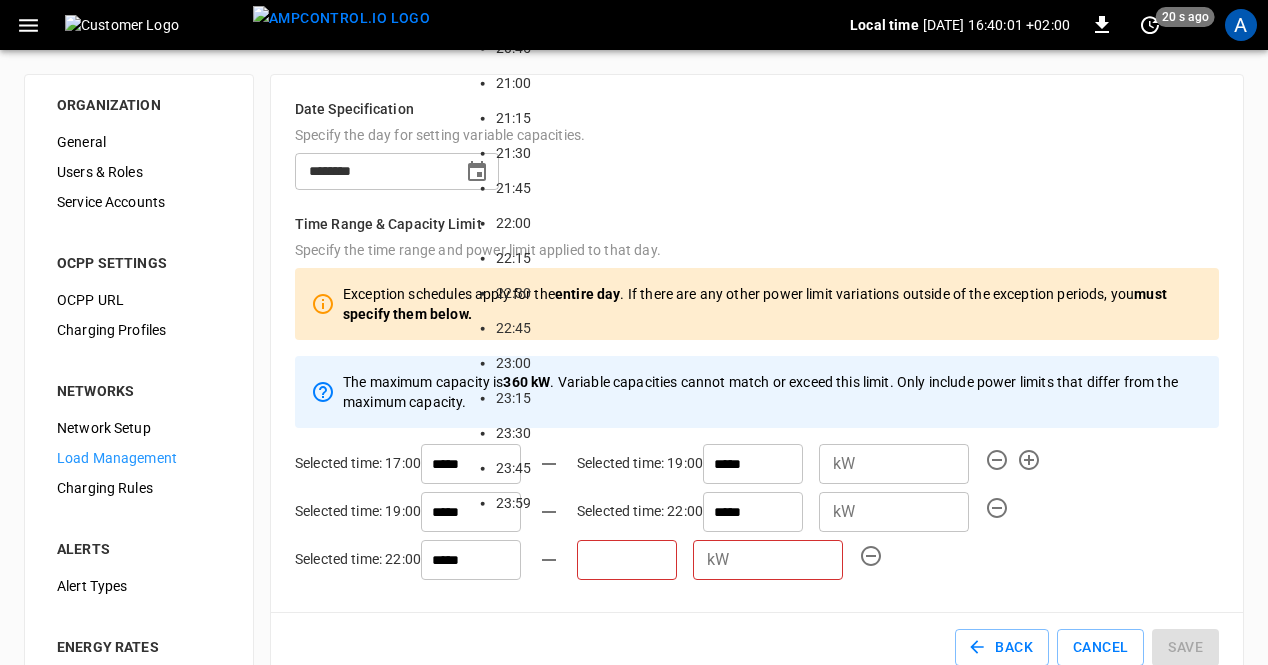 scroll, scrollTop: 3186, scrollLeft: 0, axis: vertical 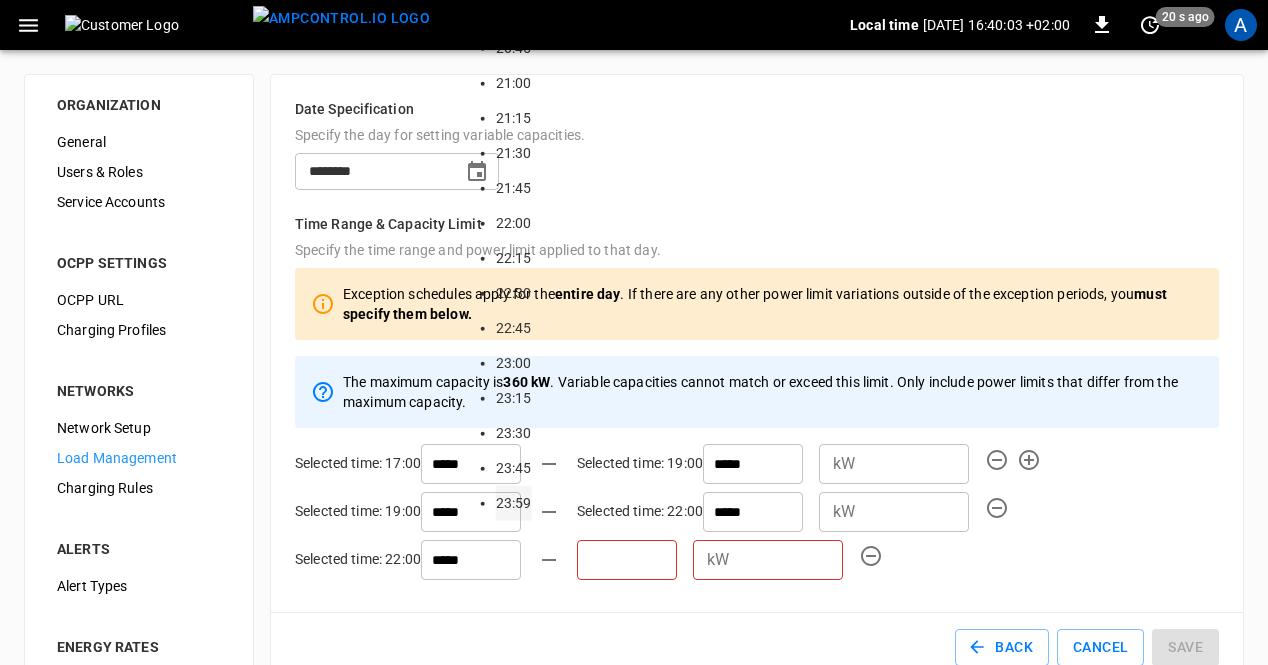 click on "23:59" at bounding box center (514, 503) 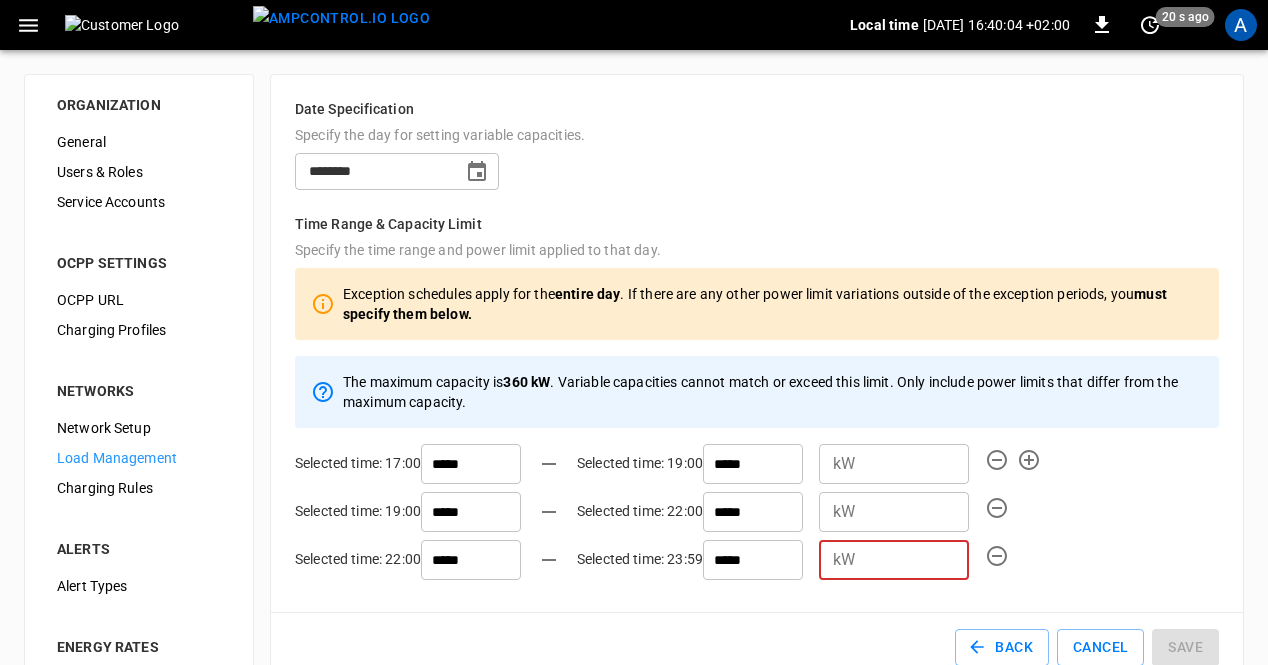 click at bounding box center [916, 560] 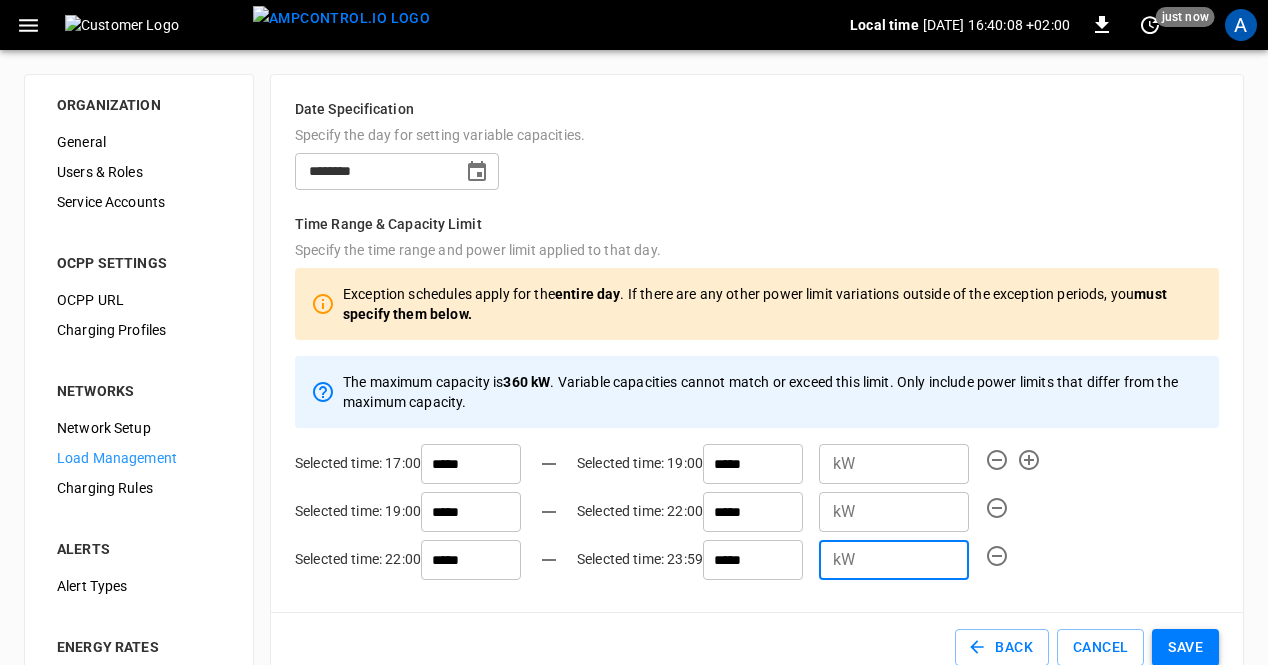 type on "**" 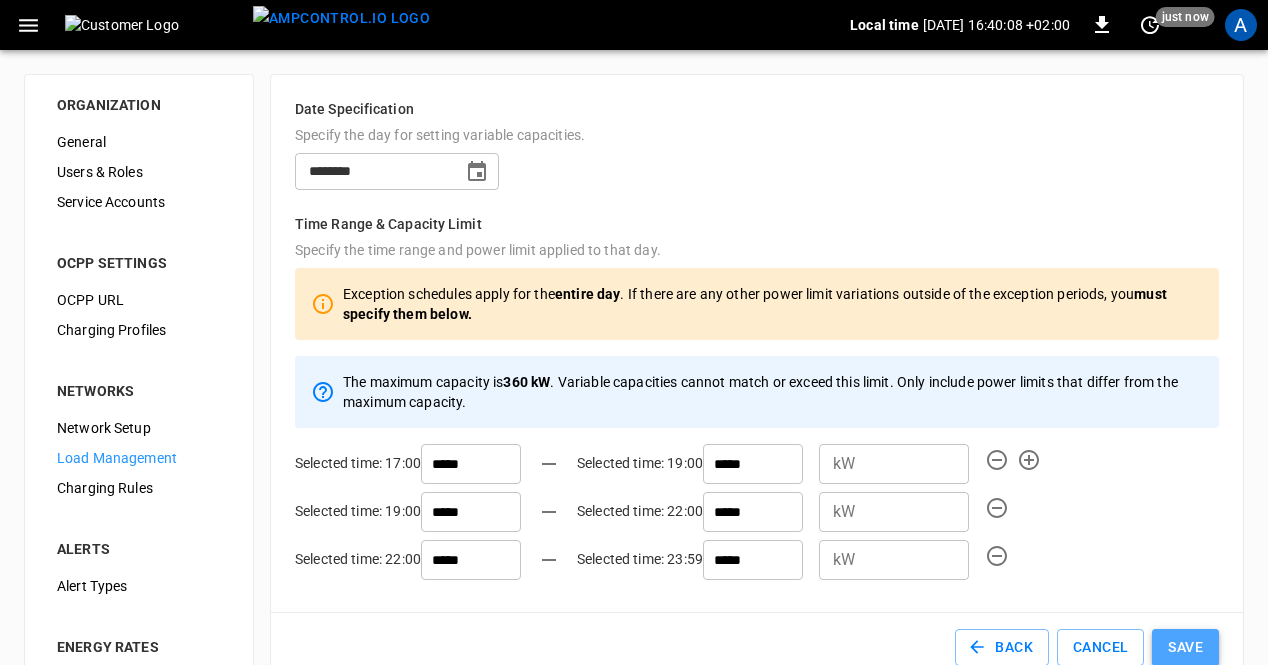 click on "Save" at bounding box center (1185, 647) 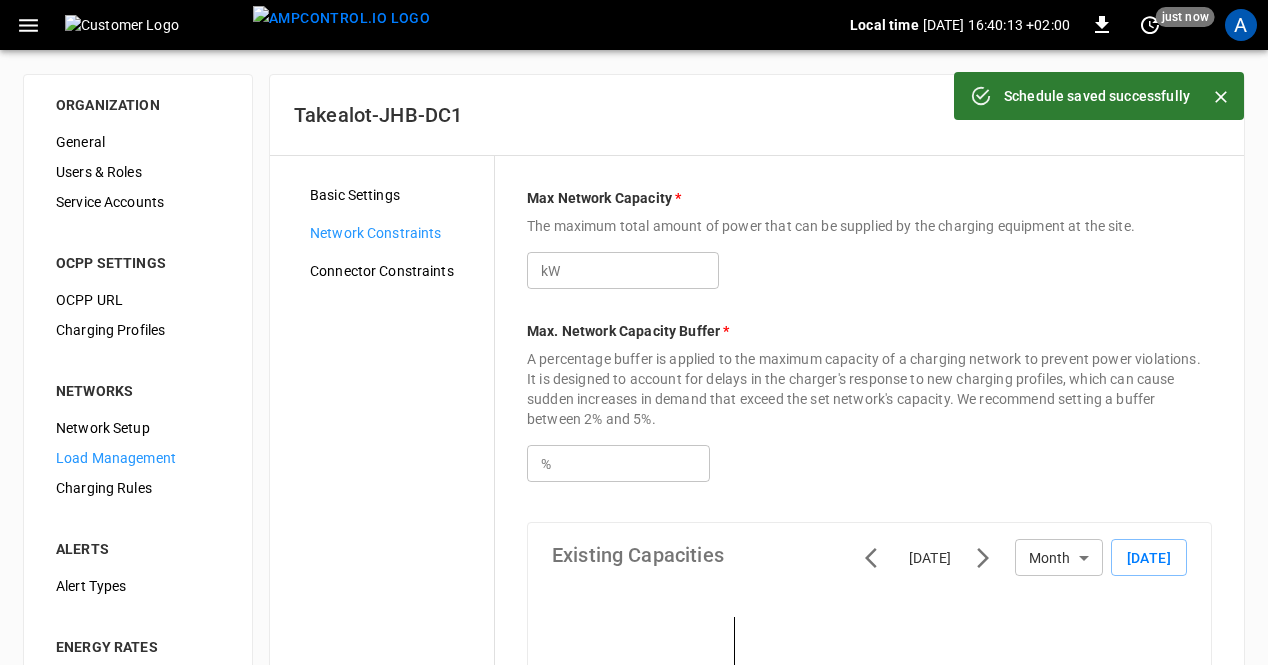 click 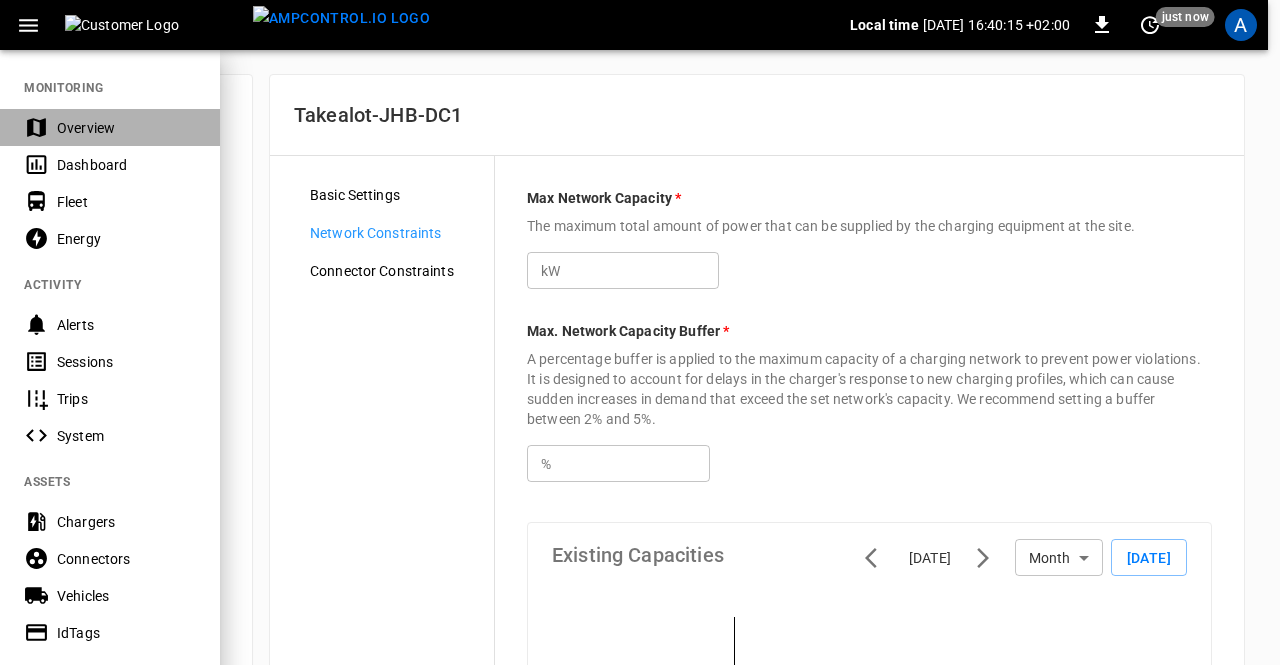 click on "Overview" at bounding box center [126, 128] 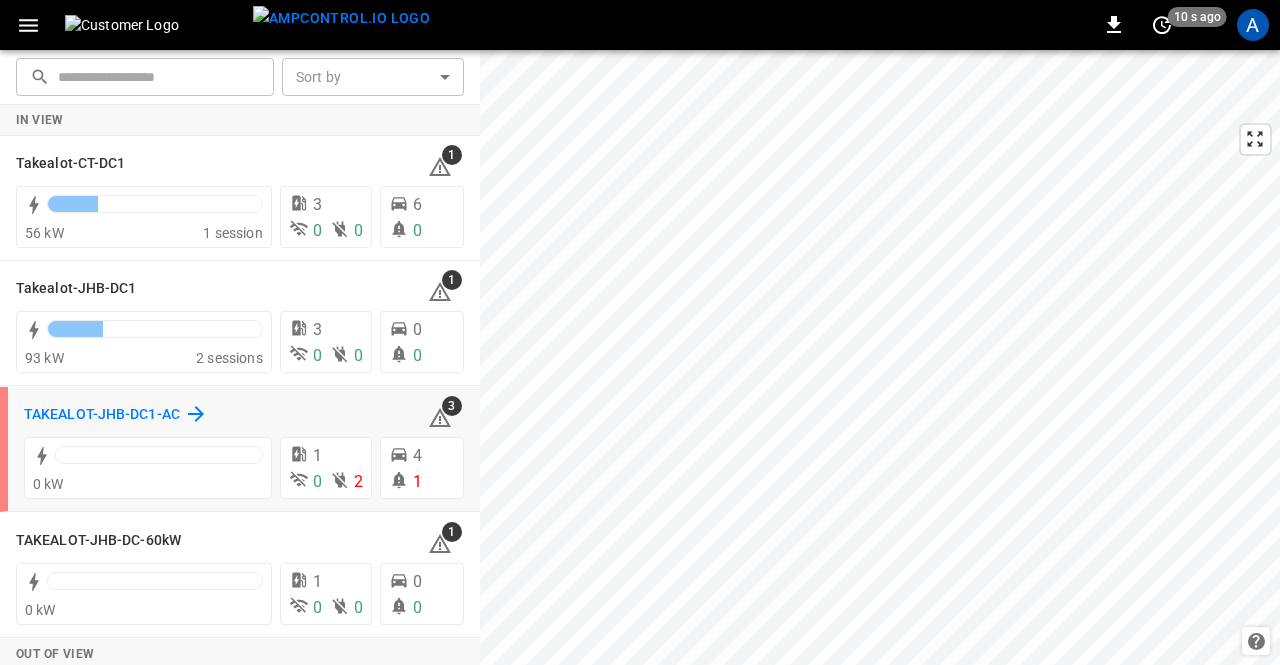 click on "TAKEALOT-JHB-DC1-AC" at bounding box center (102, 415) 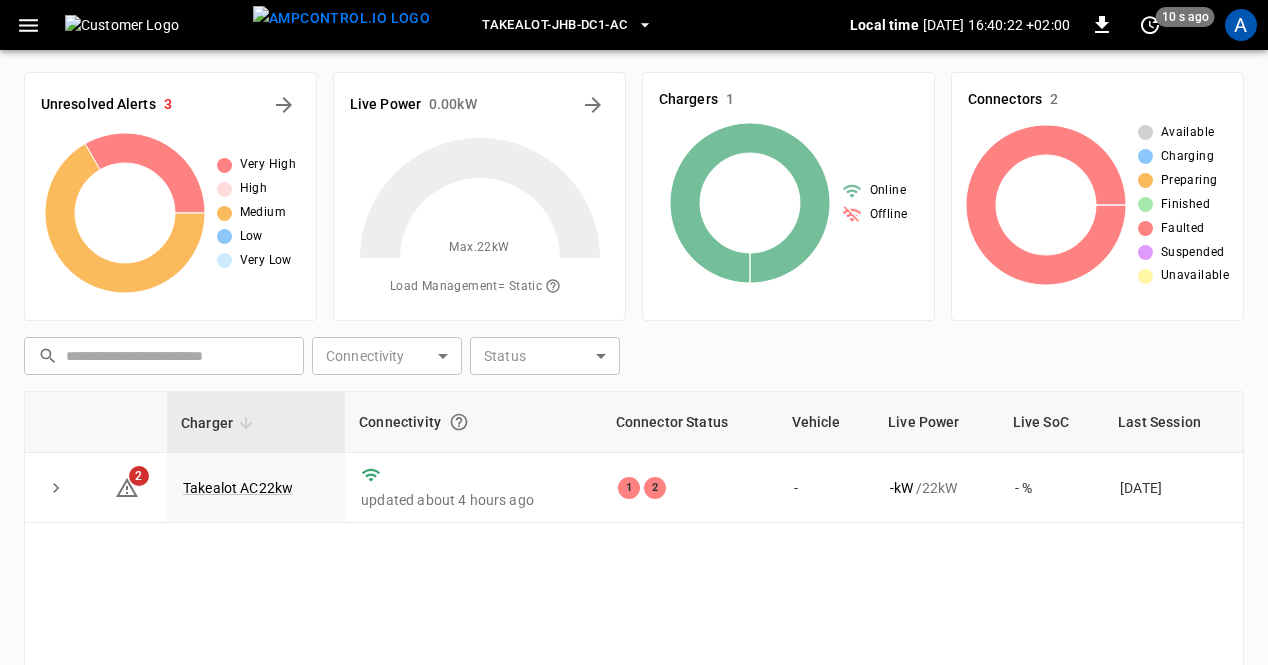 scroll, scrollTop: 0, scrollLeft: 0, axis: both 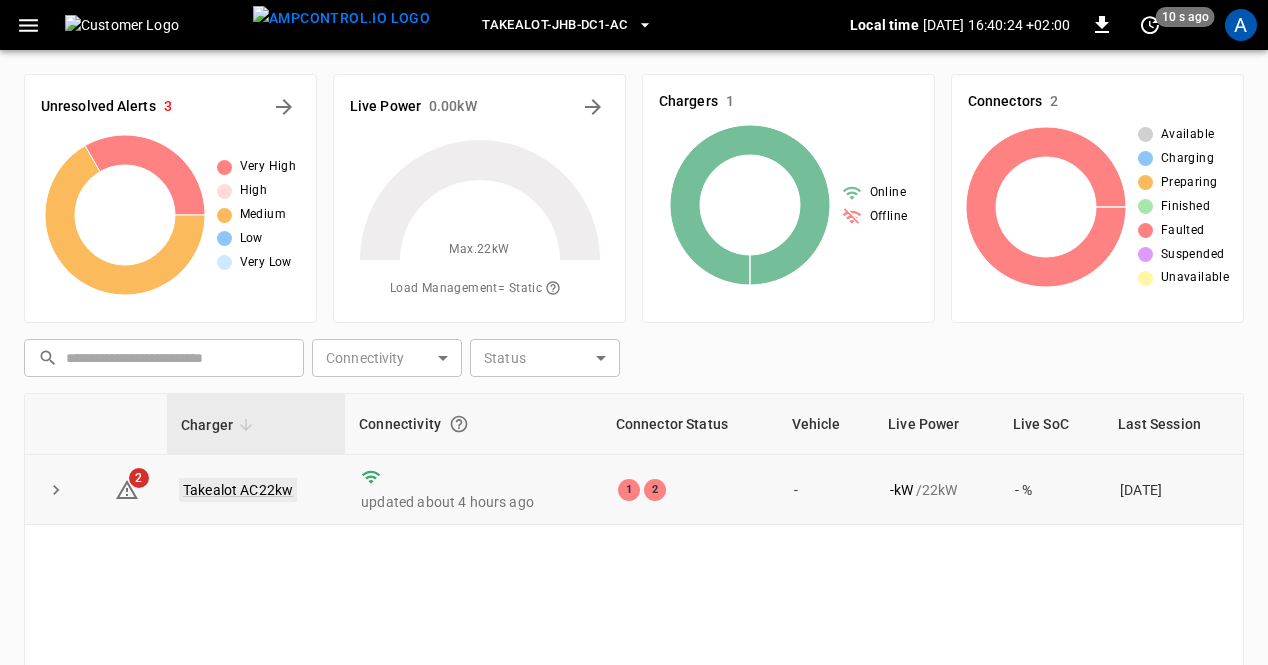 click on "Takealot AC22kw" at bounding box center [238, 490] 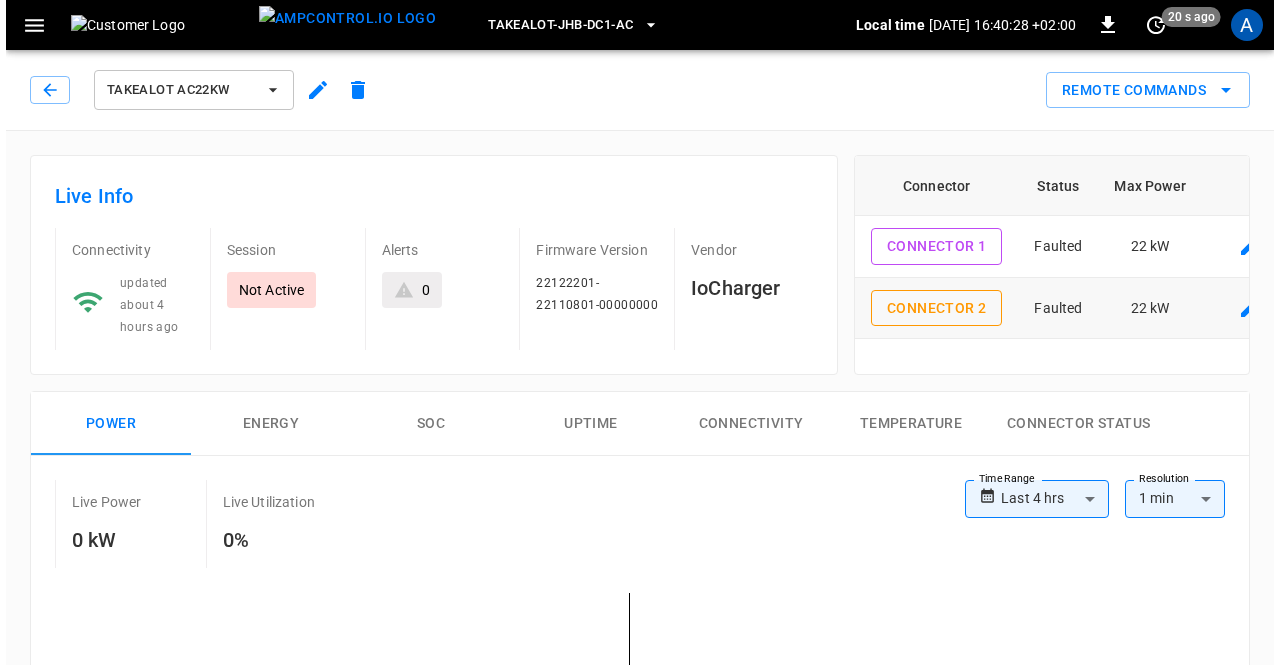 scroll, scrollTop: 0, scrollLeft: 0, axis: both 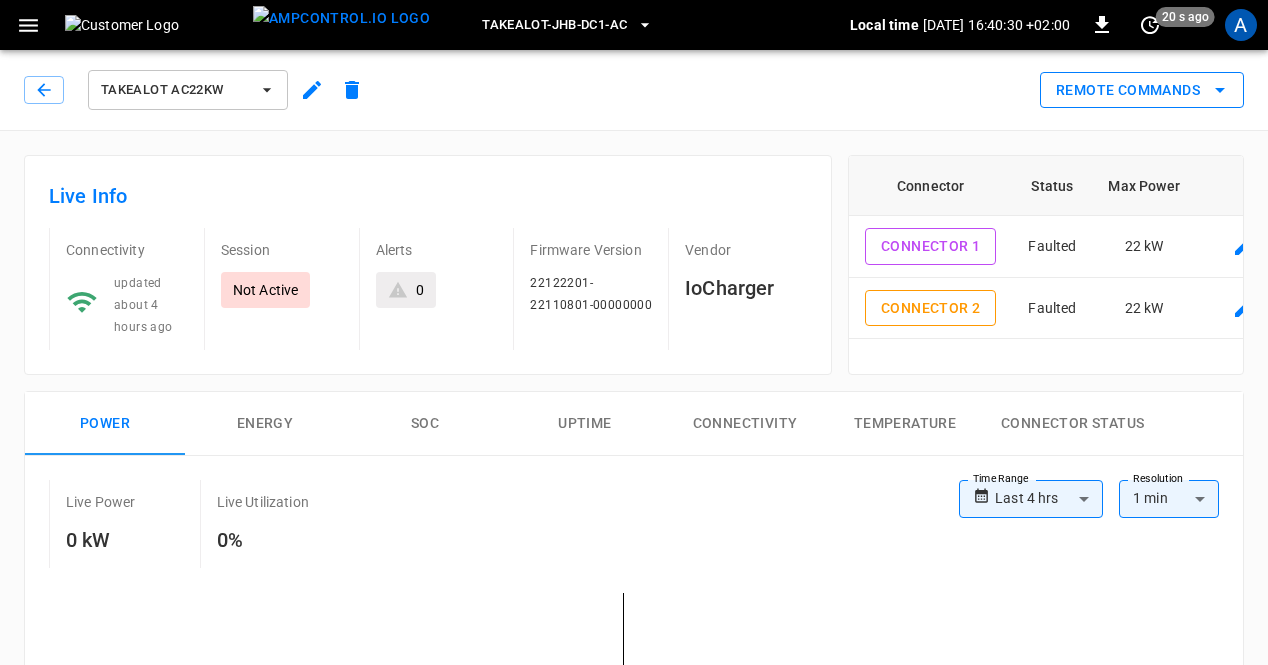 click 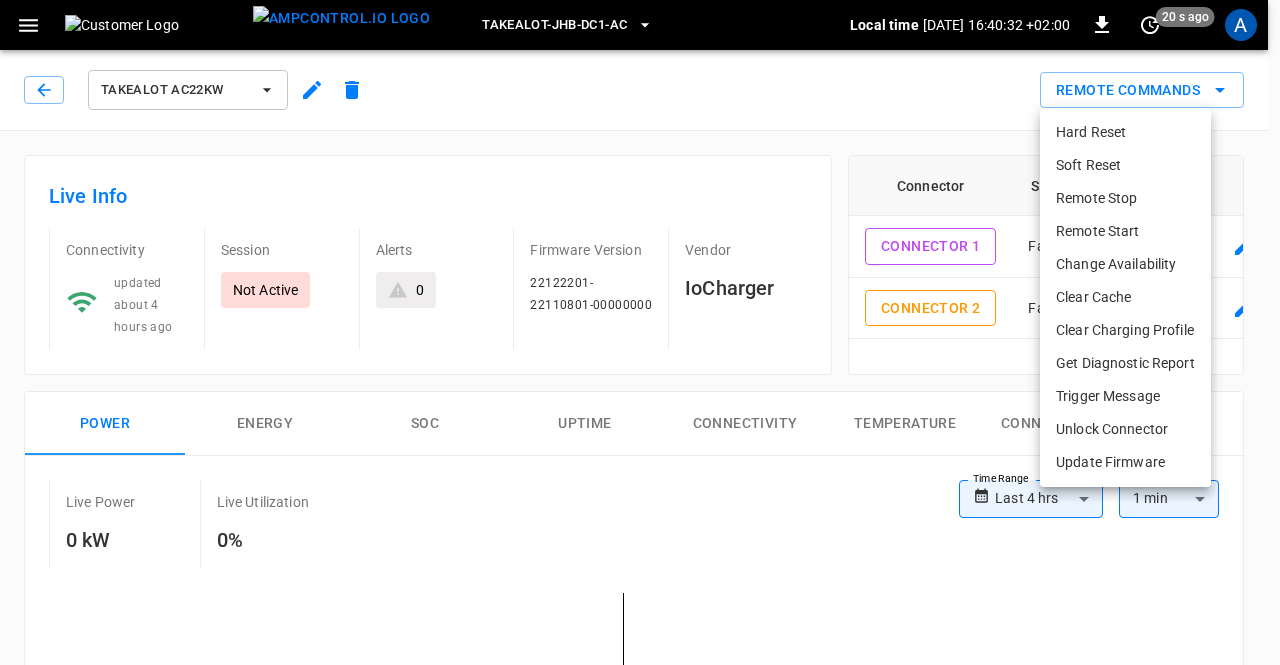 click on "Clear Cache" at bounding box center [1125, 297] 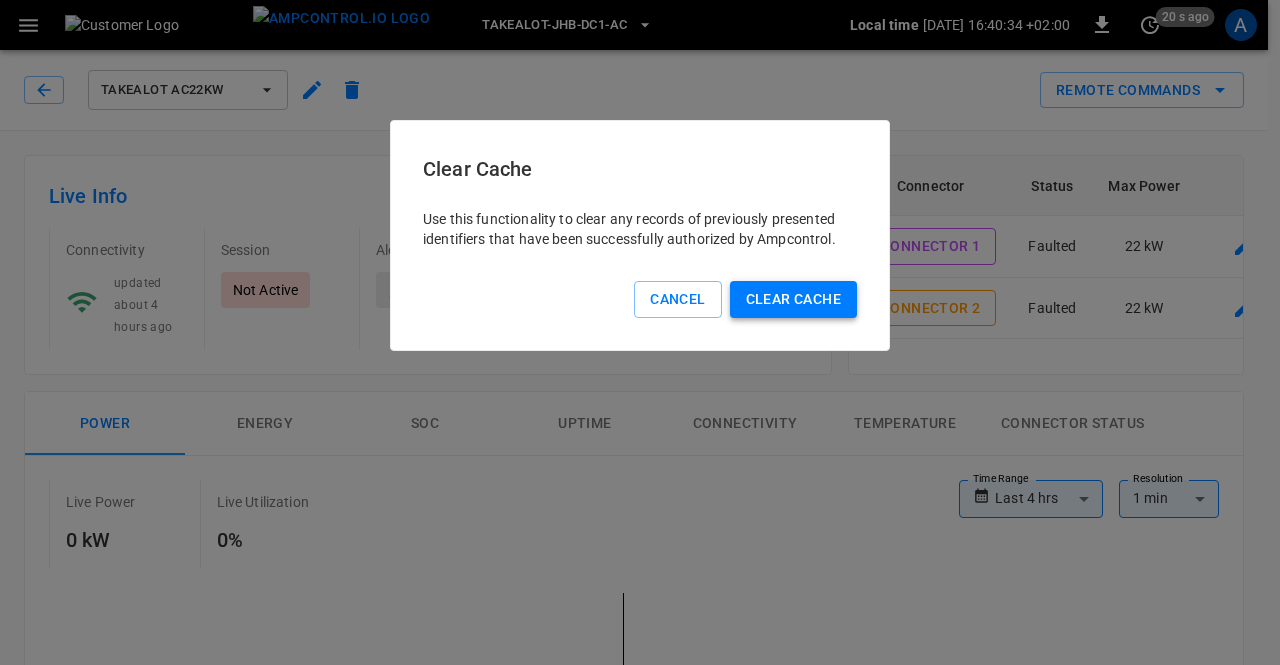 click on "Clear Cache" at bounding box center [793, 299] 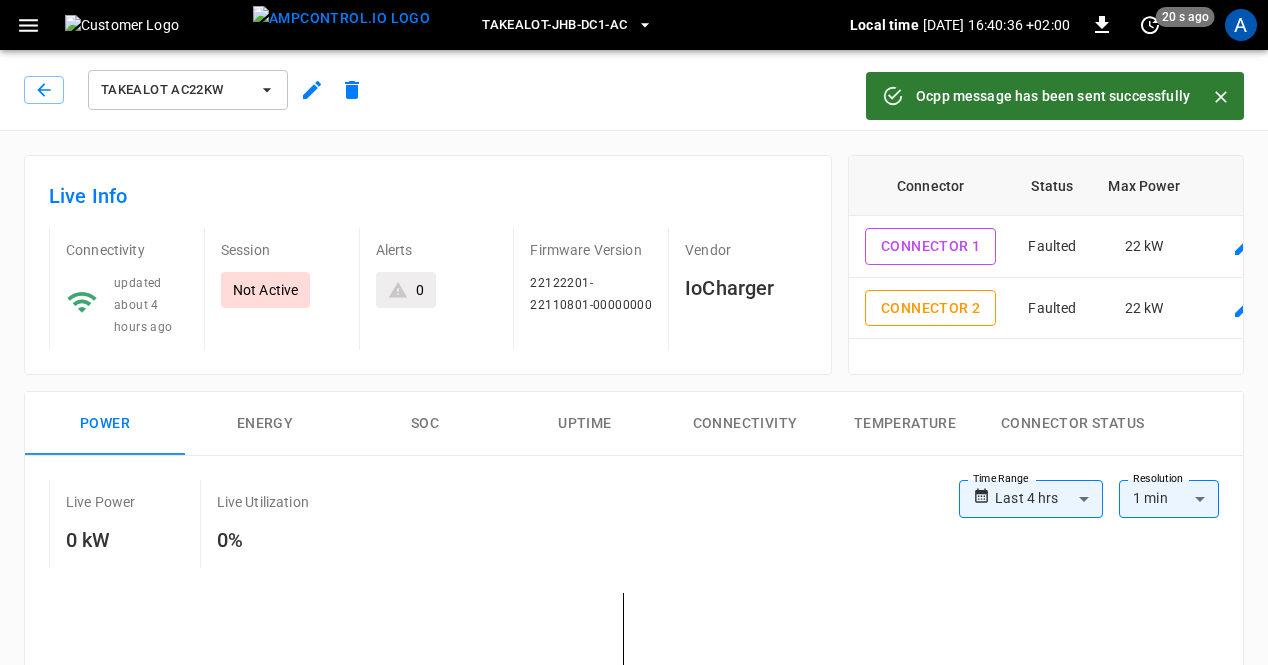 click at bounding box center (1221, 97) 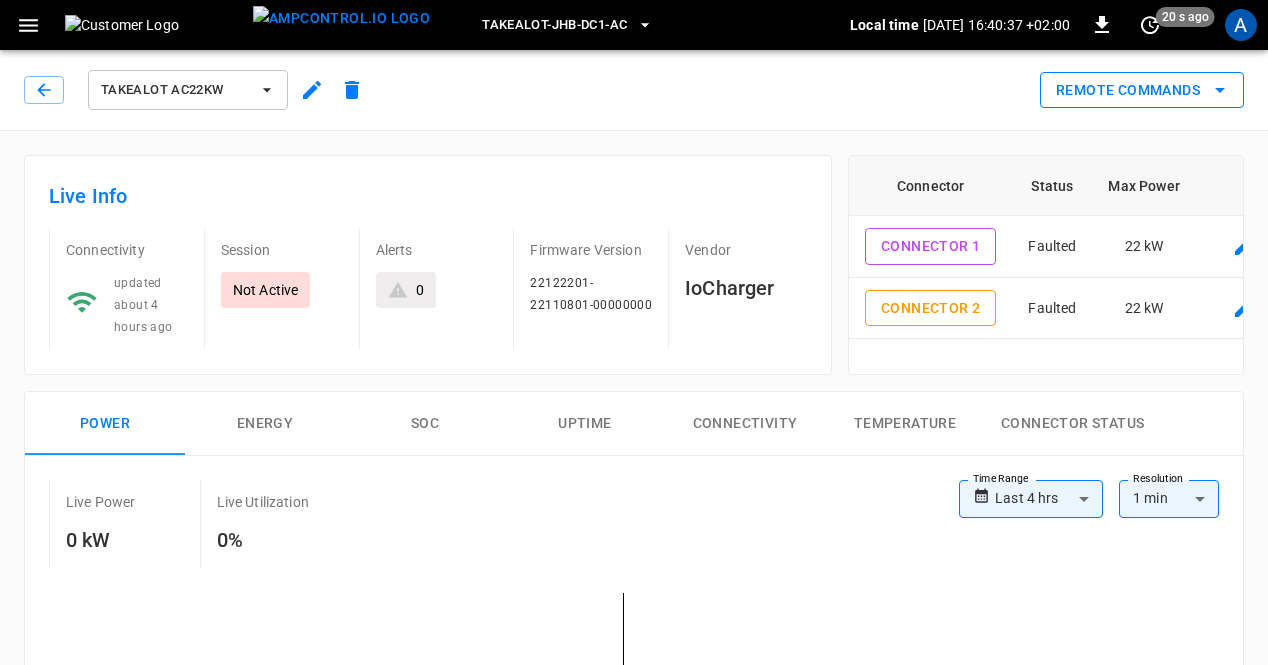 click on "Remote Commands" at bounding box center (1142, 90) 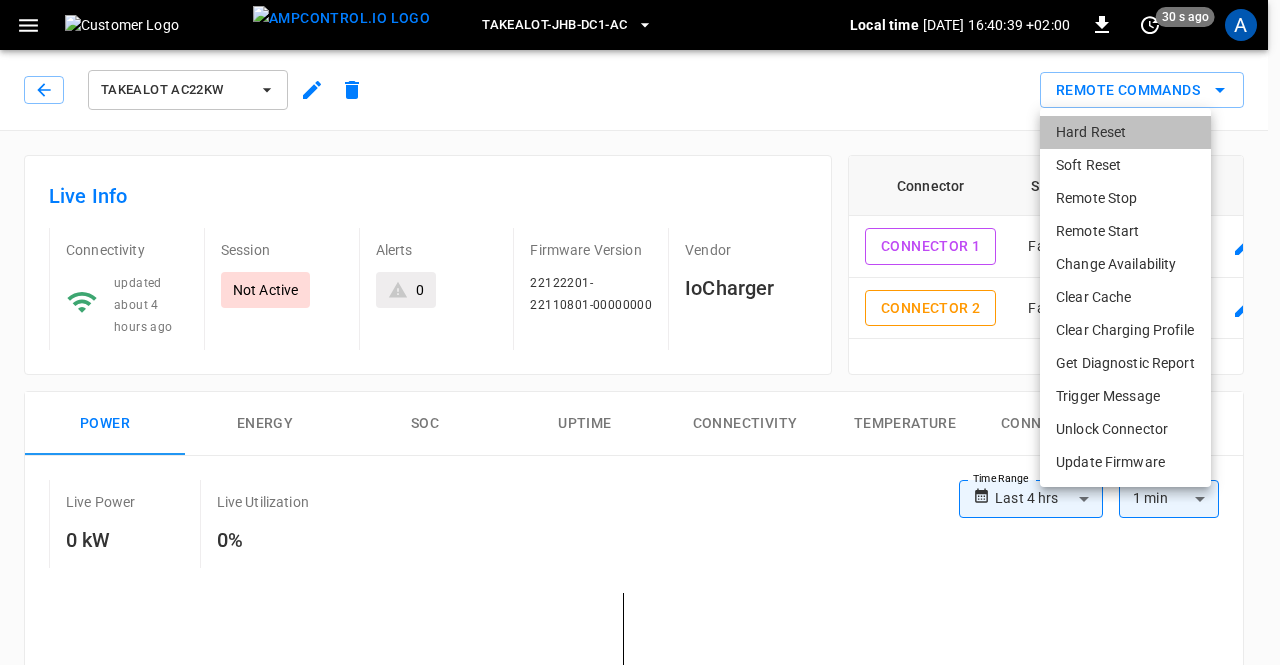 click on "Hard Reset" at bounding box center (1125, 132) 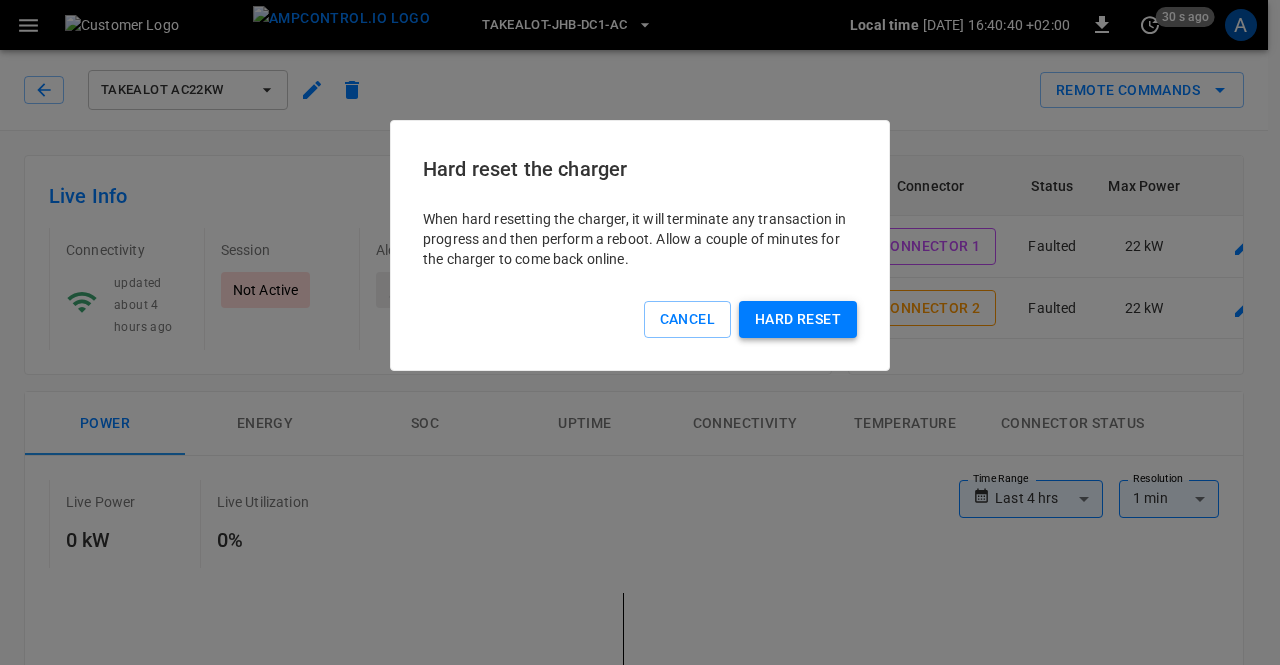 click on "Hard reset" at bounding box center (798, 319) 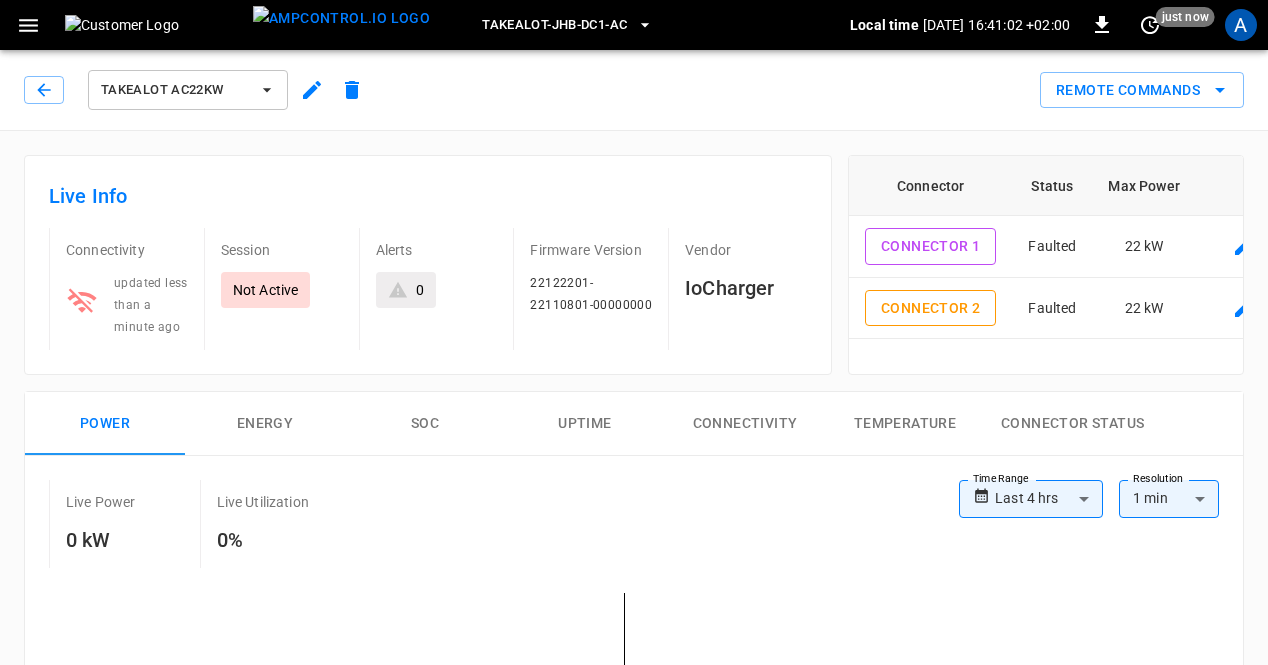 click 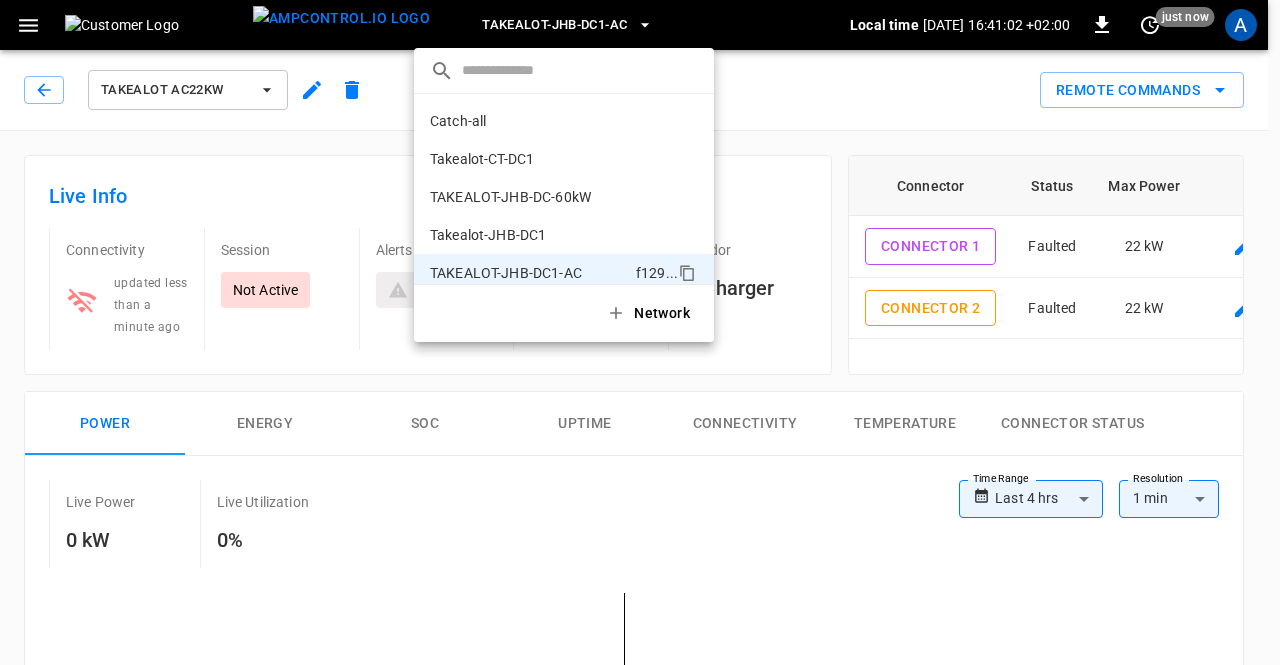 scroll, scrollTop: 16, scrollLeft: 0, axis: vertical 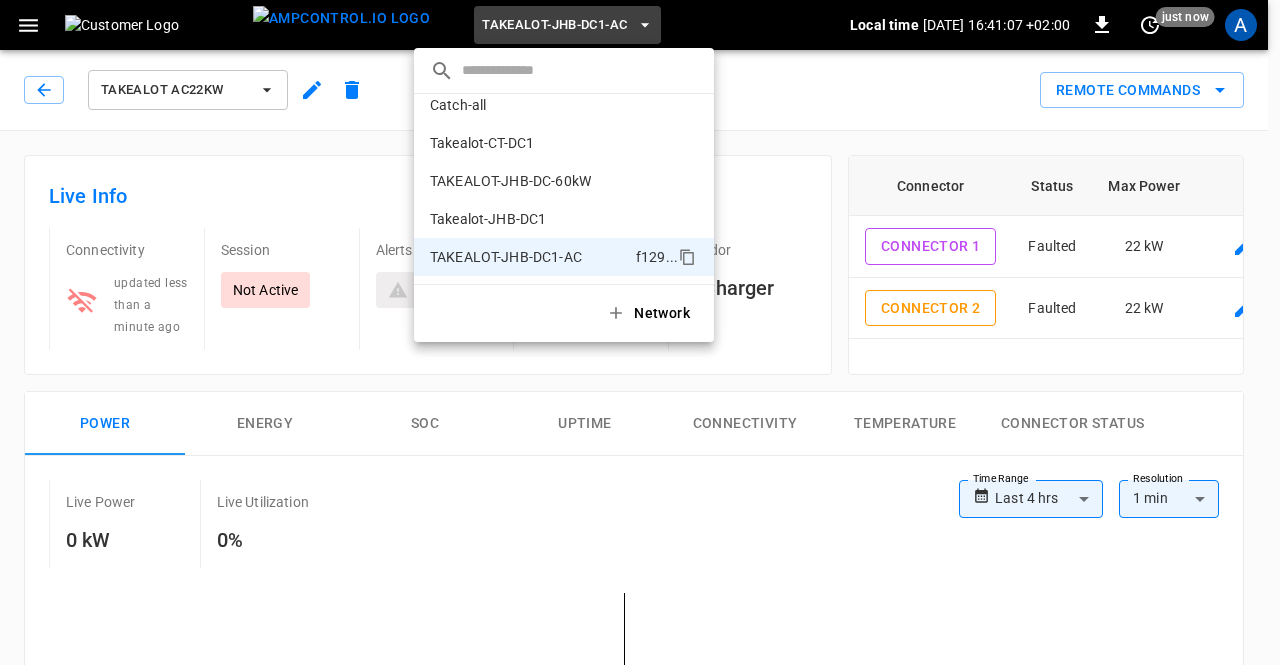 click at bounding box center [640, 332] 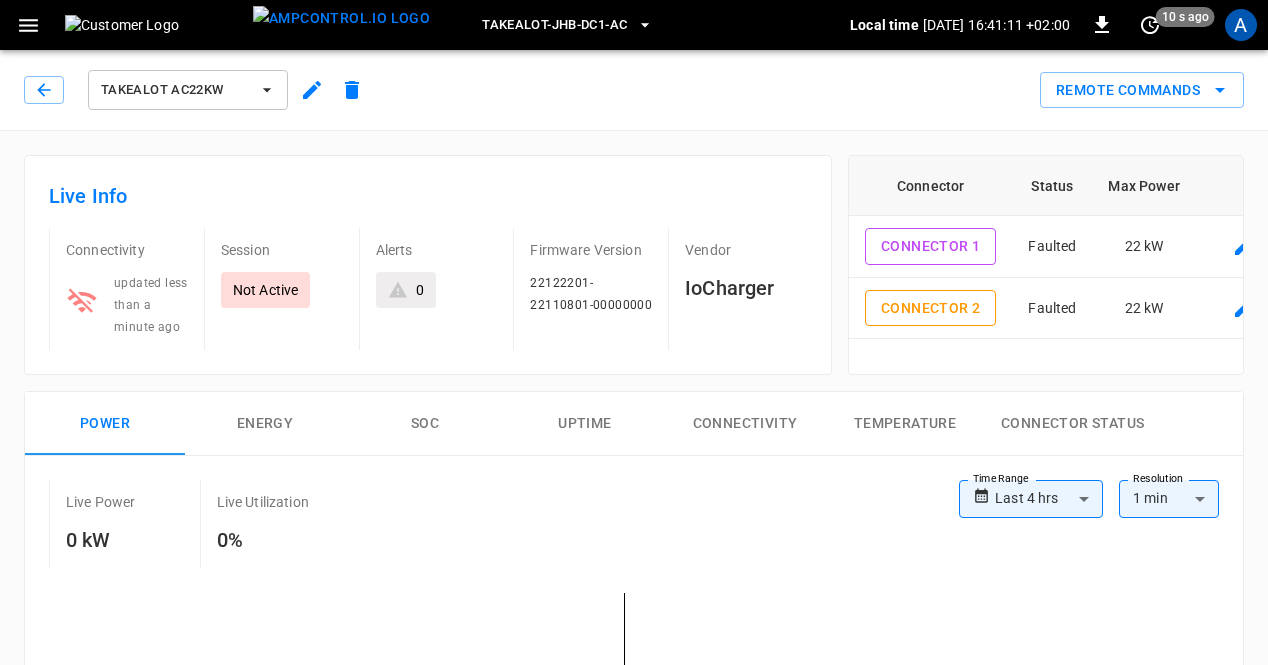 click 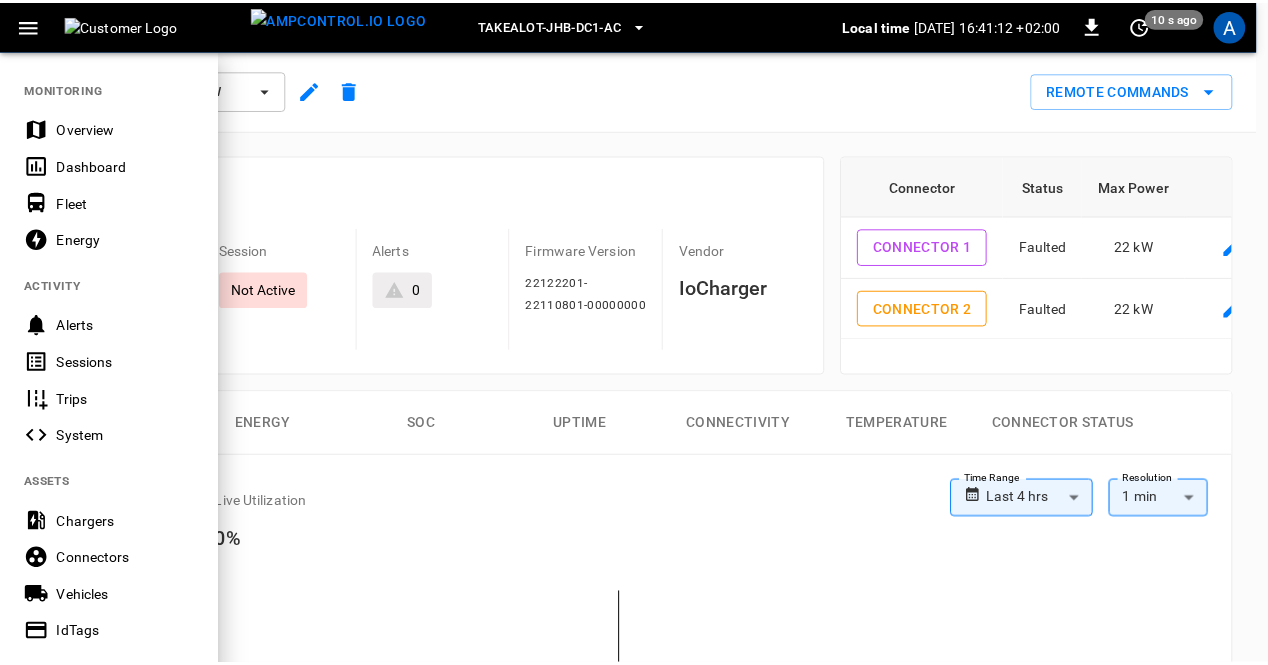 scroll, scrollTop: 473, scrollLeft: 0, axis: vertical 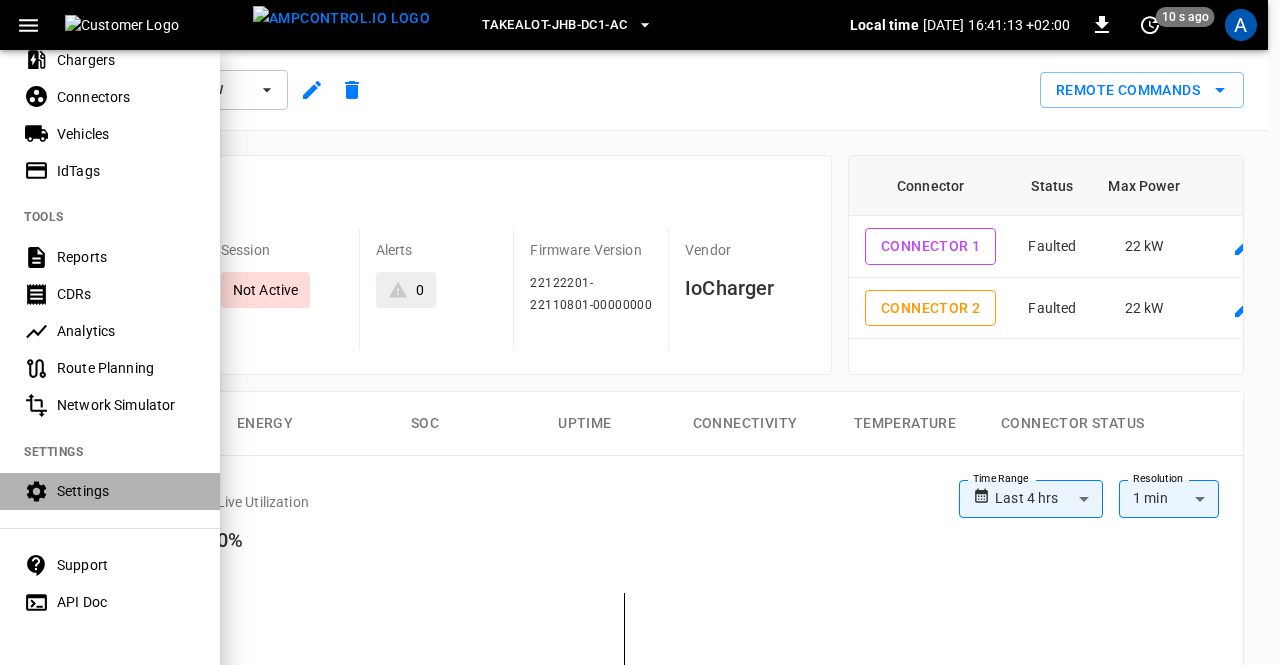 click on "Settings" at bounding box center (126, 491) 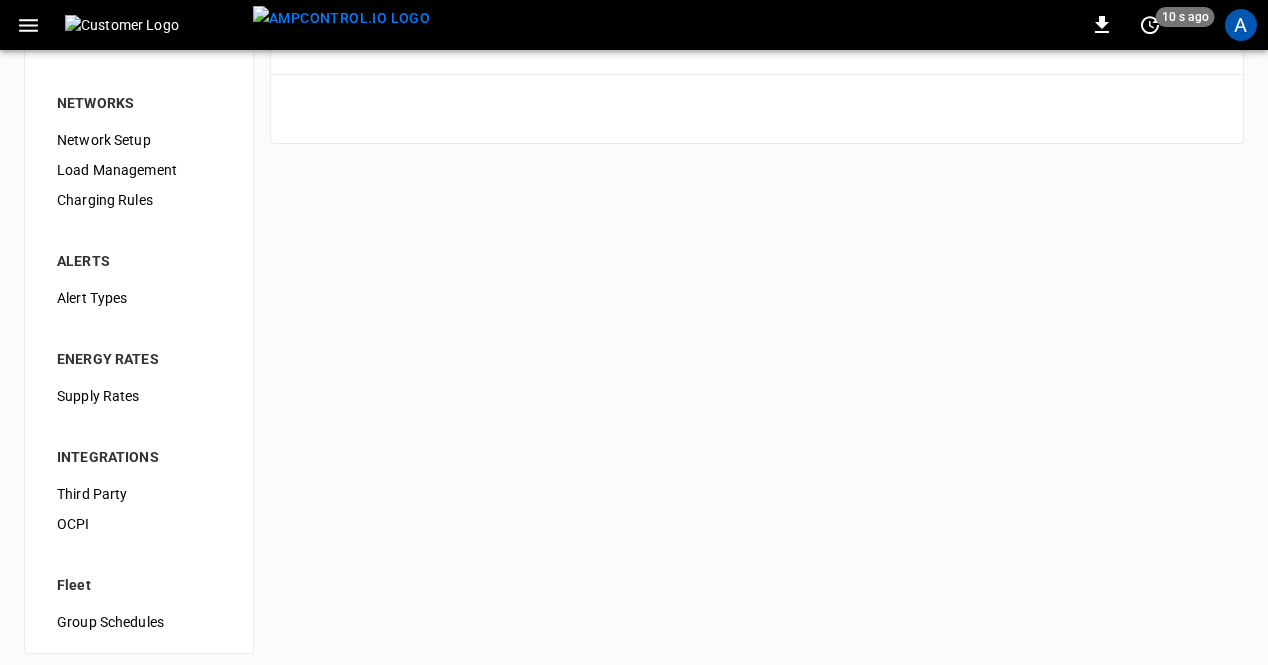 scroll, scrollTop: 289, scrollLeft: 0, axis: vertical 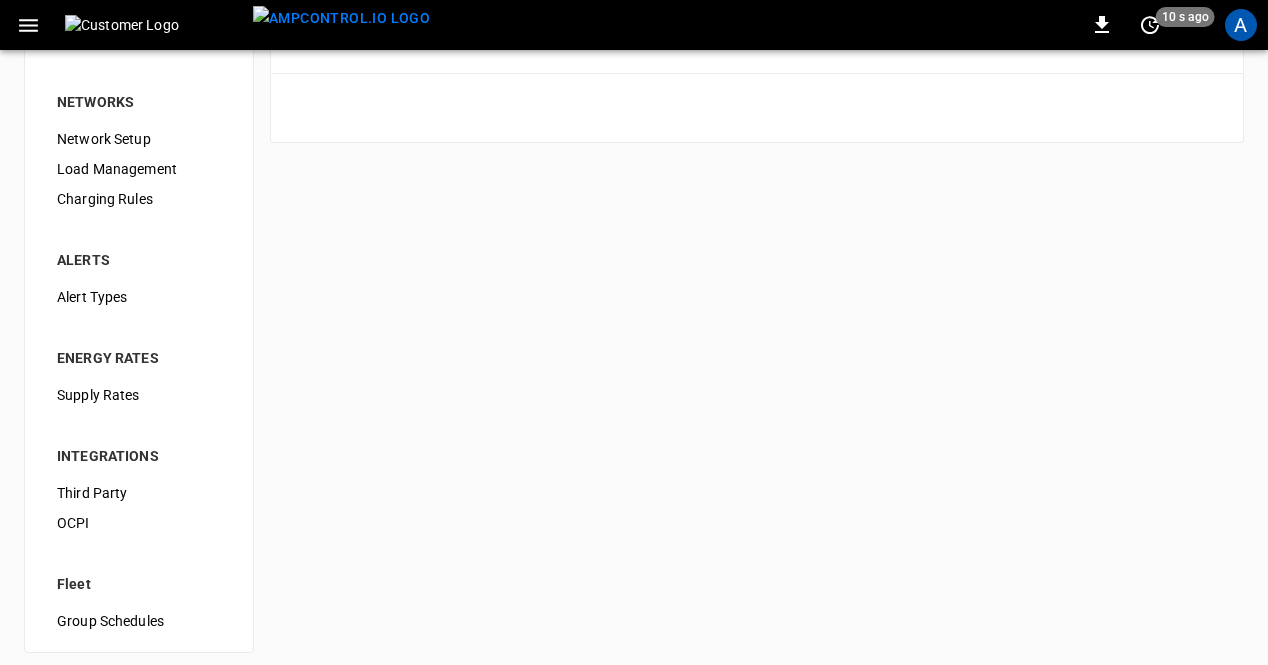 click on "Supply Rates" at bounding box center [139, 395] 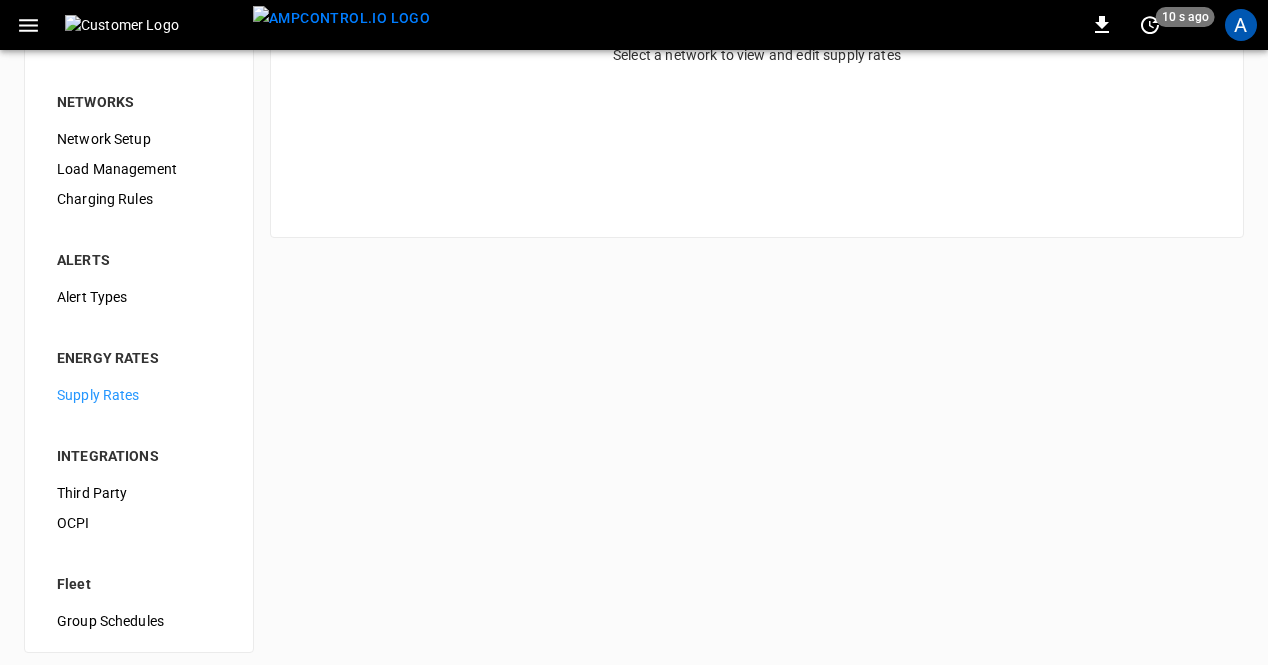 scroll, scrollTop: 0, scrollLeft: 0, axis: both 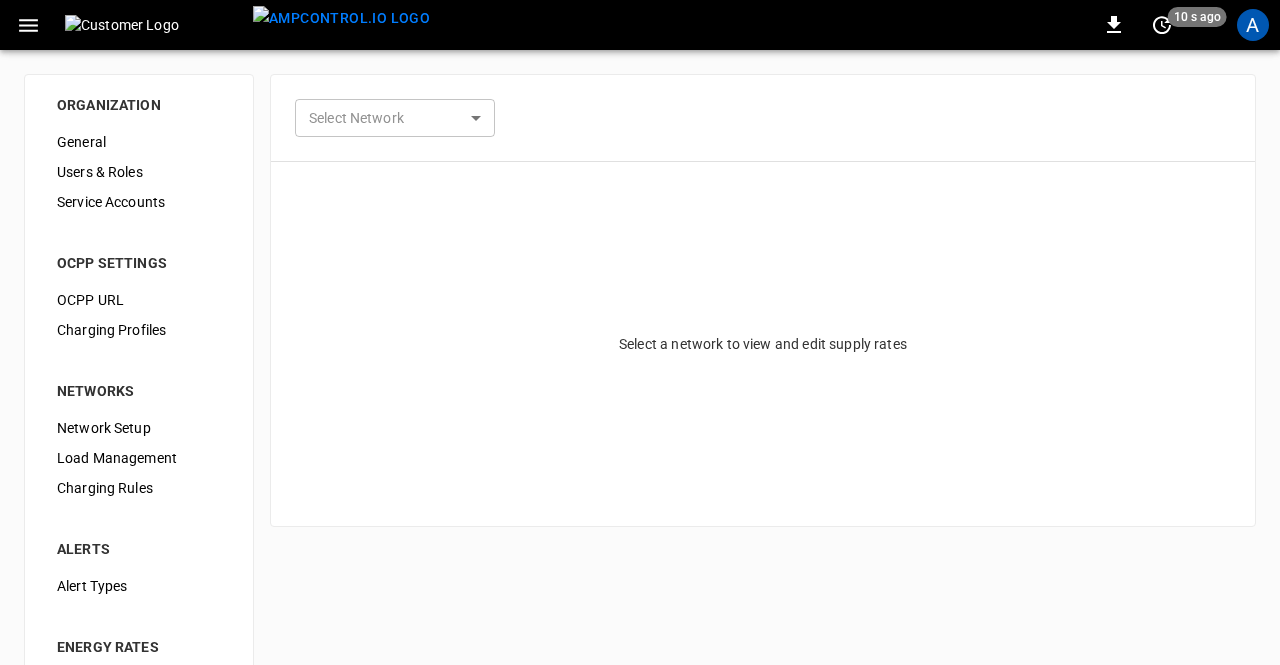 click on "0 10 s ago A ORGANIZATION General Users & Roles Service Accounts OCPP SETTINGS OCPP URL Charging Profiles NETWORKS Network Setup Load Management Charging Rules ALERTS Alert Types ENERGY RATES Supply Rates INTEGRATIONS Third Party OCPI Fleet Group Schedules Select Network ​ Select Network Select a network to view and edit supply rates Refresh now Update every 5 sec Update every 30 sec Off Takealot Aeversa  Aeversa Support support@aeversa.com admin Profile Settings Notifications Settings Other organizations Aeversa DP World Rola Volvo Cars Somerset Wes Logout" at bounding box center [640, 493] 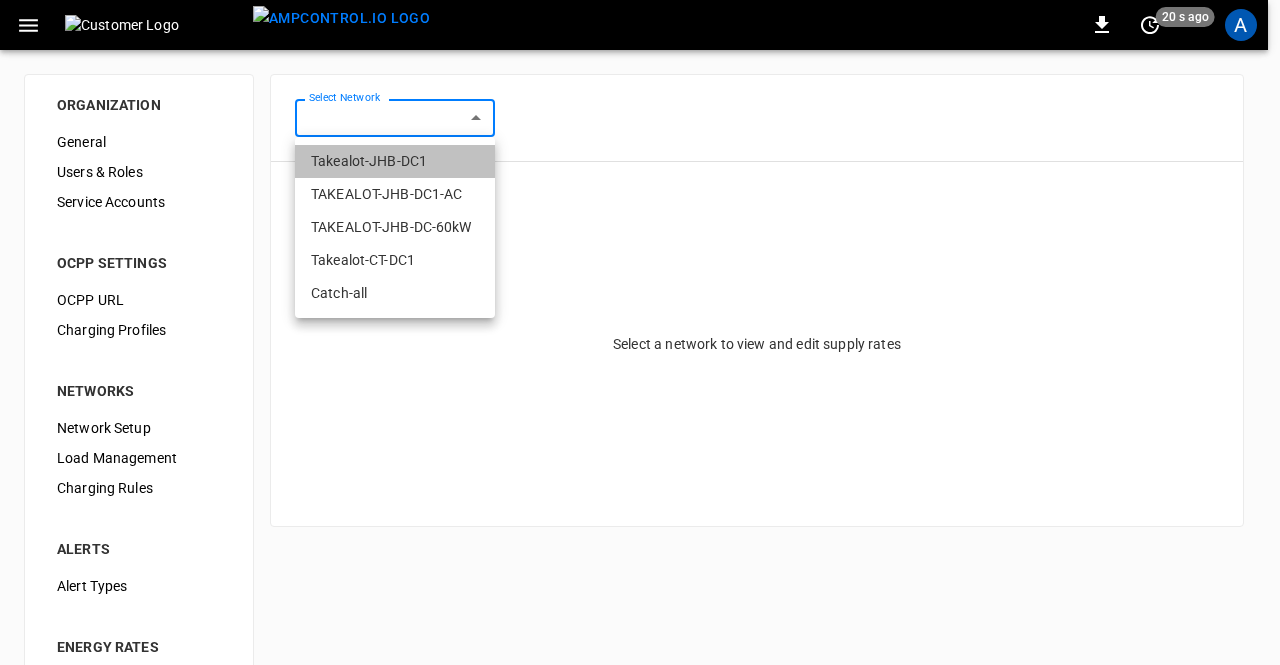 click on "Takealot-JHB-DC1" at bounding box center [395, 161] 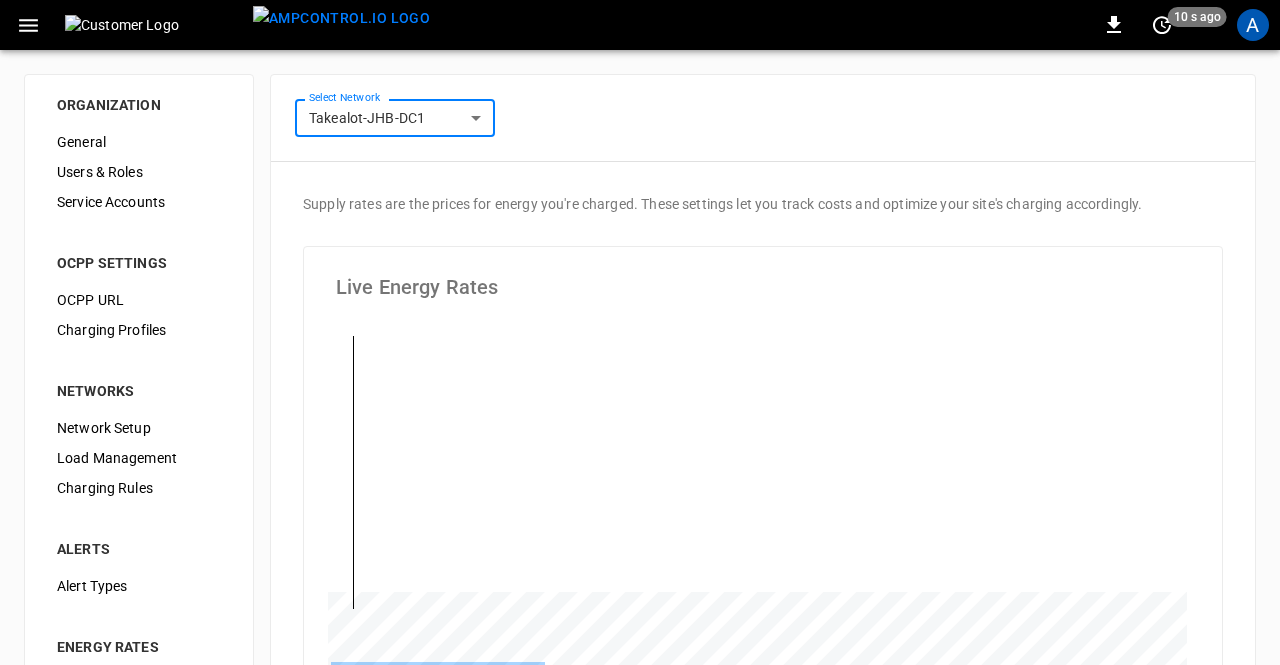 click on "**********" at bounding box center (640, 615) 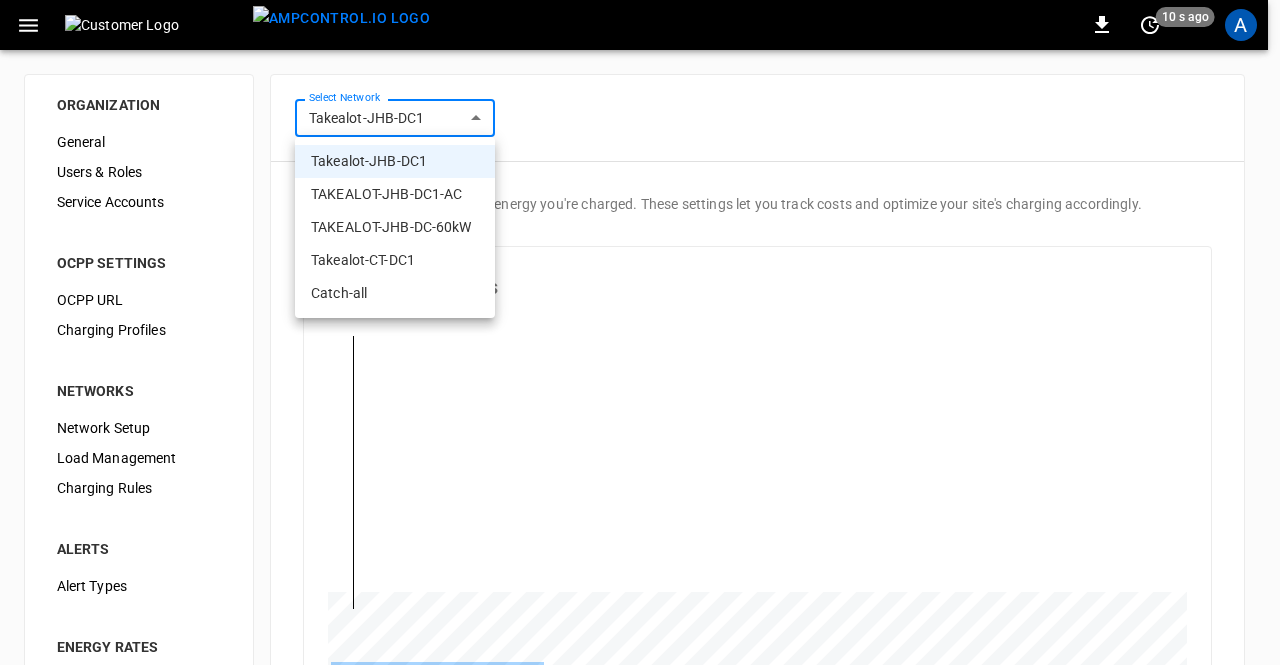 click on "Takealot-CT-DC1" at bounding box center (395, 260) 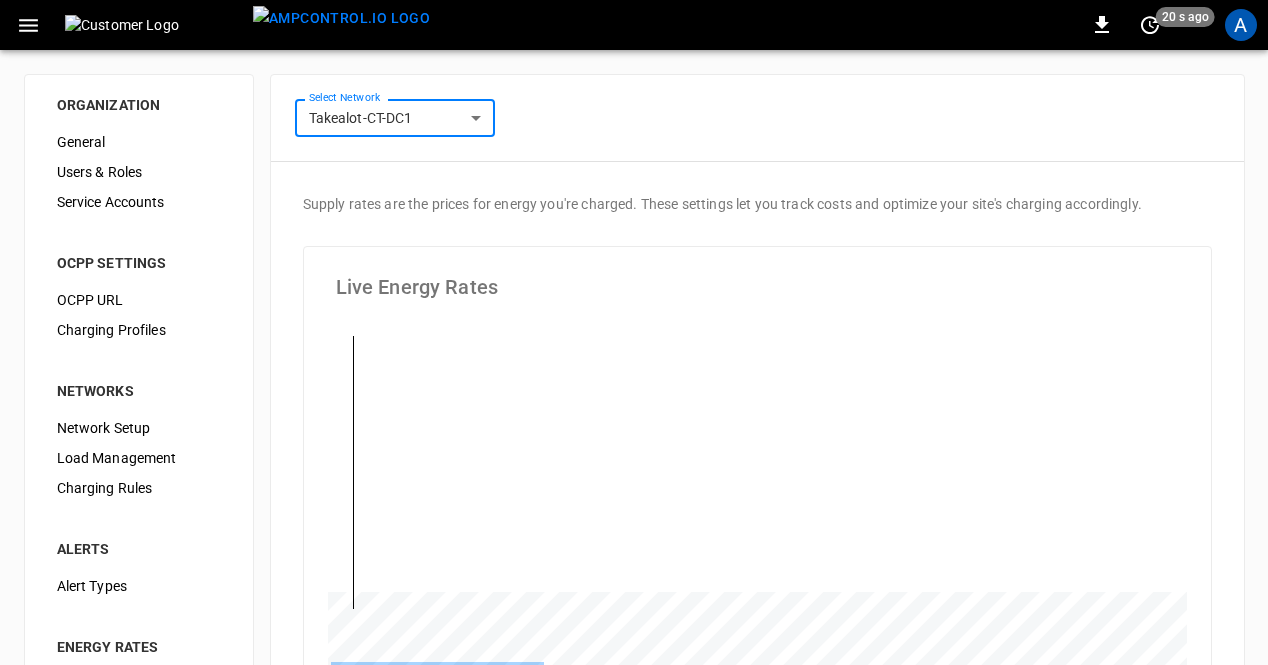 click on "**********" at bounding box center [634, 615] 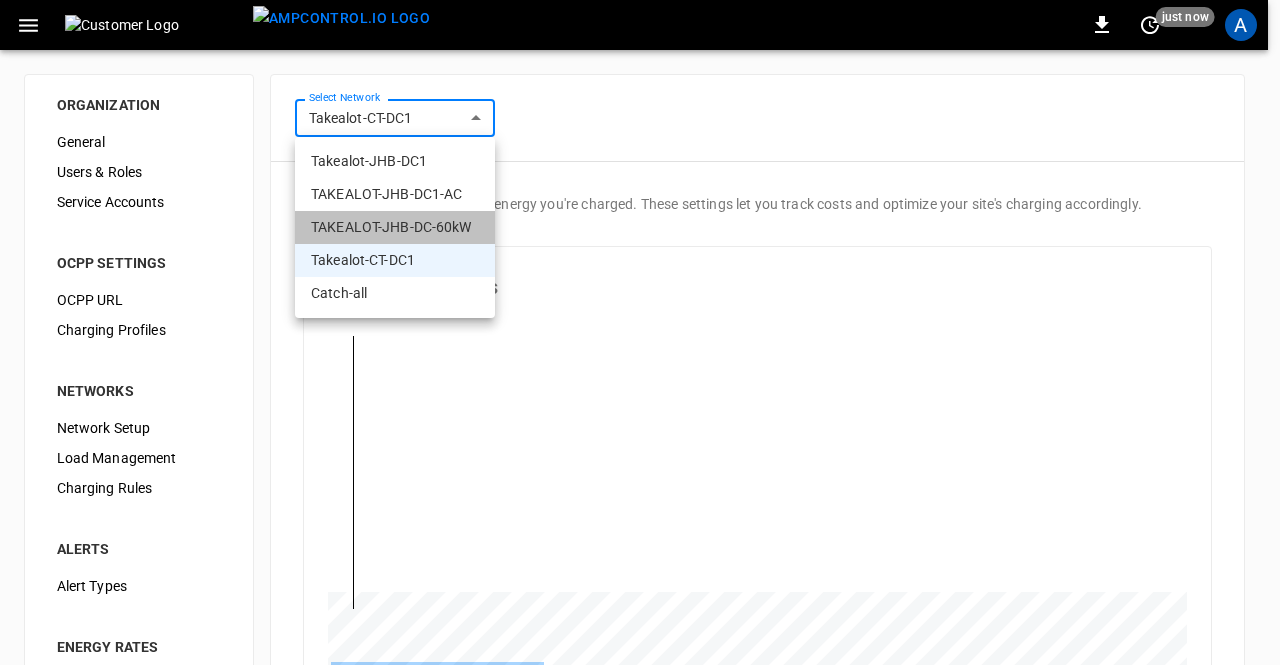 click on "TAKEALOT-JHB-DC-60kW" at bounding box center [395, 227] 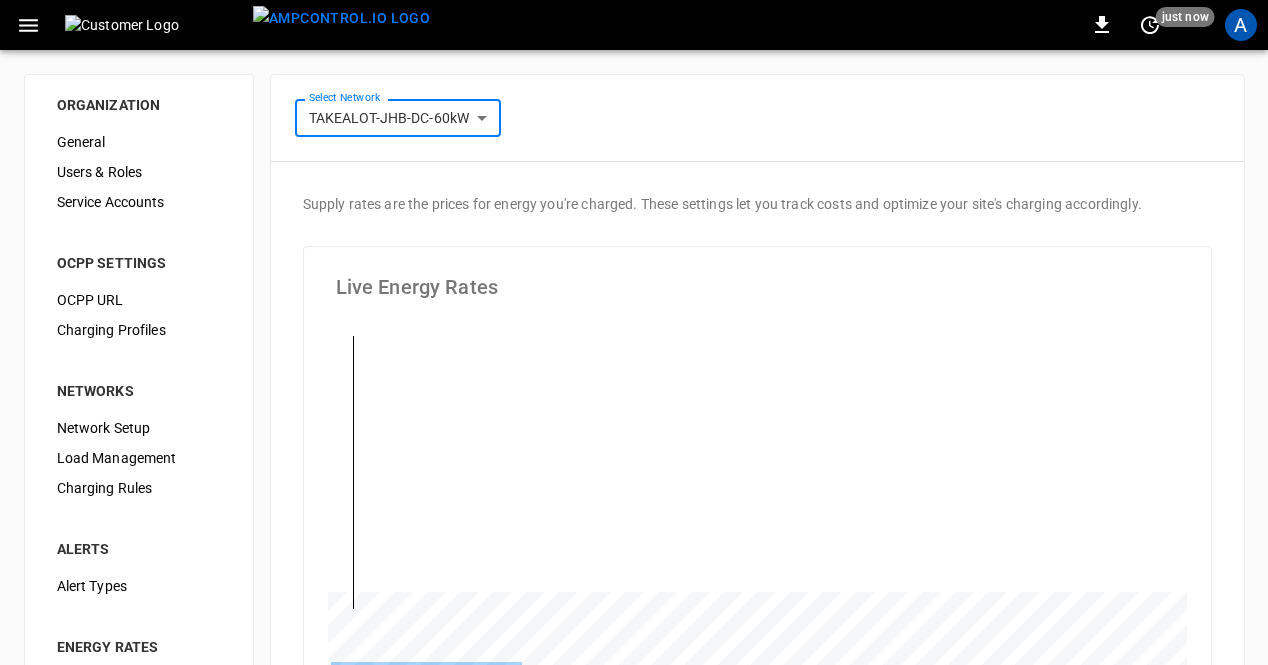 type on "*" 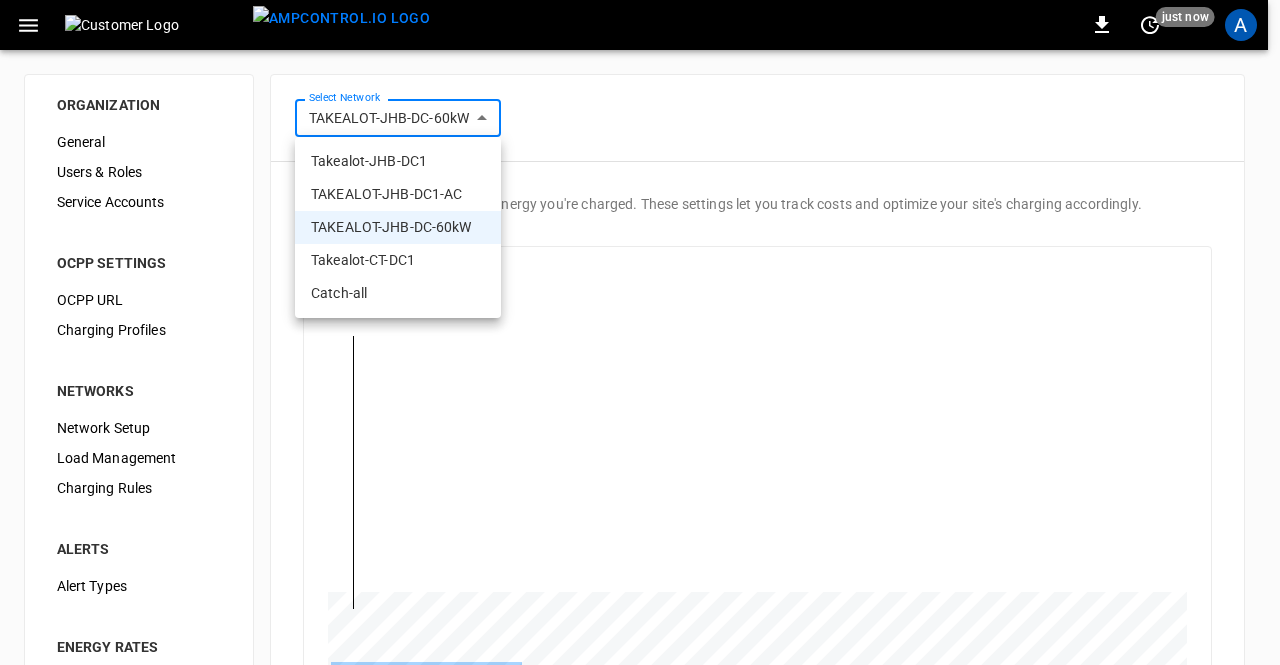 click on "**********" at bounding box center [640, 615] 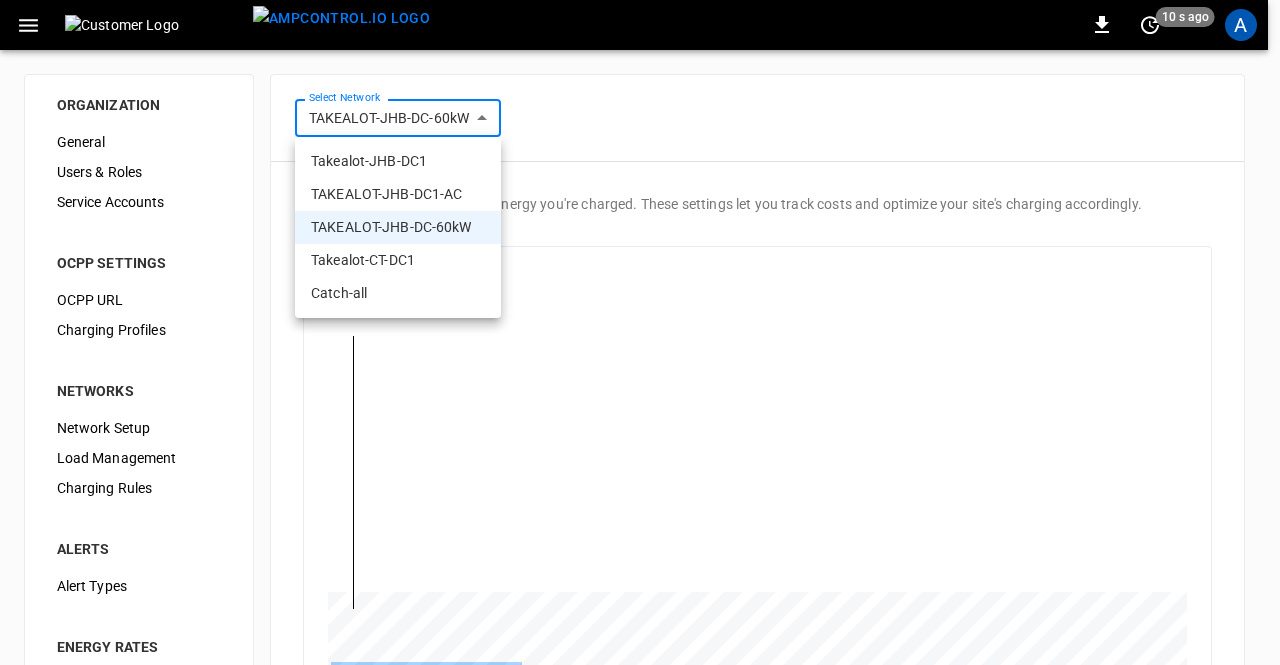 click on "Takealot-CT-DC1" at bounding box center (398, 260) 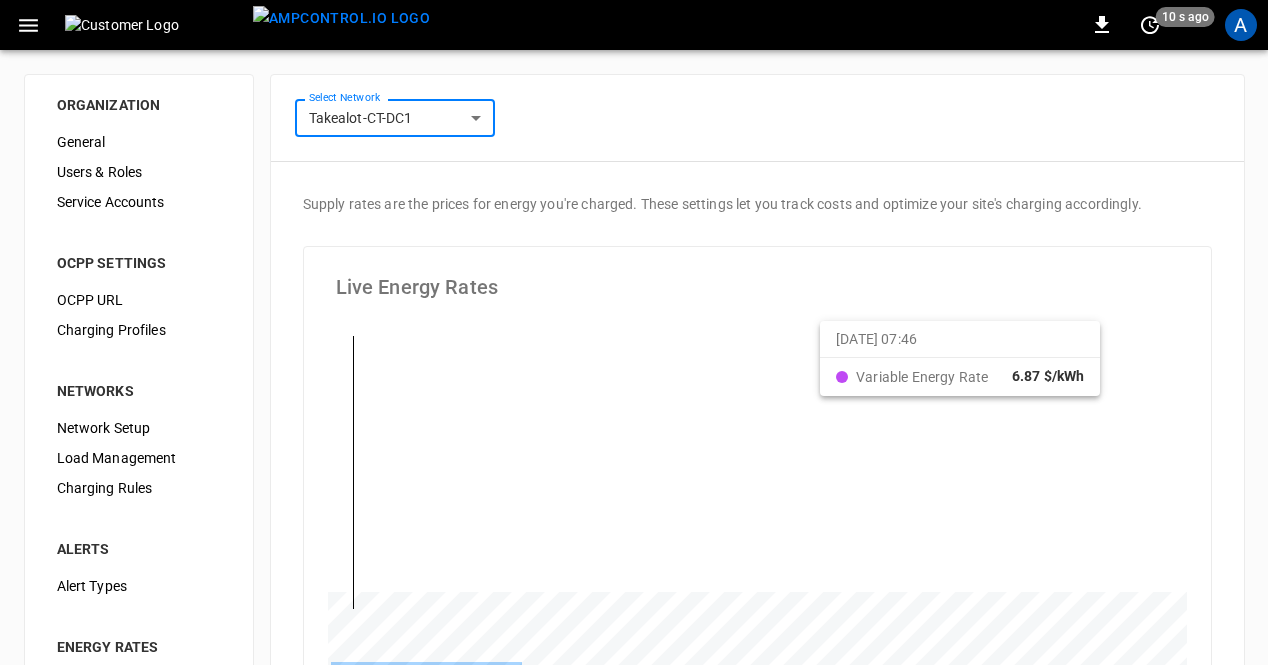type 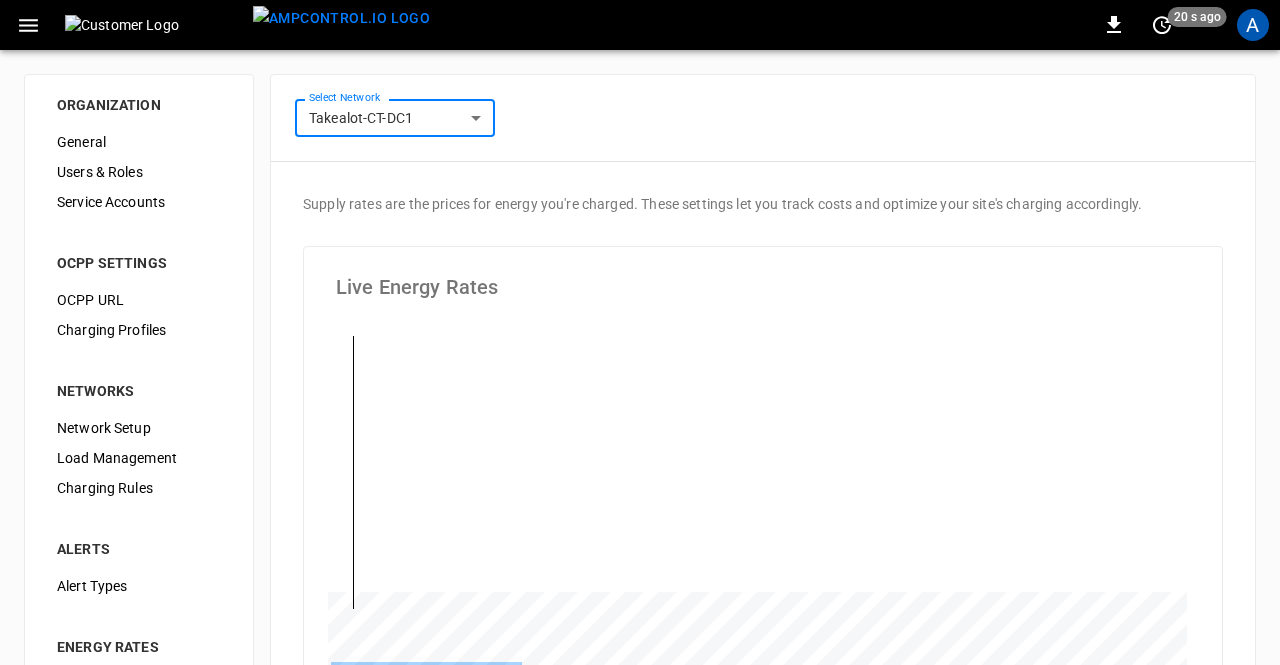click on "**********" at bounding box center [640, 615] 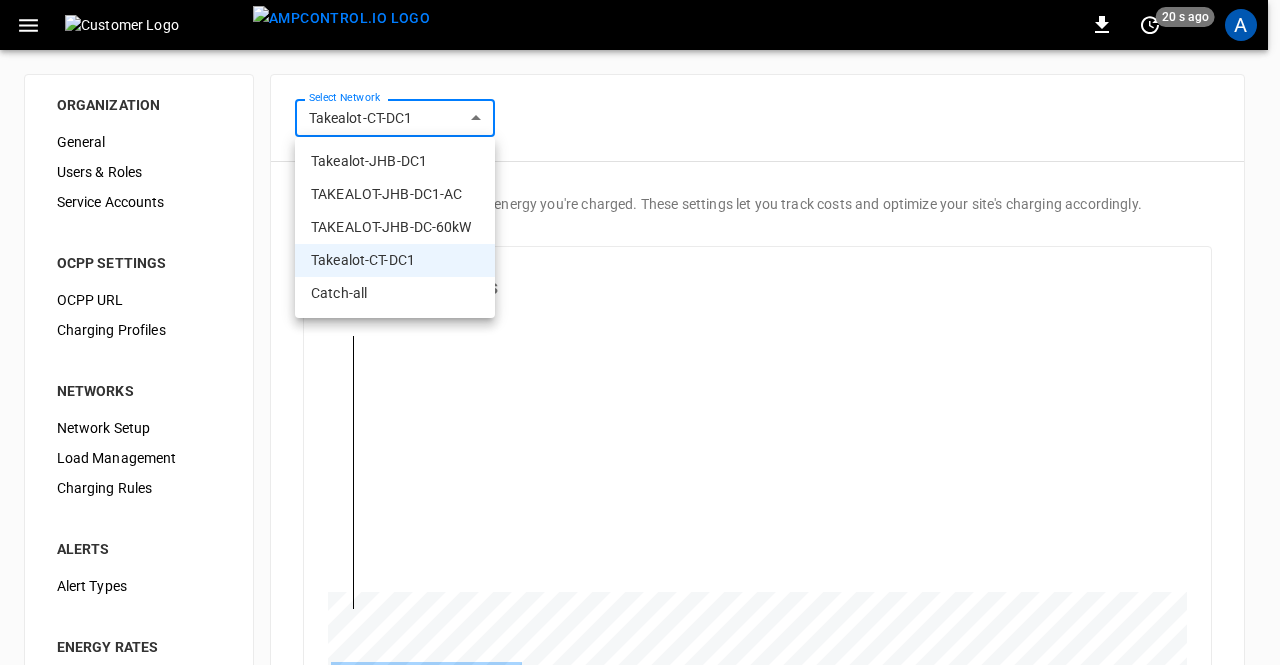 click on "TAKEALOT-JHB-DC1-AC" at bounding box center [395, 194] 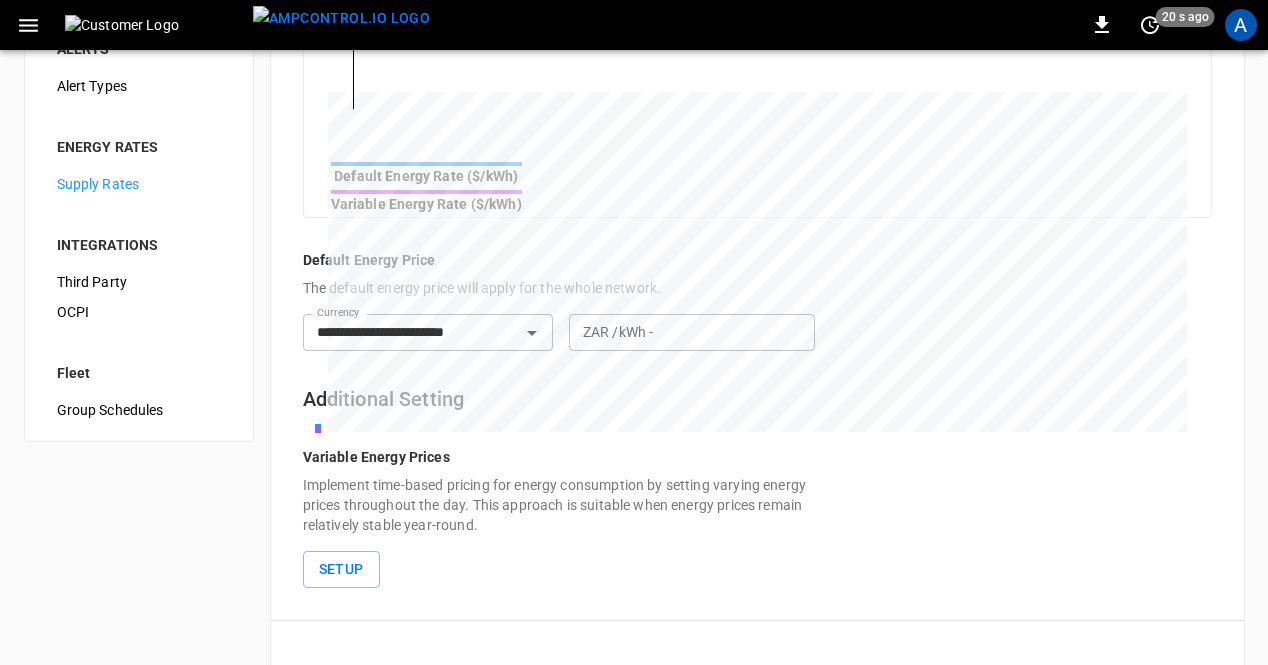 type on "*" 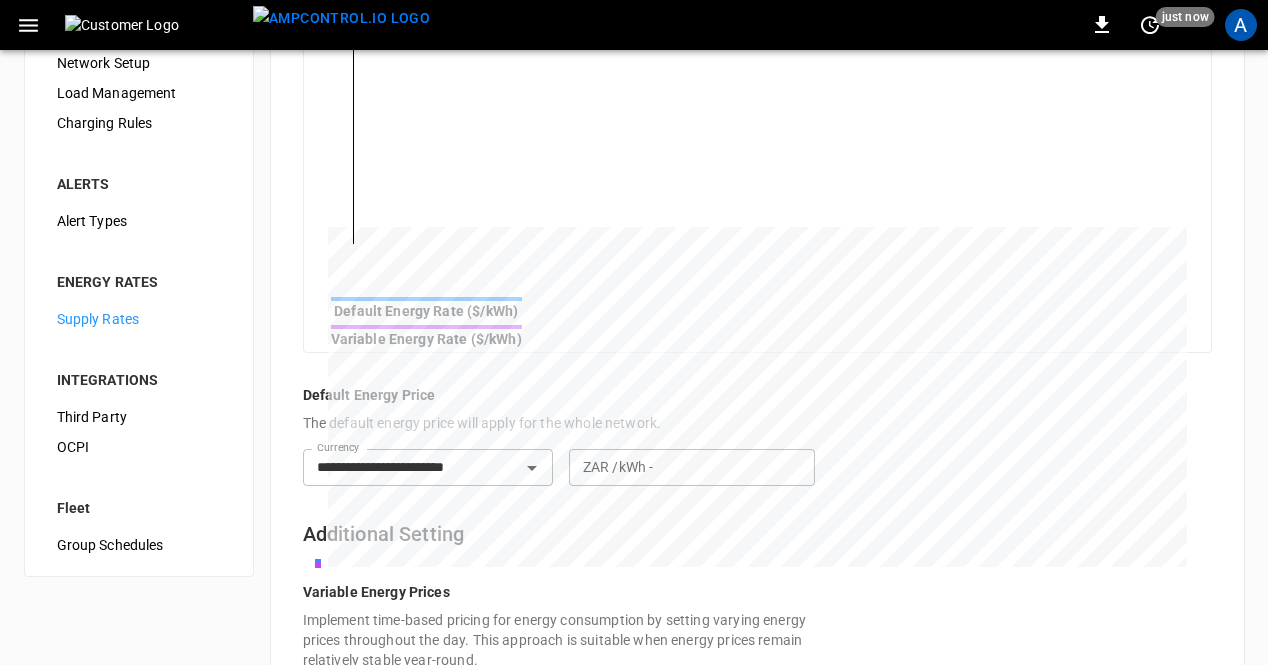 scroll, scrollTop: 360, scrollLeft: 0, axis: vertical 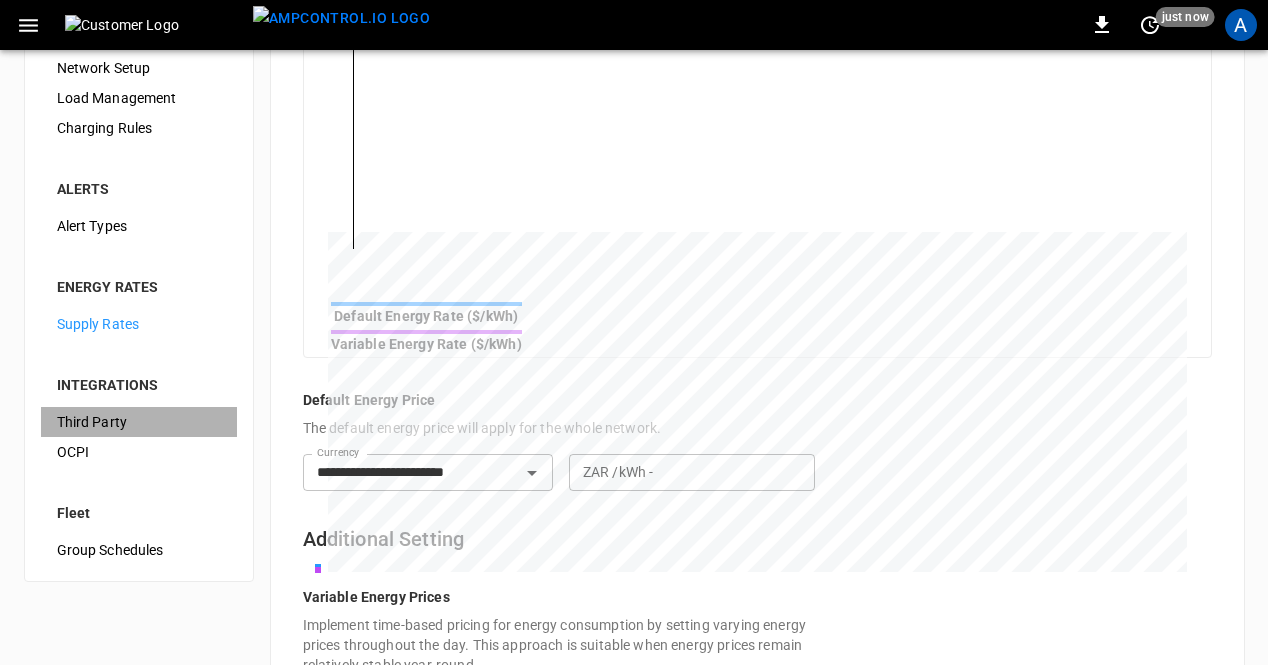 click on "Third Party" at bounding box center (139, 422) 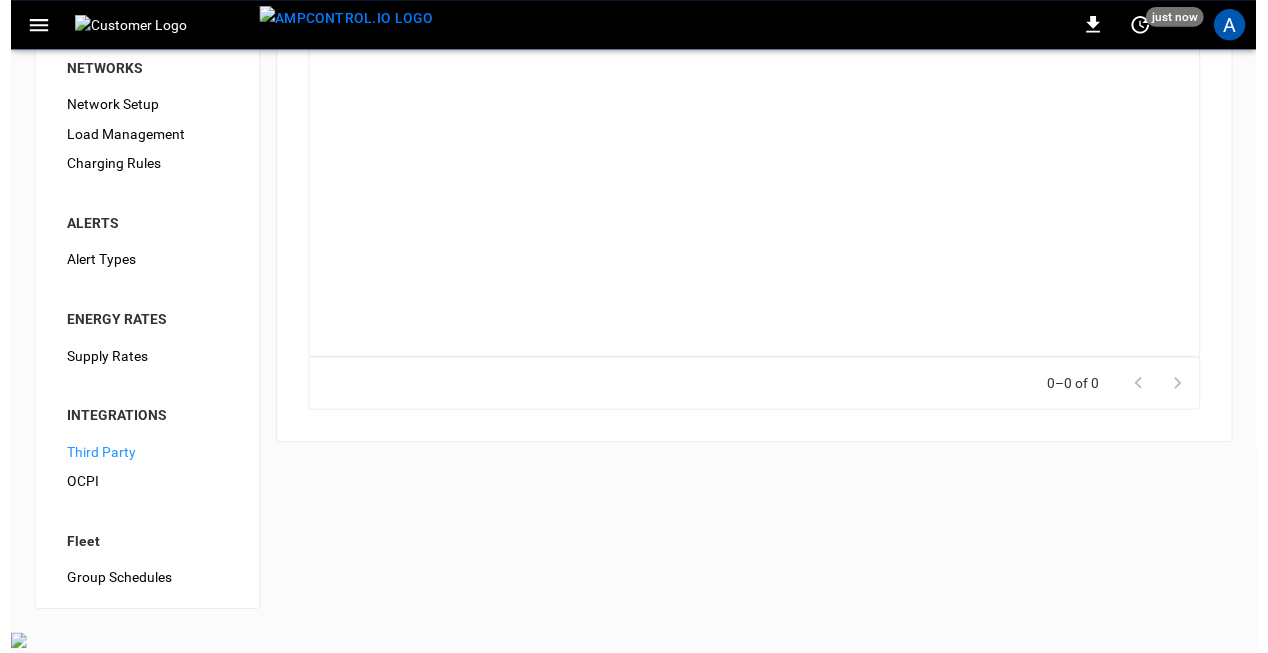 scroll, scrollTop: 0, scrollLeft: 0, axis: both 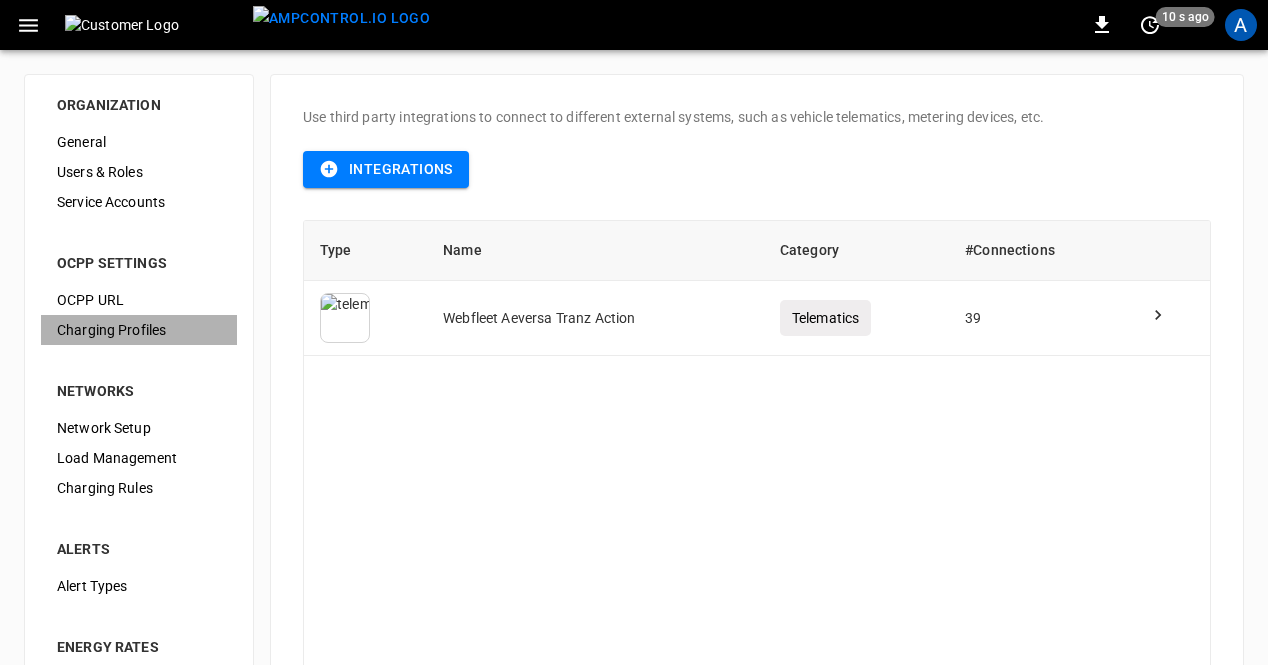 click on "Charging Profiles" at bounding box center (139, 330) 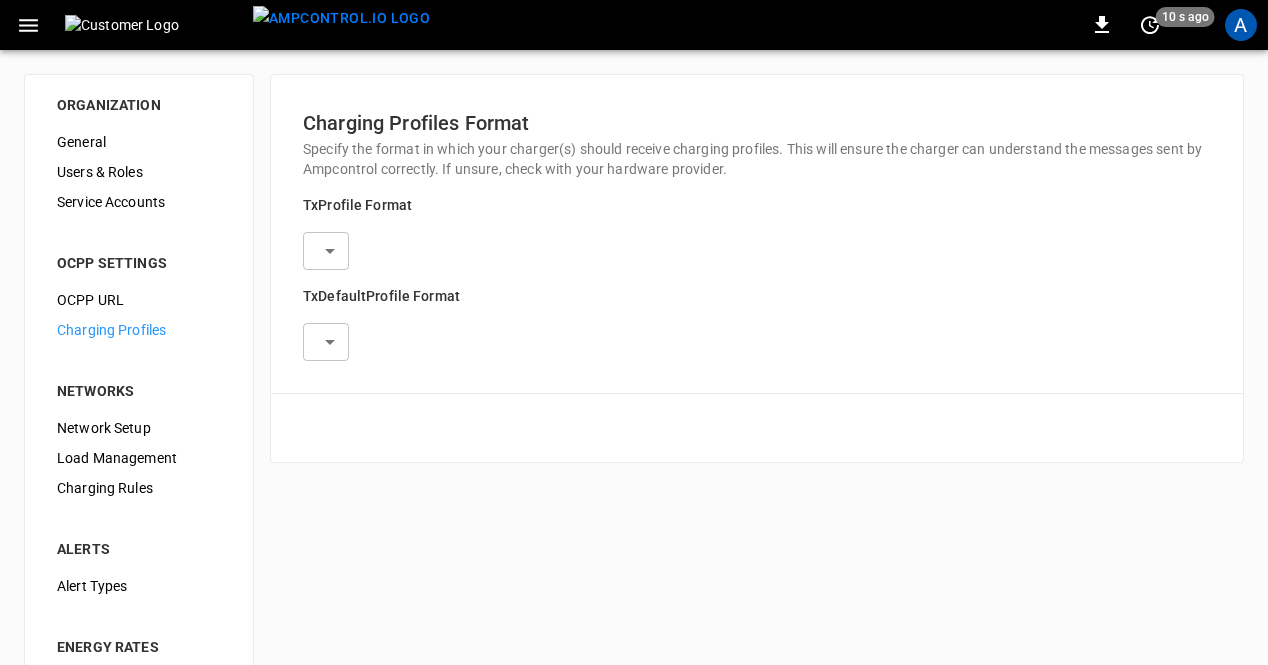 type on "**********" 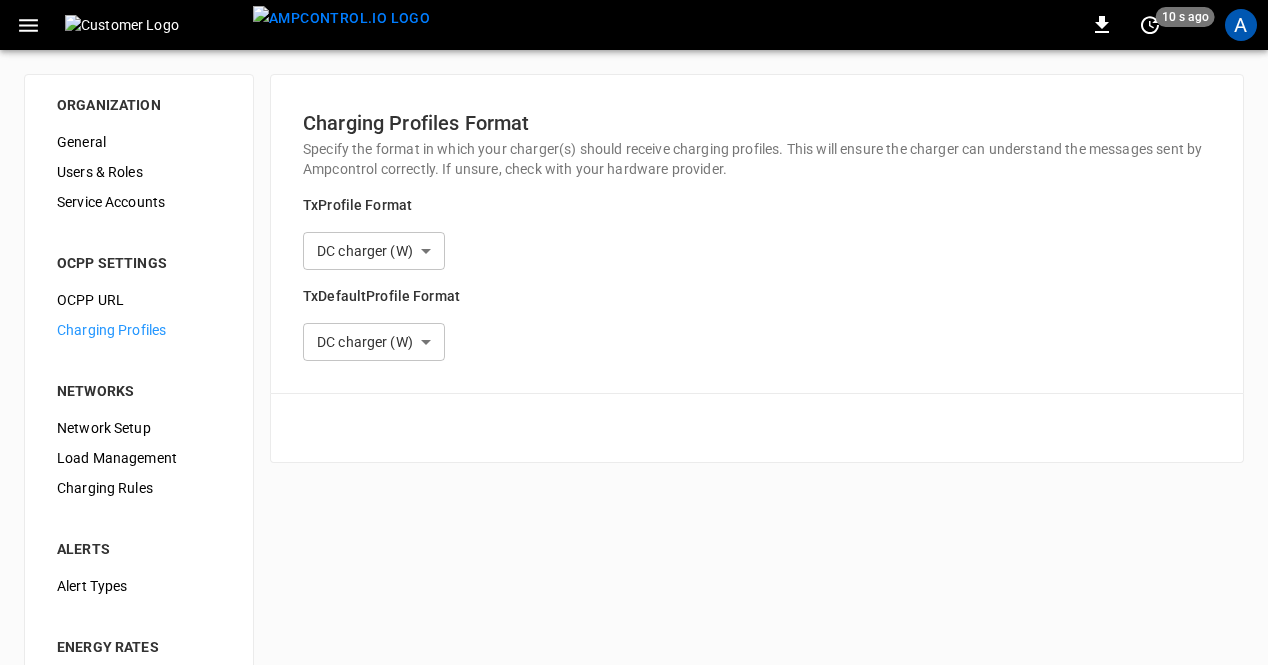 click on "Users & Roles" at bounding box center (139, 172) 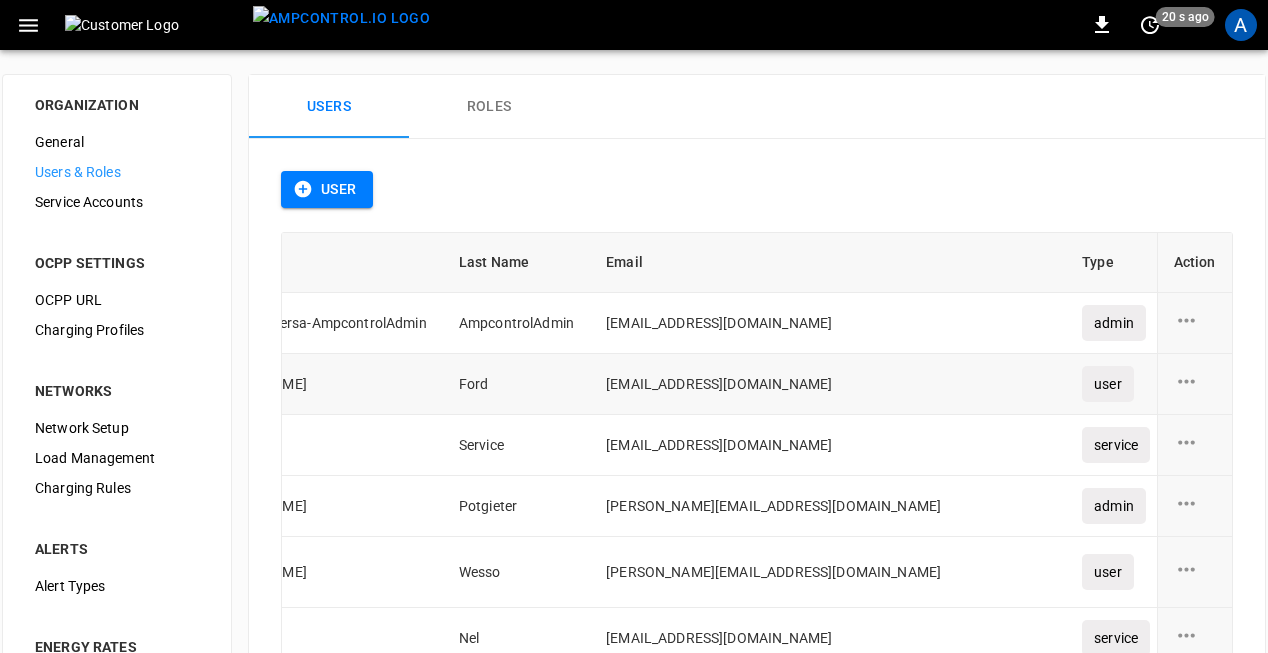 scroll, scrollTop: 0, scrollLeft: 204, axis: horizontal 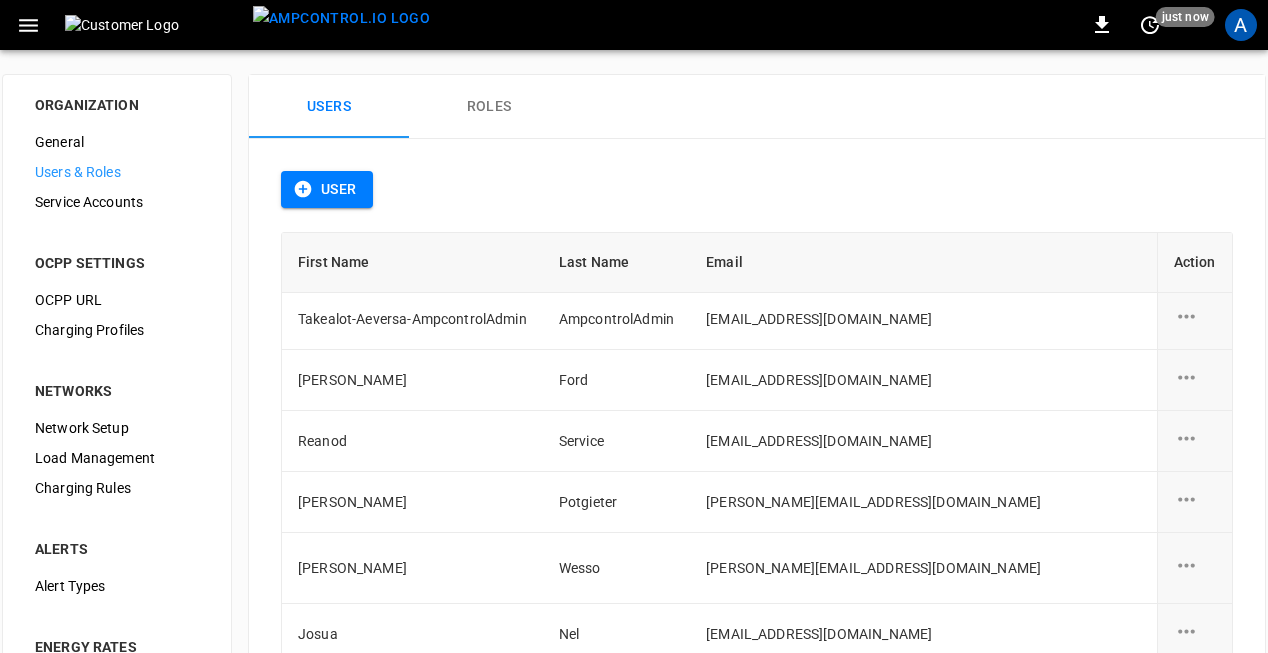 click on "Service Accounts" at bounding box center (117, 202) 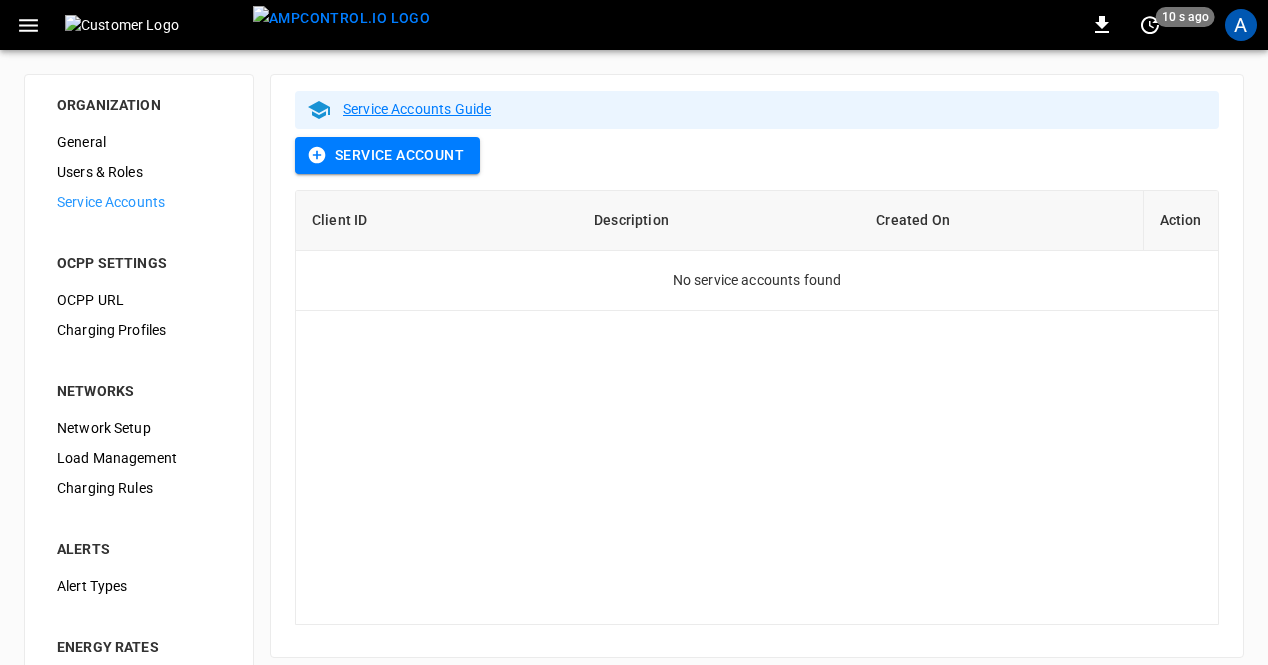 click on "Charging Profiles" at bounding box center (139, 330) 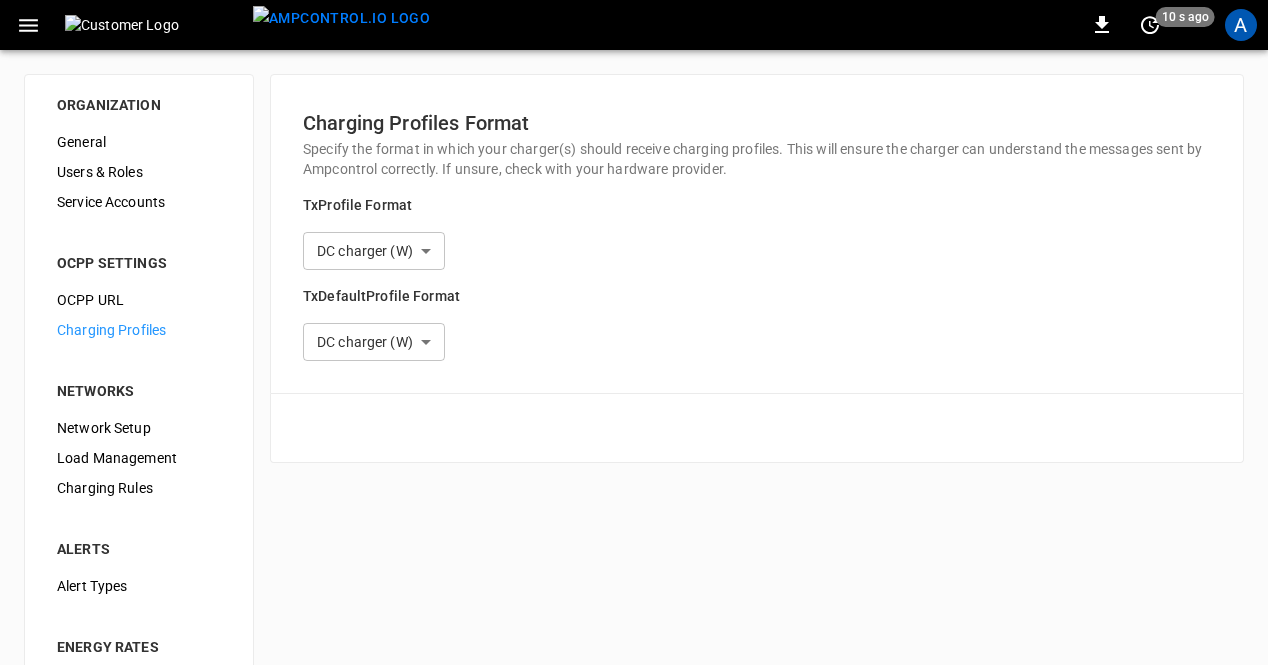 click on "General" at bounding box center (139, 142) 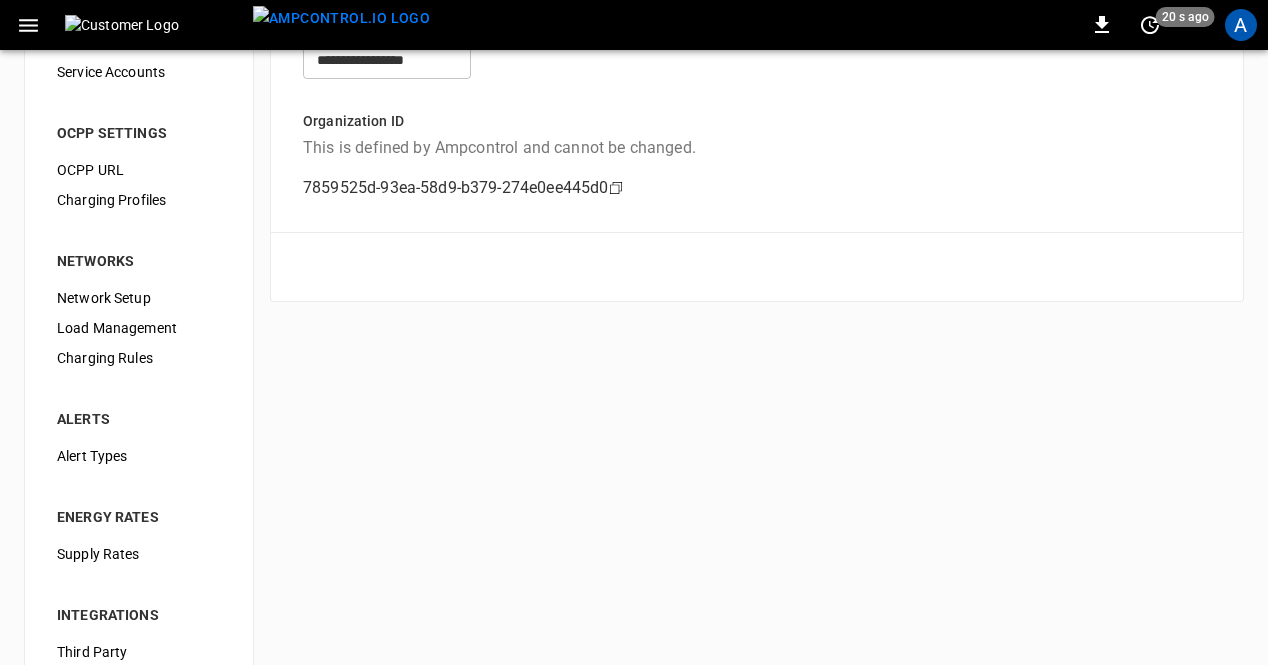 scroll, scrollTop: 137, scrollLeft: 0, axis: vertical 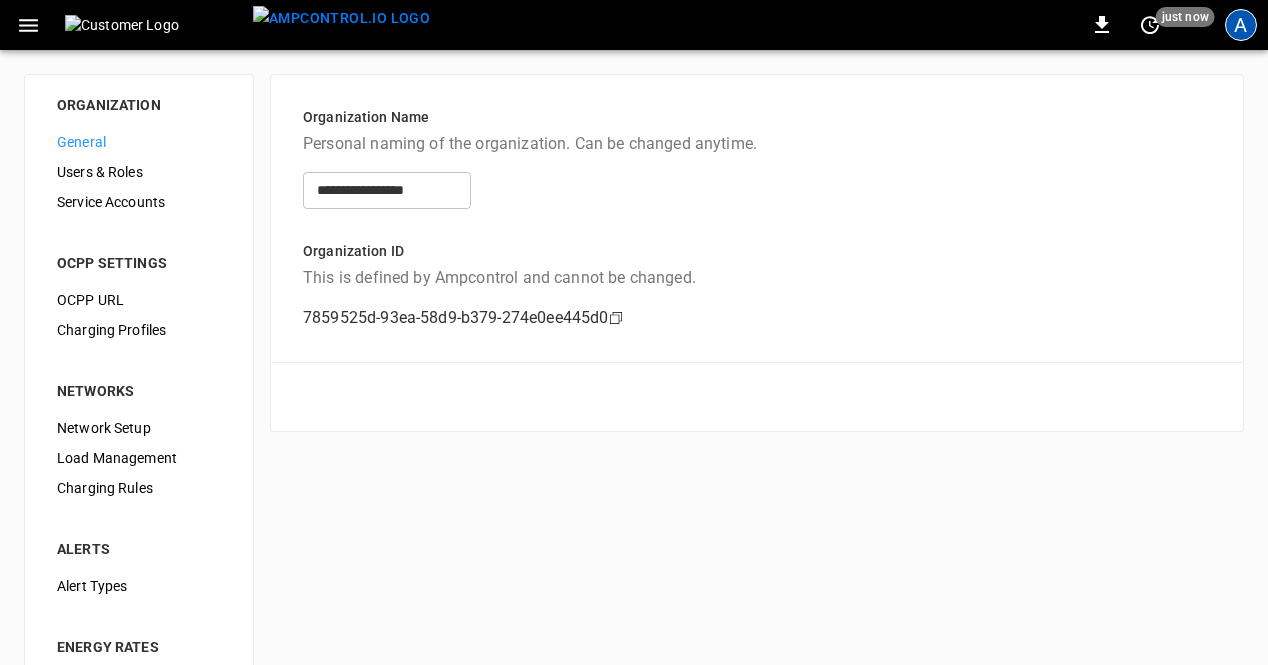 click on "A" at bounding box center (1241, 25) 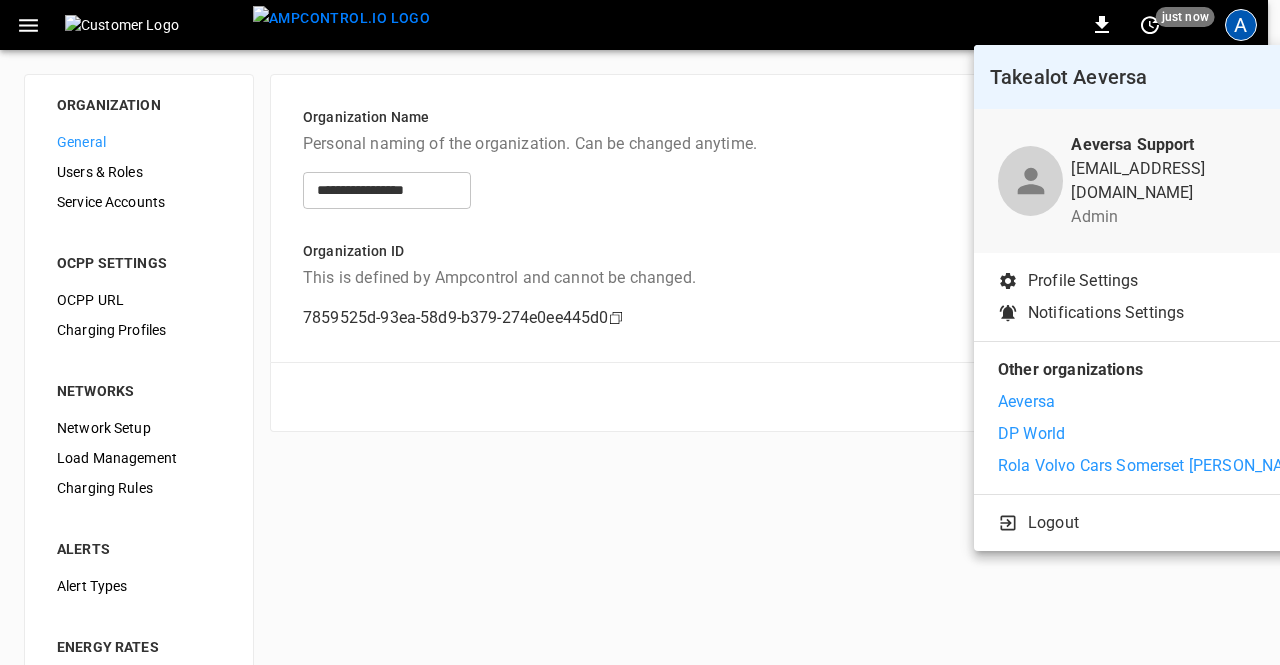 click on "Aeversa" at bounding box center (1026, 402) 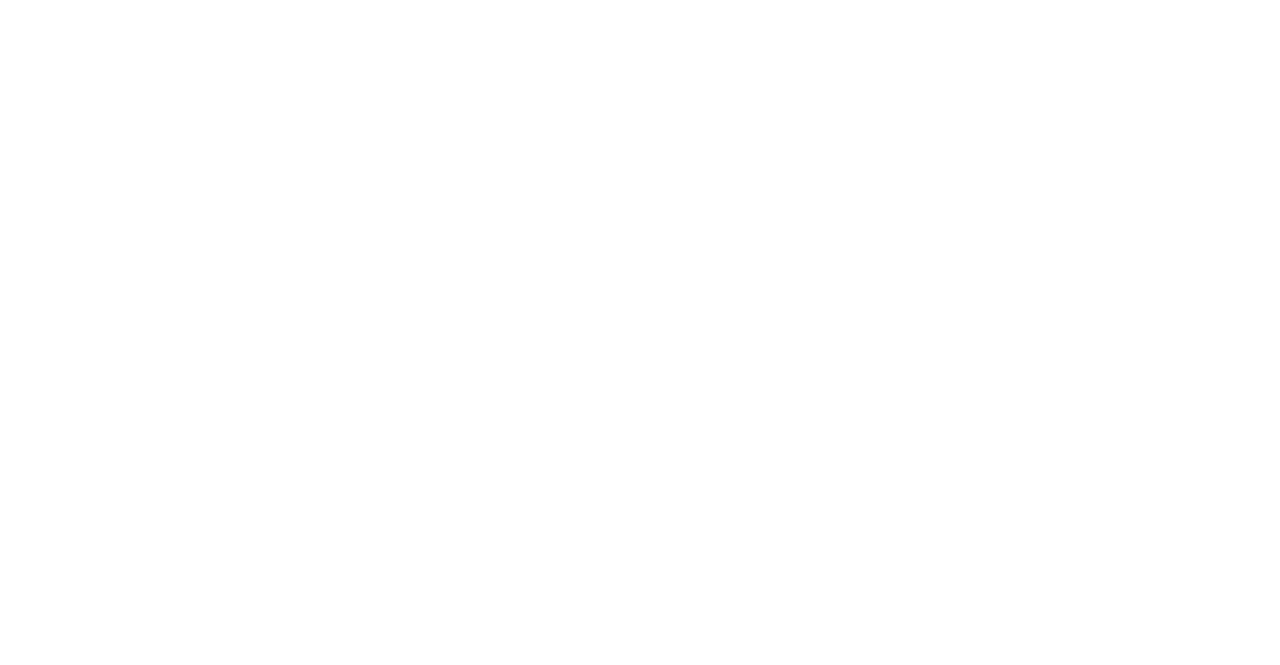 scroll, scrollTop: 0, scrollLeft: 0, axis: both 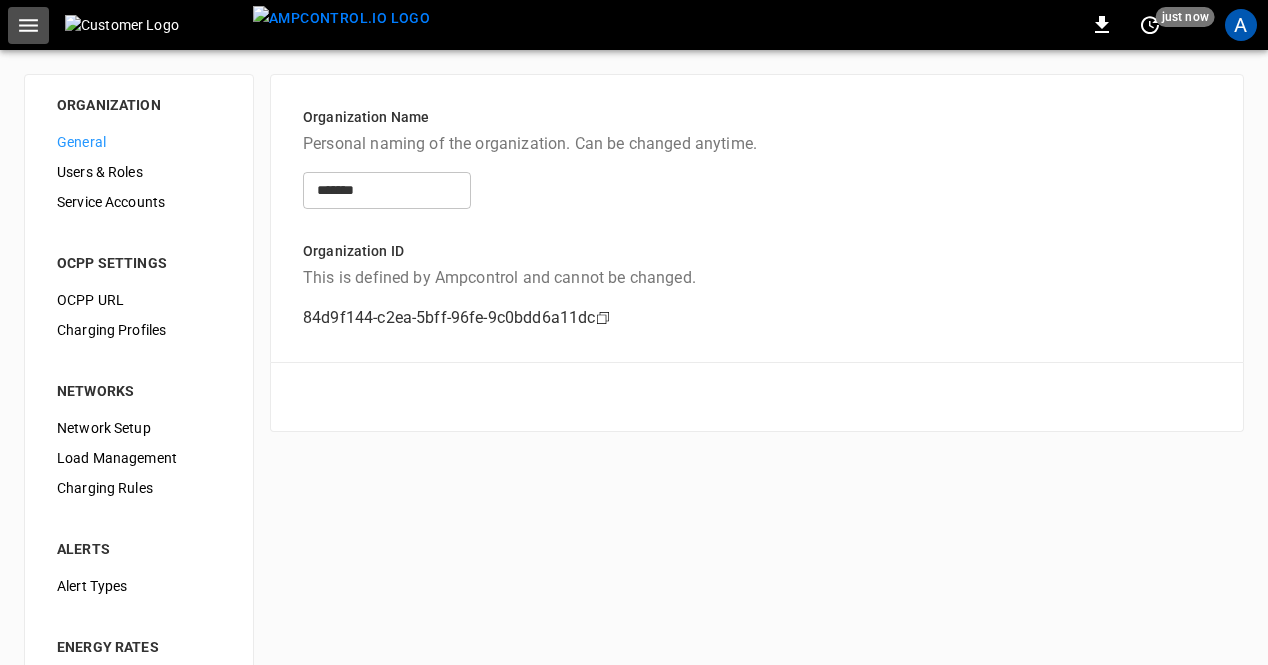 click 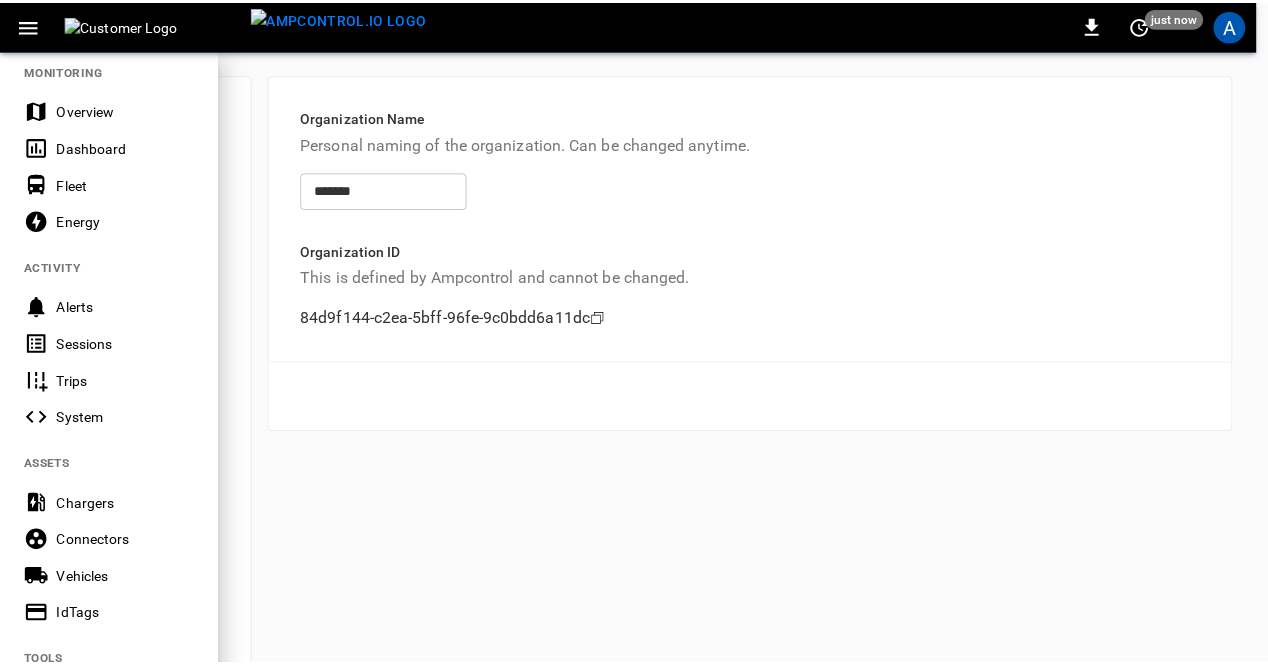 scroll, scrollTop: 0, scrollLeft: 0, axis: both 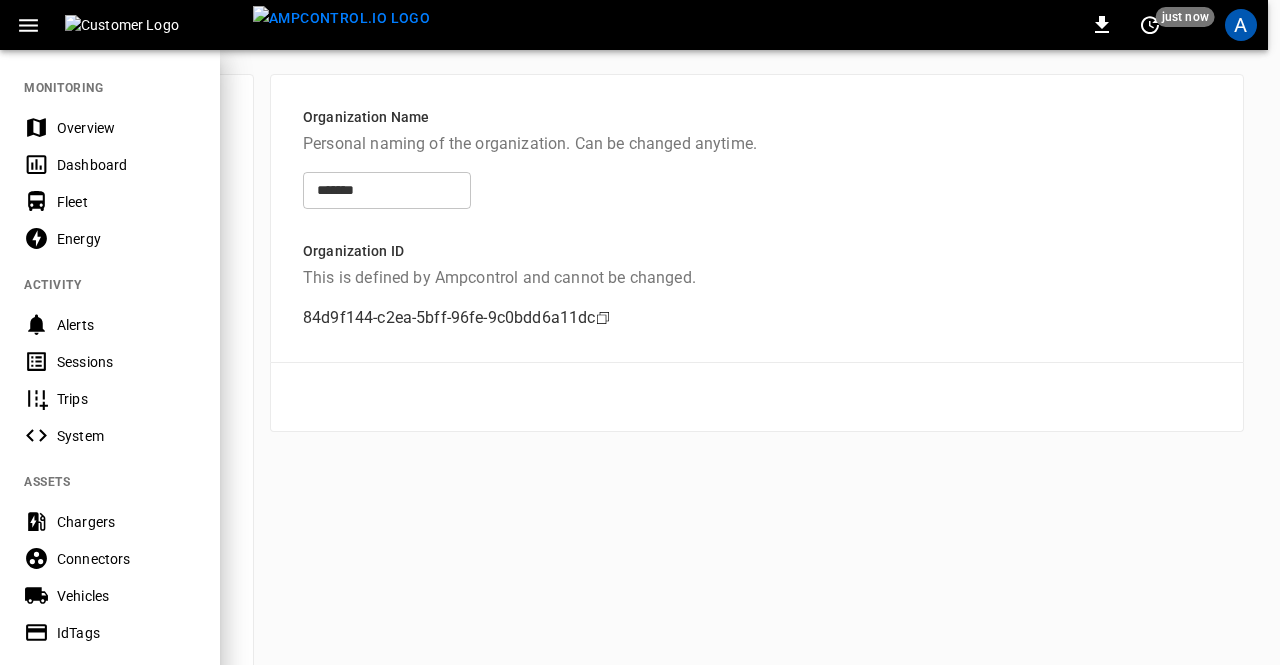 click on "Dashboard" at bounding box center (126, 165) 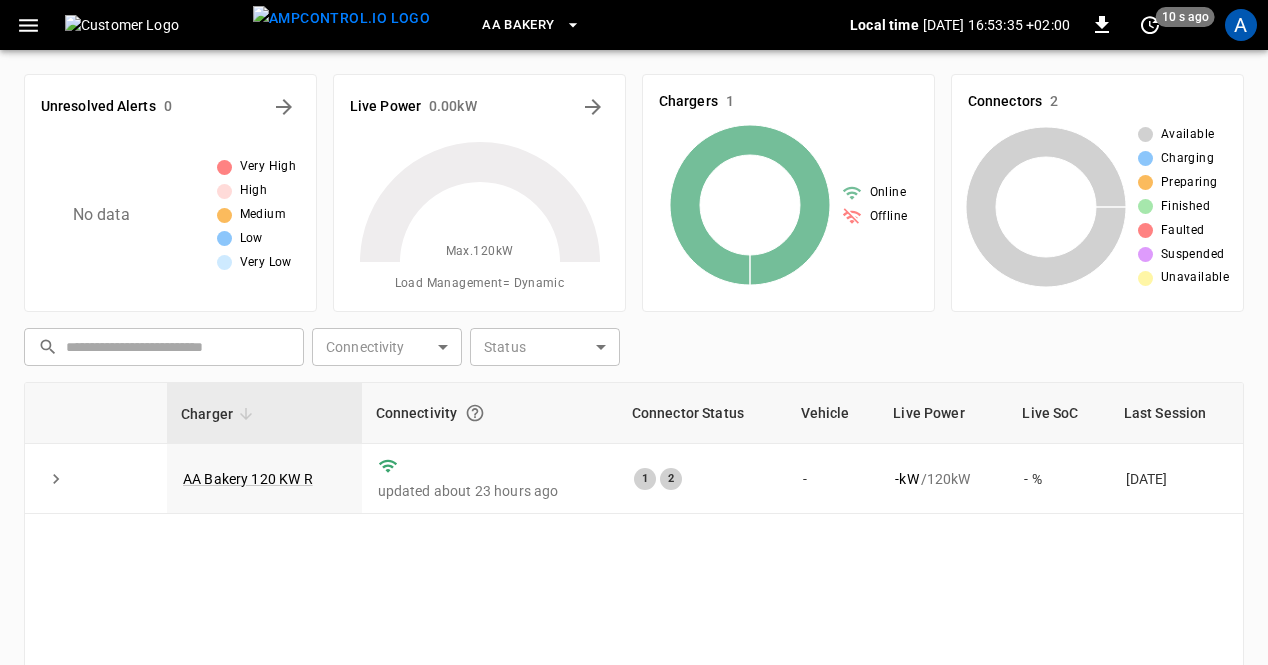 click 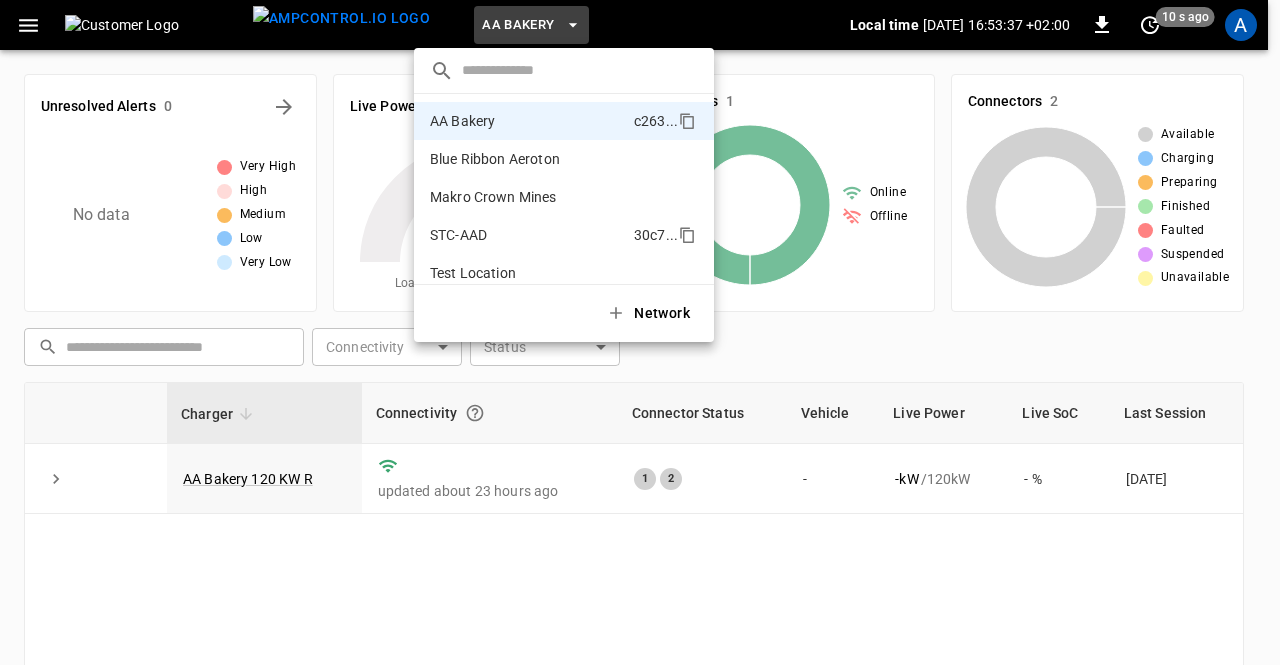 click on "STC-AAD" at bounding box center [458, 235] 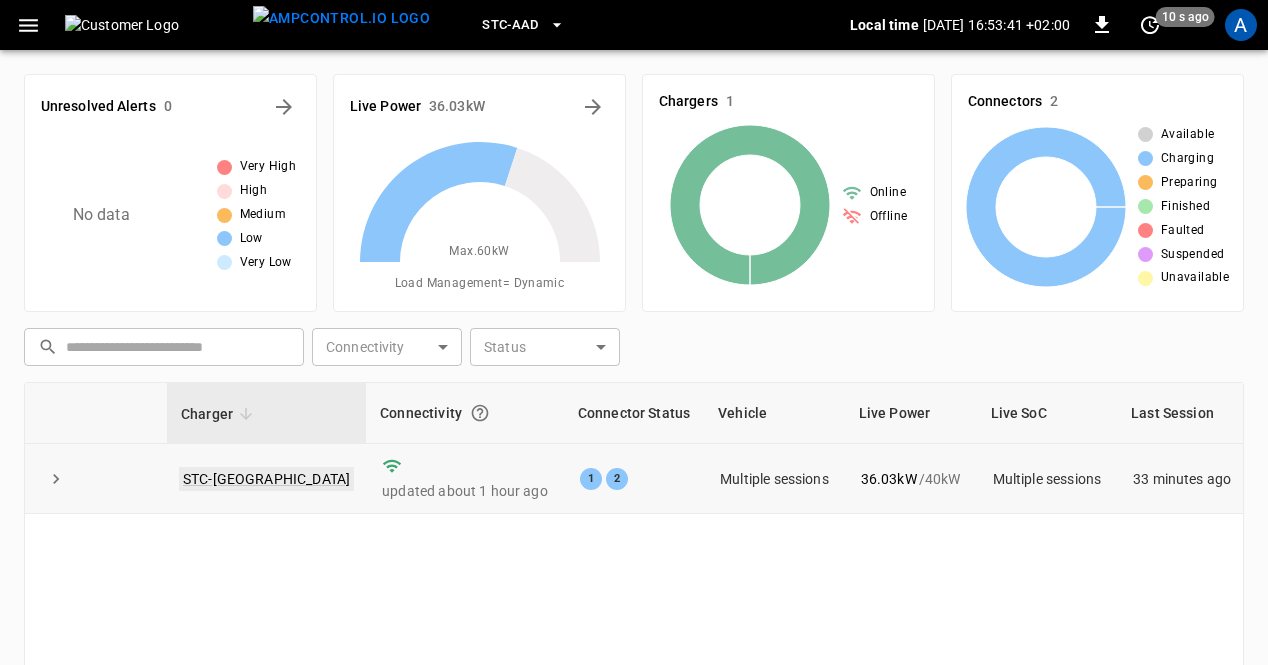 click on "STC-JET-PARK" at bounding box center (266, 479) 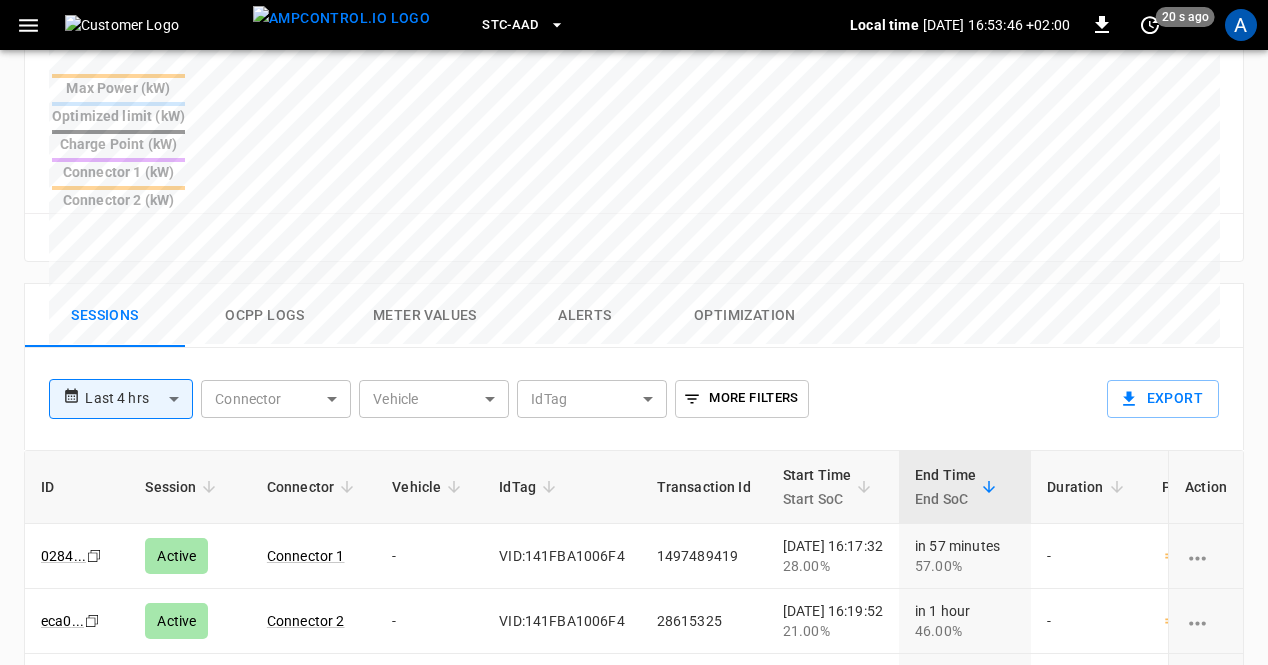 scroll, scrollTop: 848, scrollLeft: 0, axis: vertical 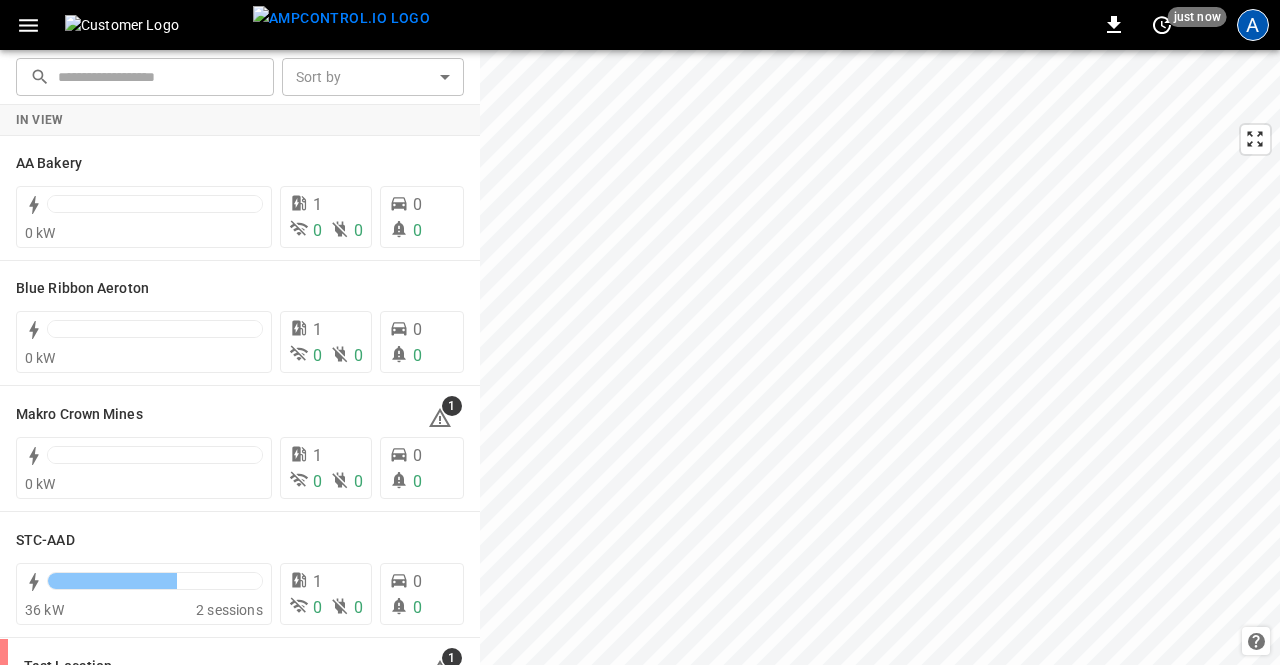 click on "A" at bounding box center [1253, 25] 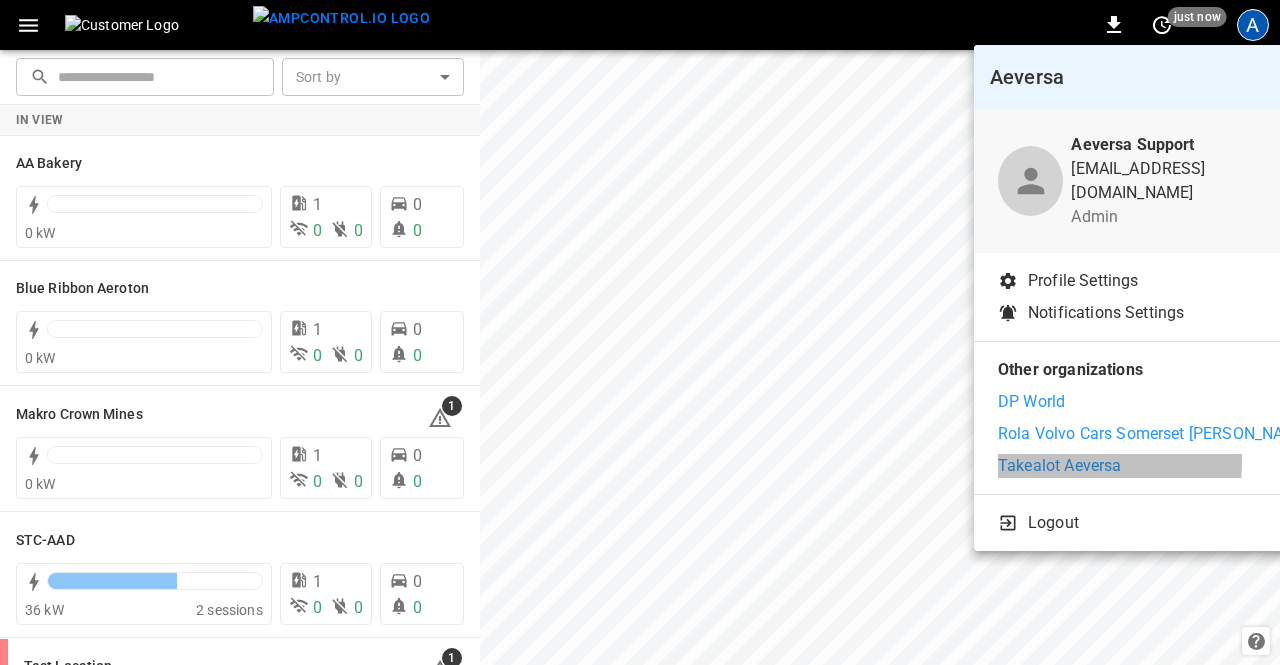click on "Takealot Aeversa" at bounding box center (1059, 466) 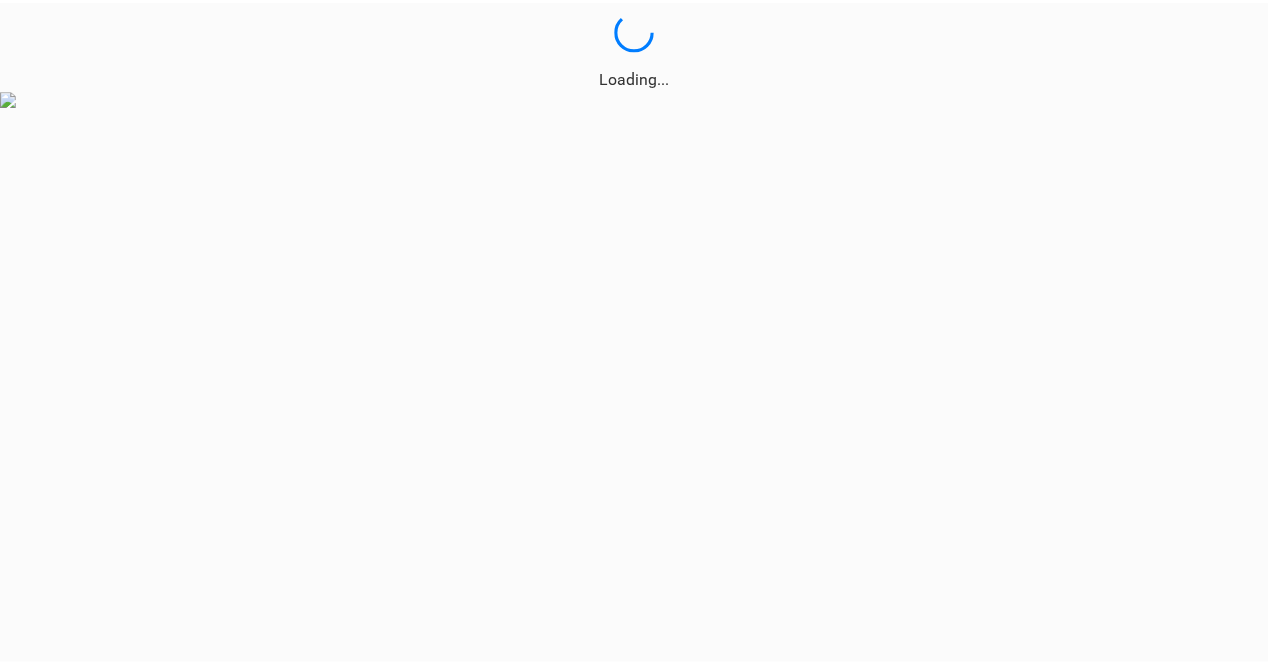 scroll, scrollTop: 0, scrollLeft: 0, axis: both 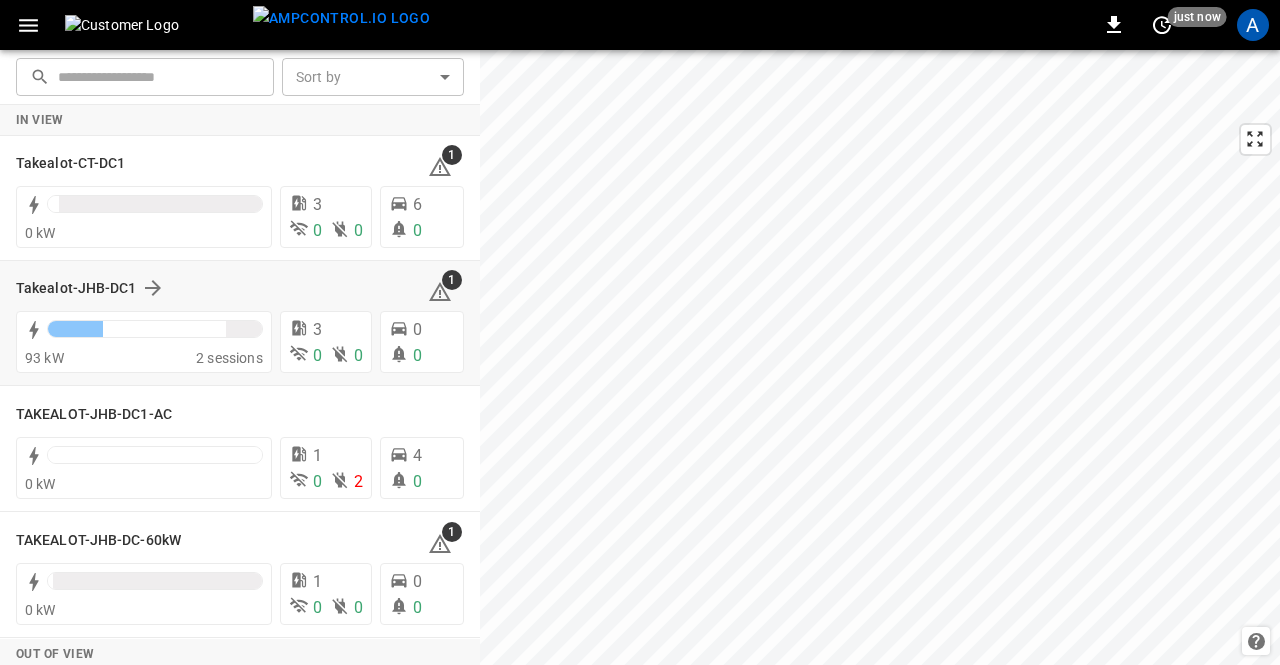 click on "Takealot-JHB-DC1 1" at bounding box center [240, 288] 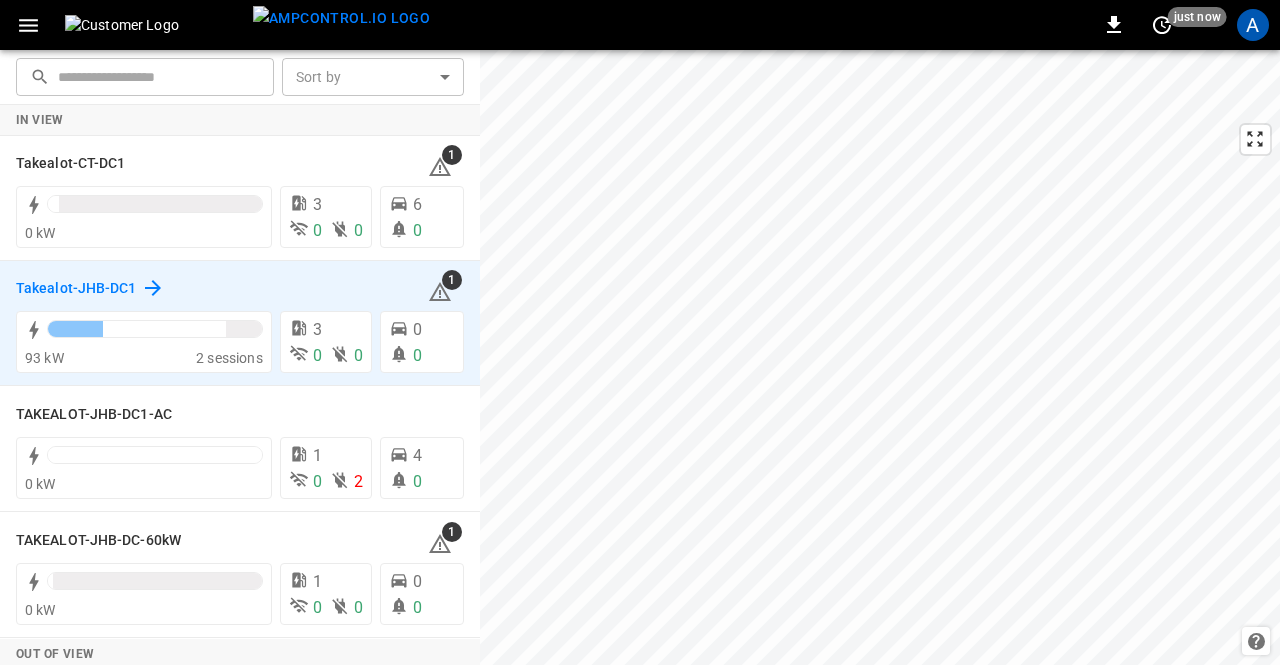 click on "Takealot-JHB-DC1" at bounding box center (76, 289) 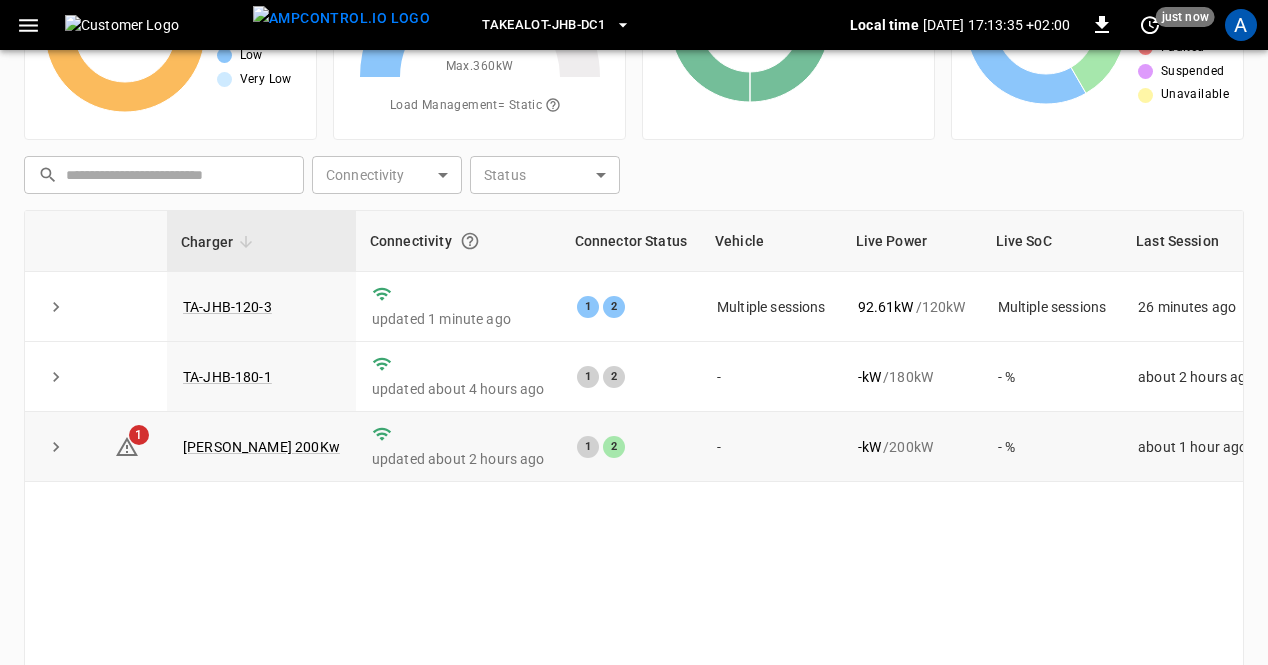 scroll, scrollTop: 184, scrollLeft: 0, axis: vertical 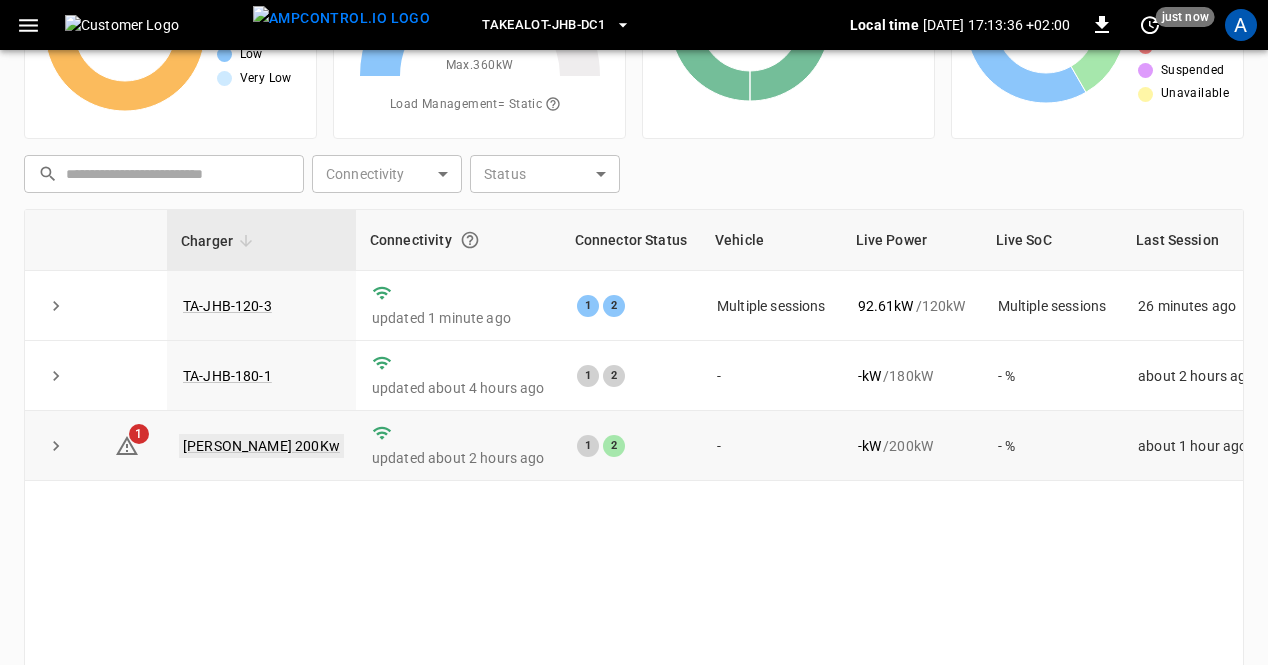click on "[PERSON_NAME] 200Kw" at bounding box center [261, 446] 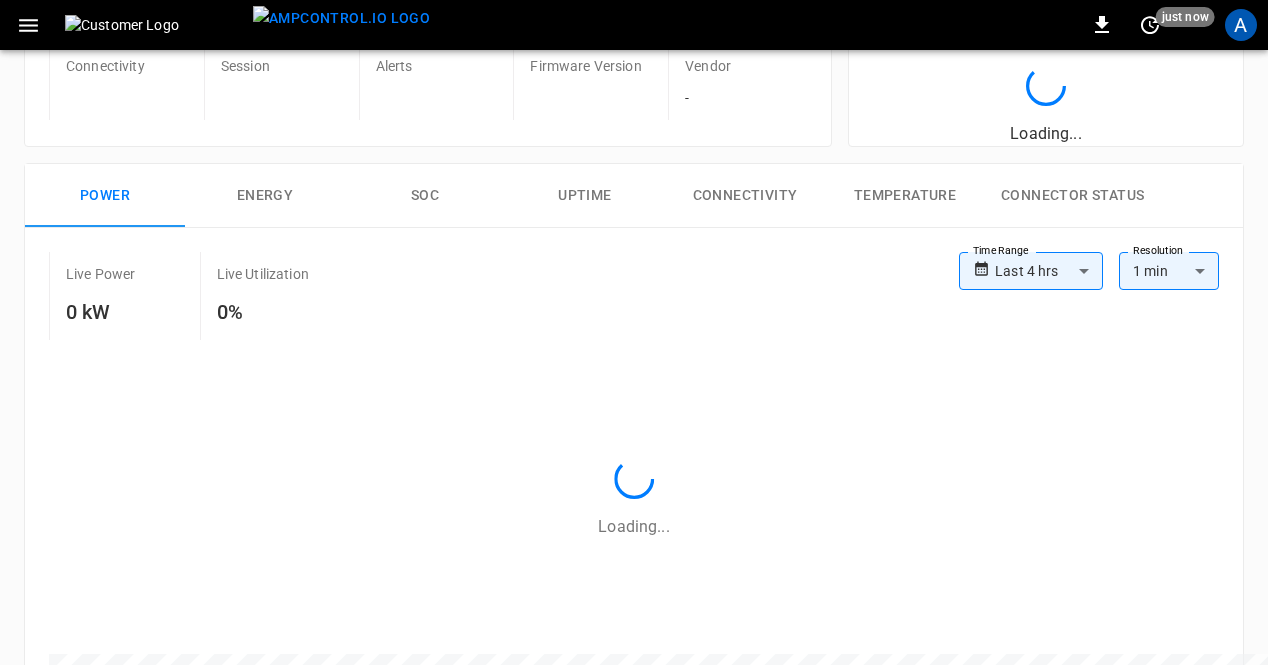 scroll, scrollTop: 0, scrollLeft: 0, axis: both 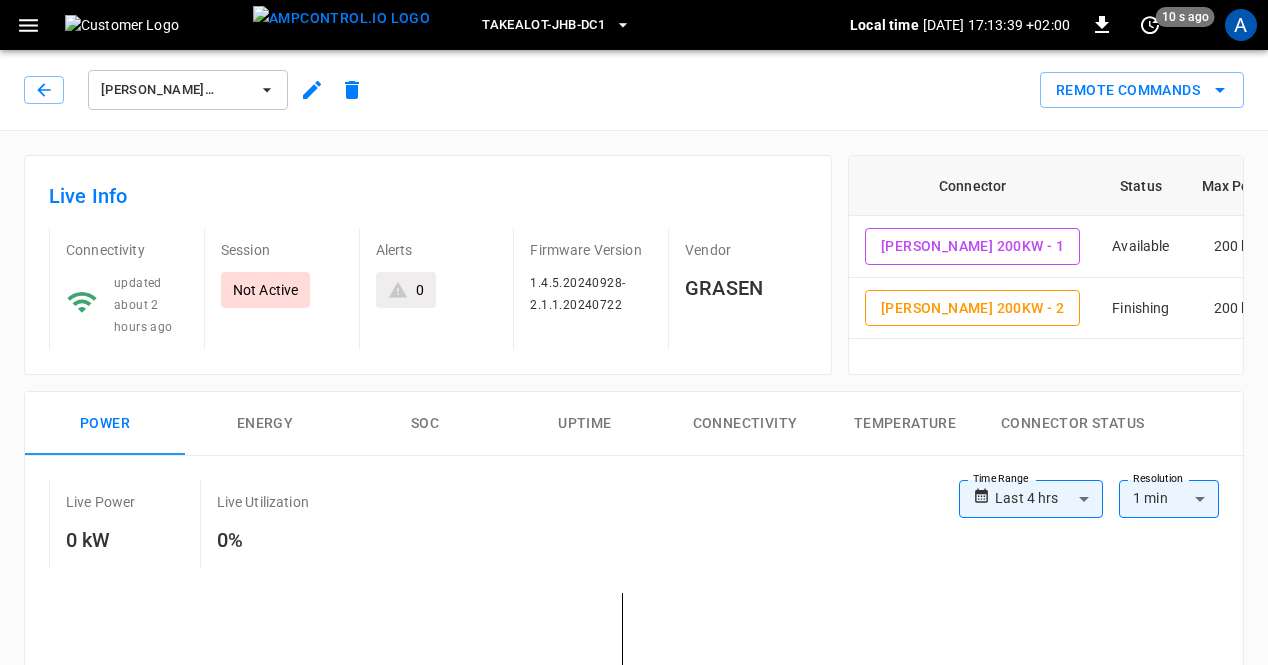 click on "Connectivity" at bounding box center (745, 424) 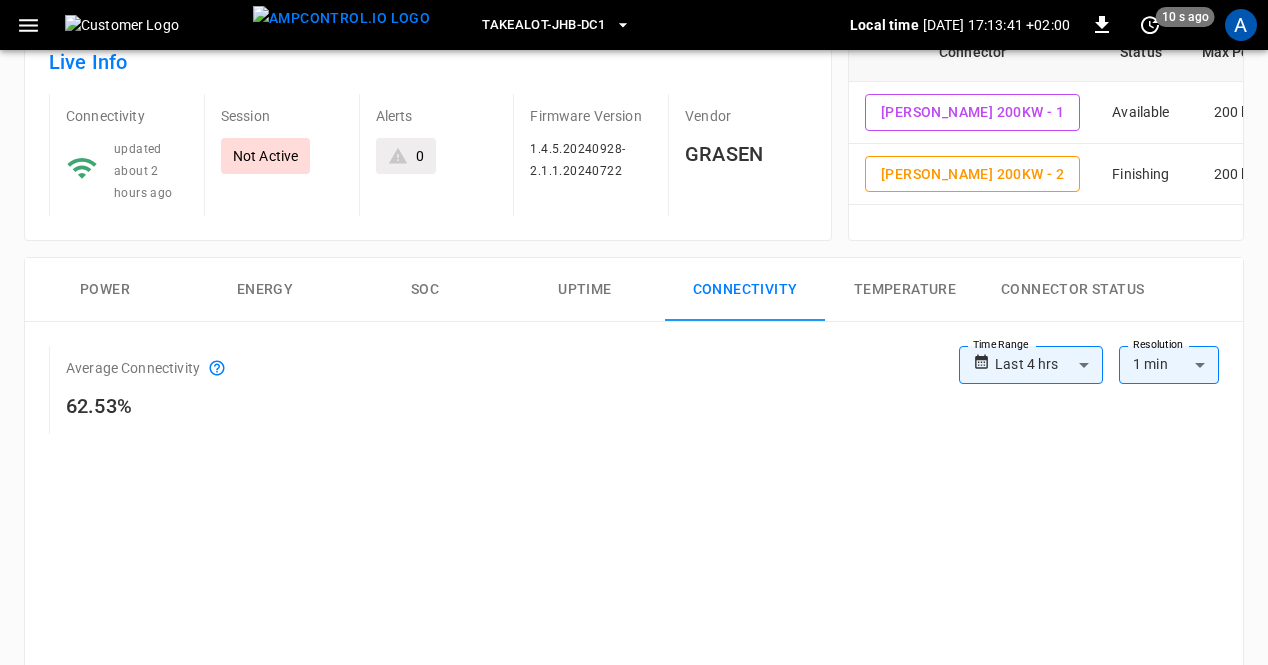 scroll, scrollTop: 138, scrollLeft: 0, axis: vertical 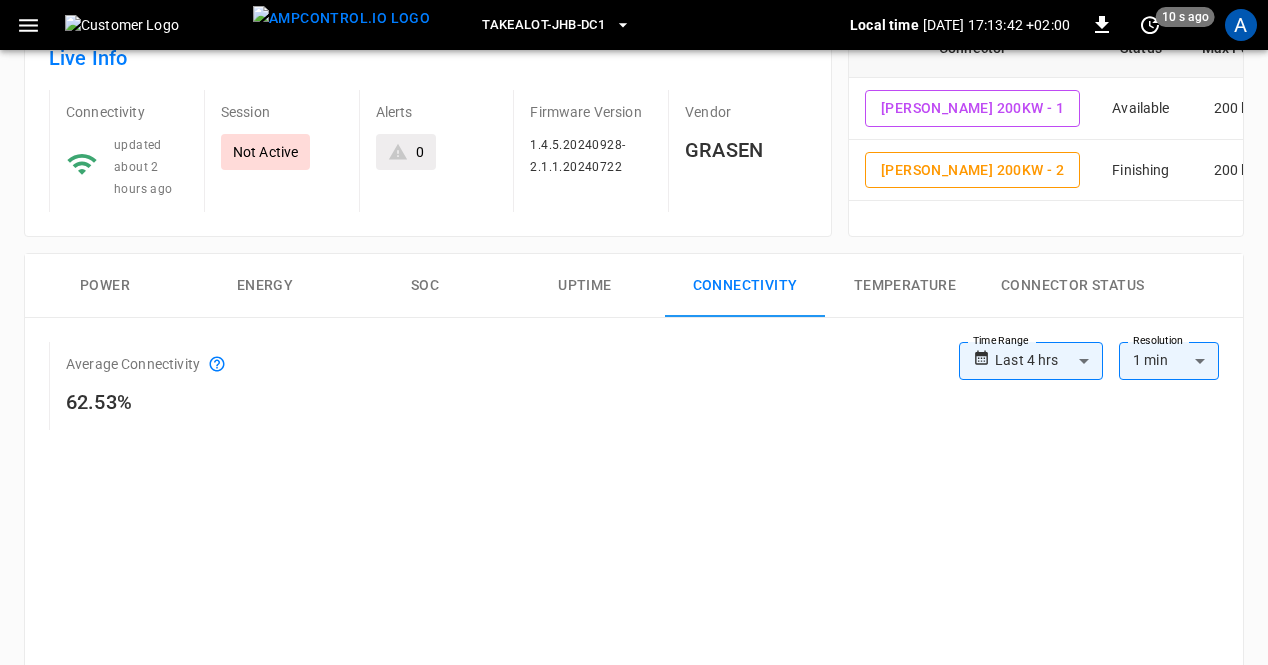 click on "**********" at bounding box center [634, 735] 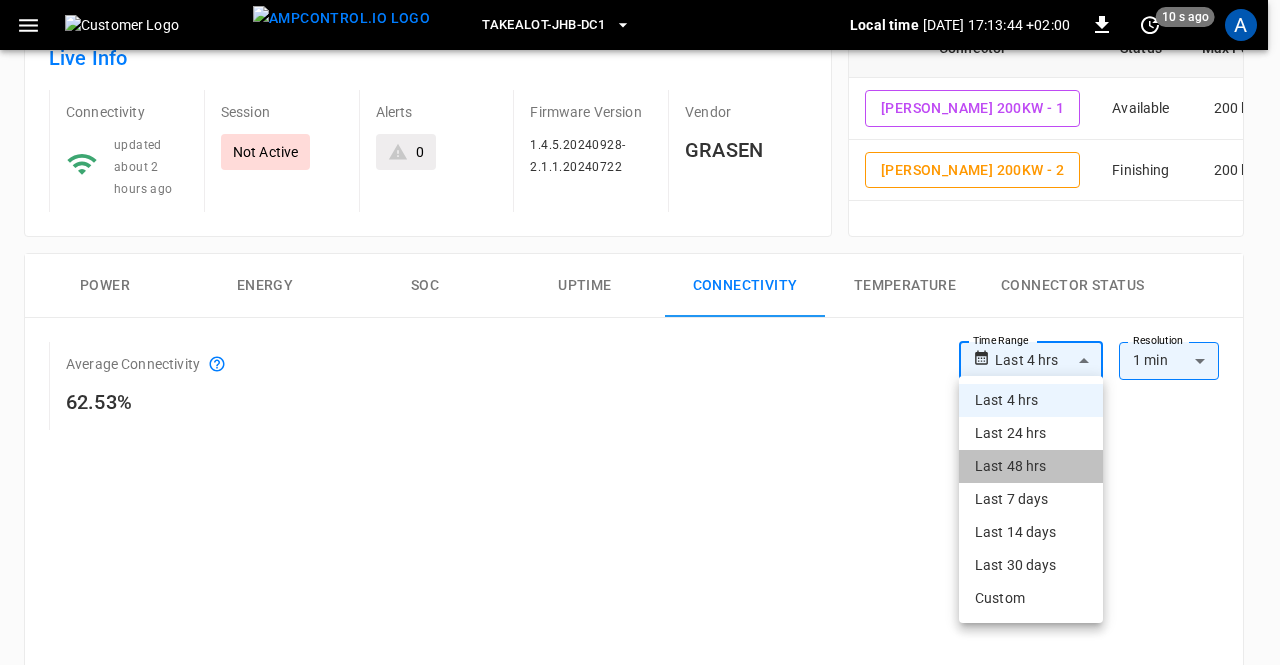 click on "Last 48 hrs" at bounding box center (1031, 466) 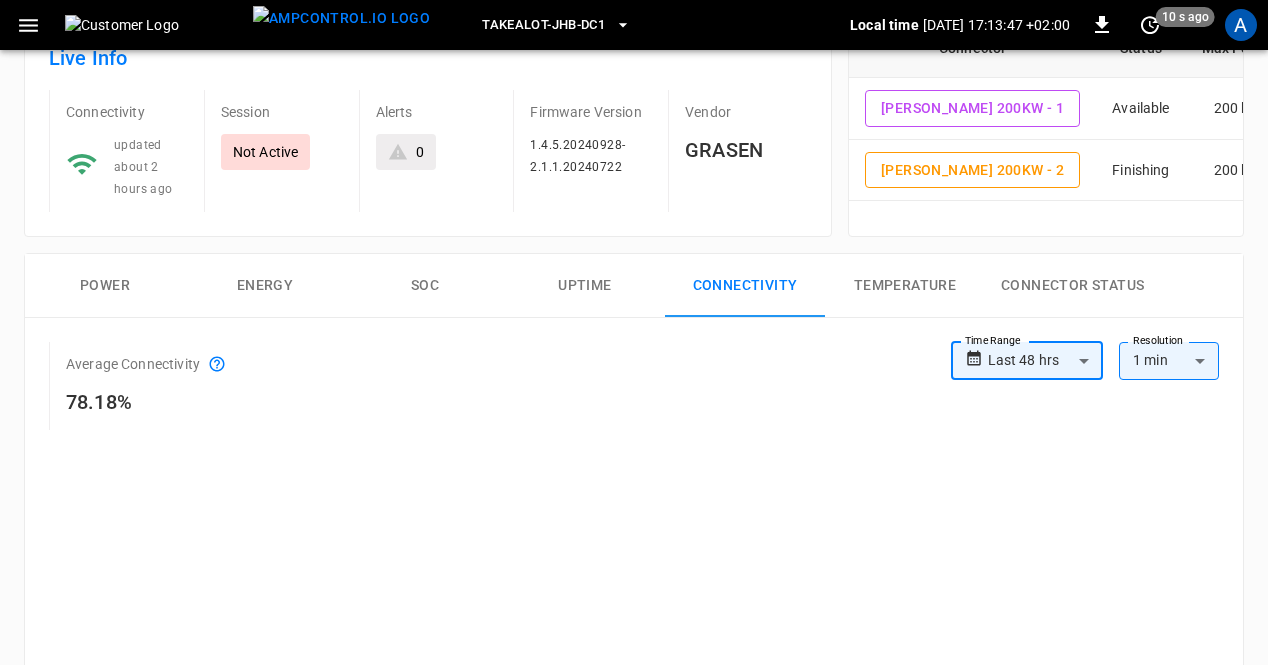 click on "**********" at bounding box center (634, 735) 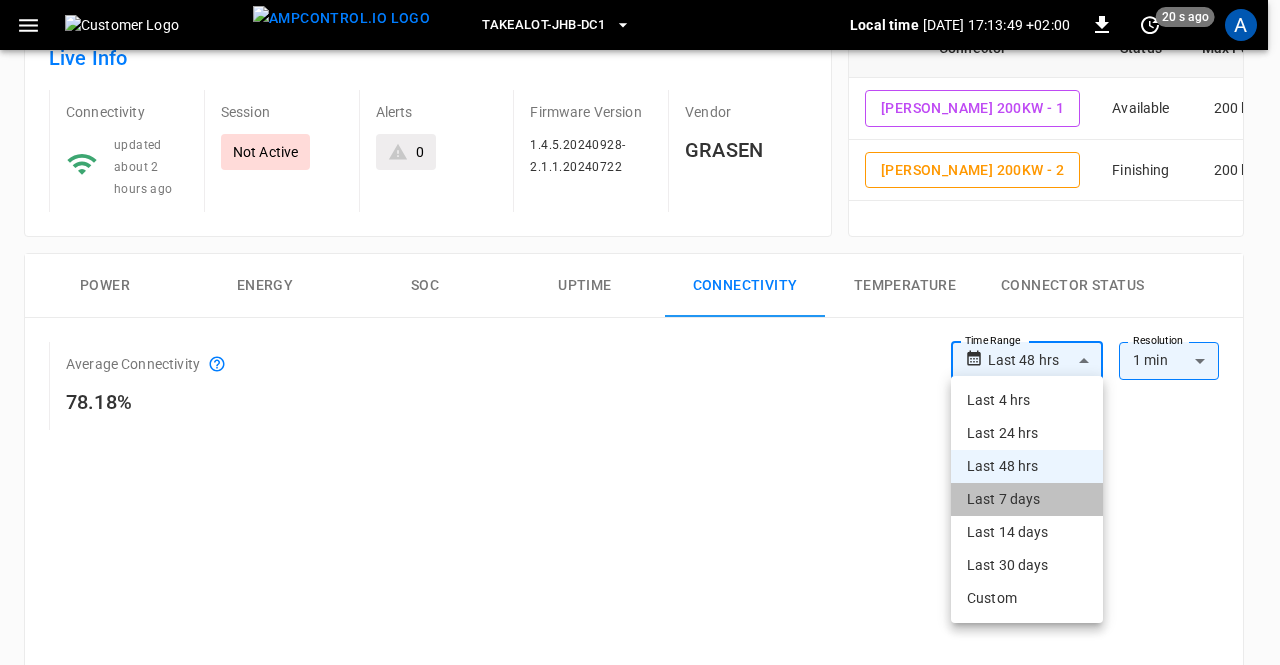 click on "Last 7 days" at bounding box center (1027, 499) 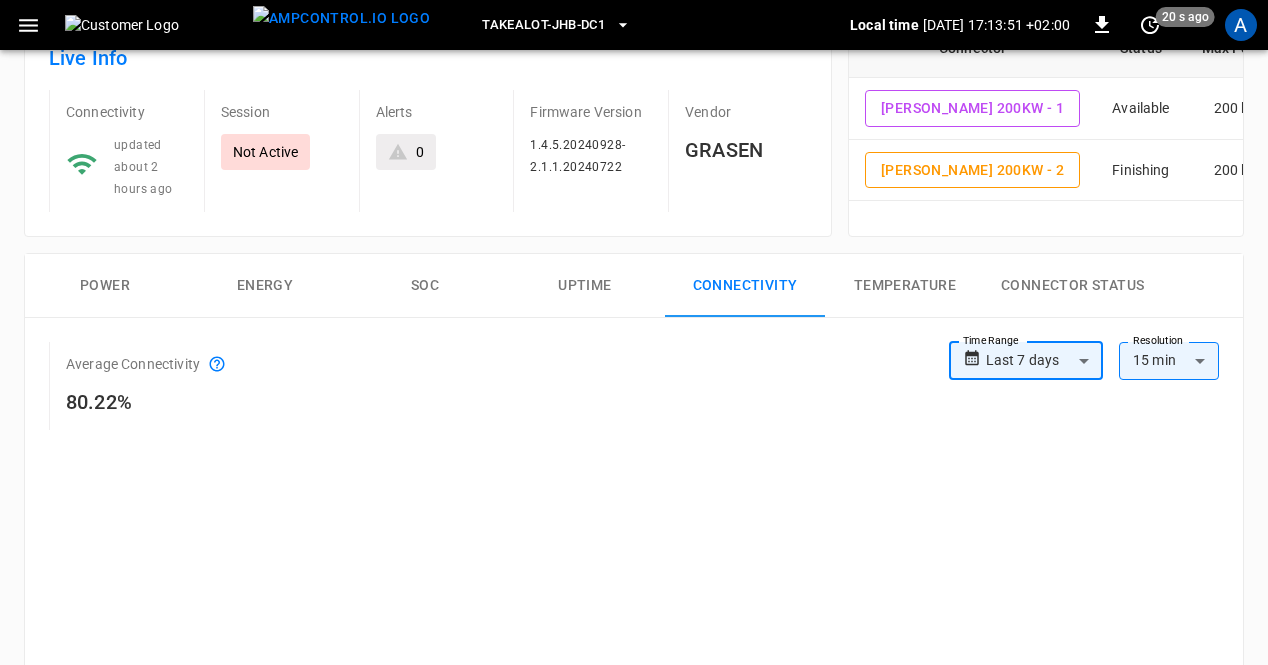 click on "**********" at bounding box center (634, 735) 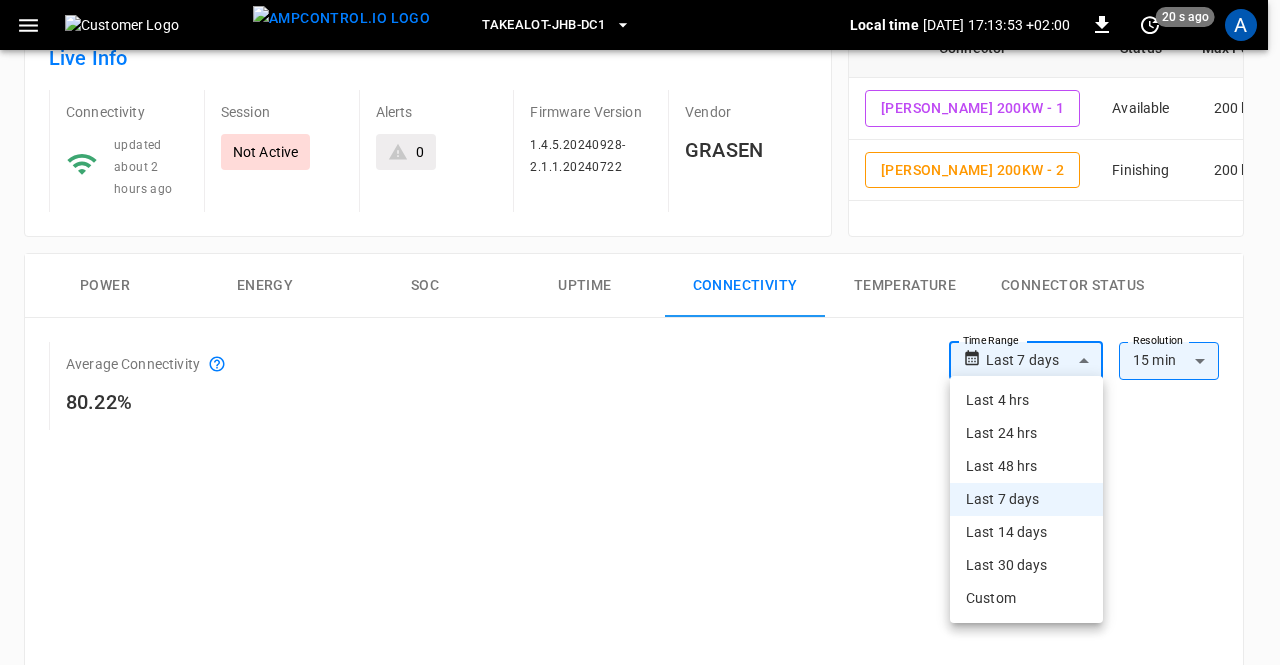 click on "Last 14 days" at bounding box center (1026, 532) 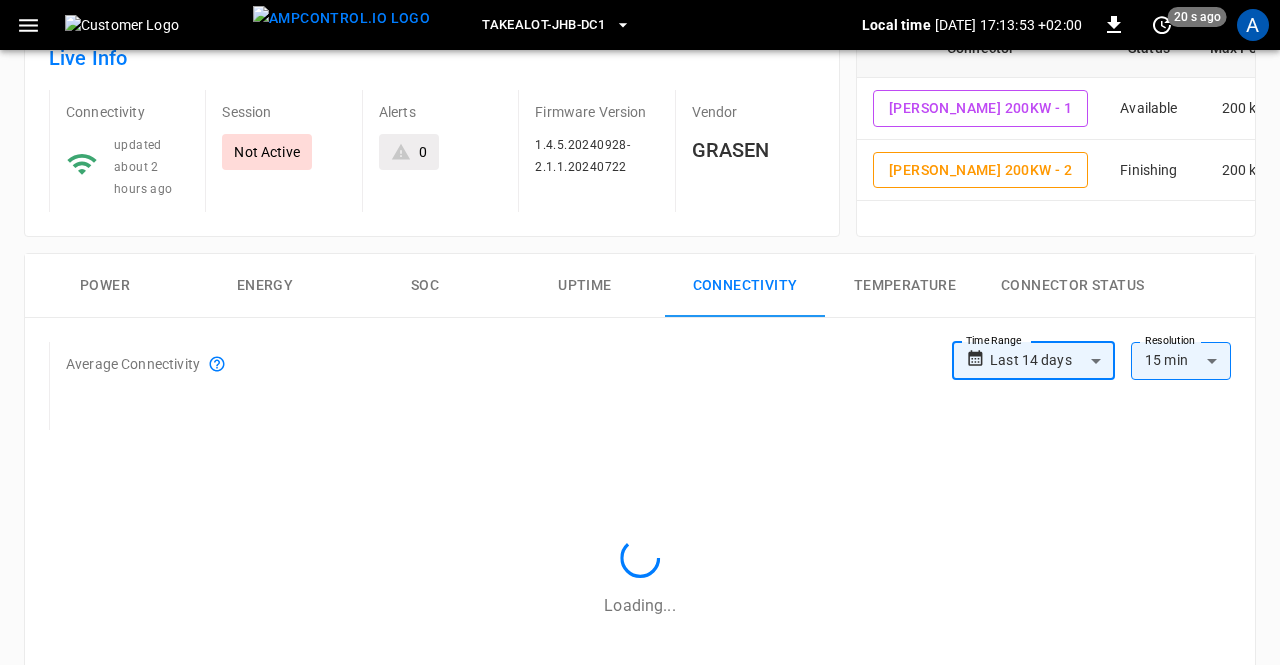 type on "**********" 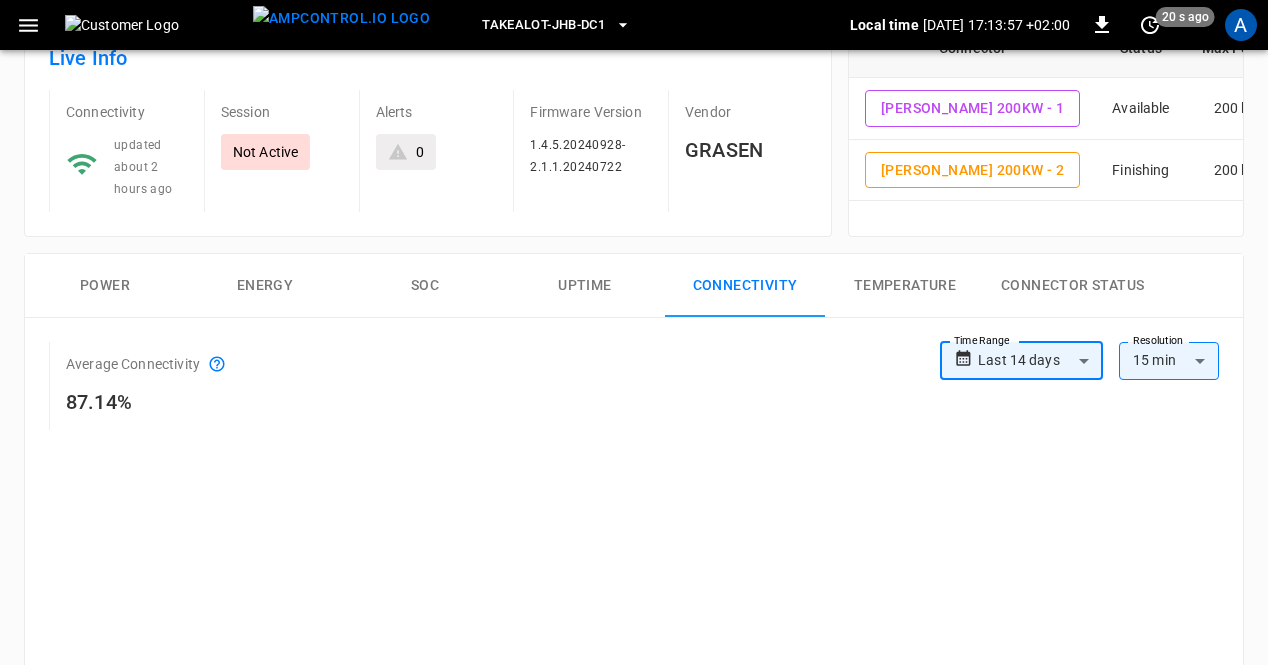 click on "**********" at bounding box center [634, 735] 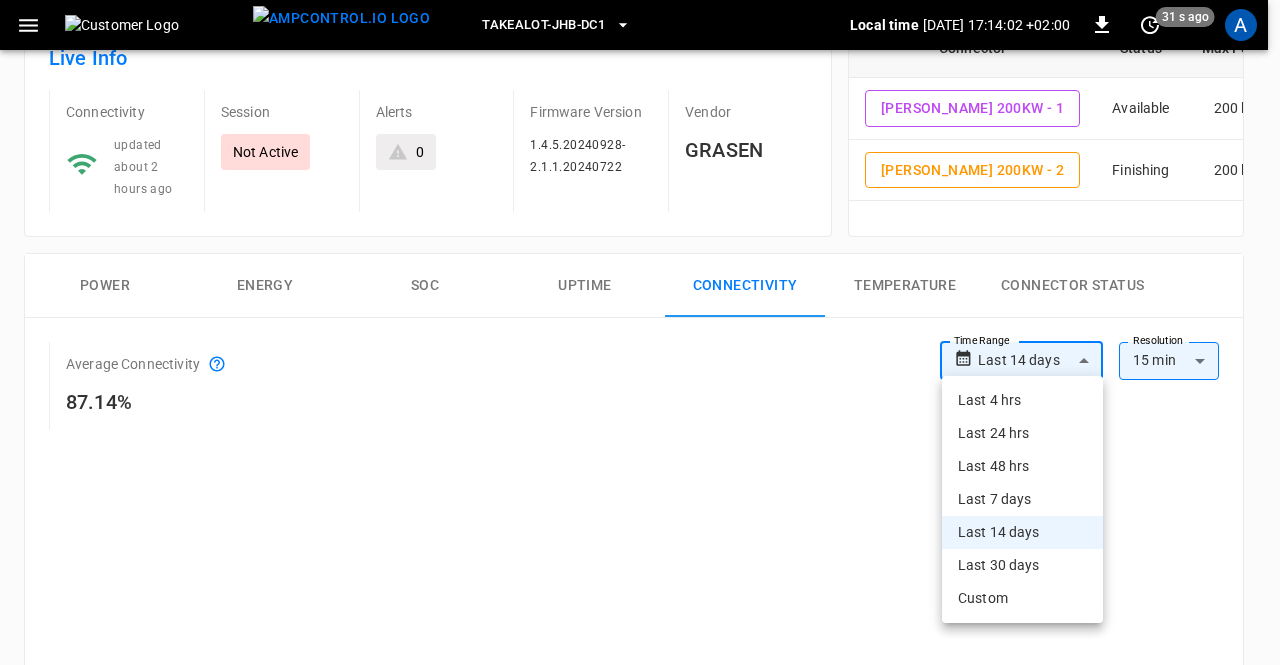 click on "Last 7 days" at bounding box center [1022, 499] 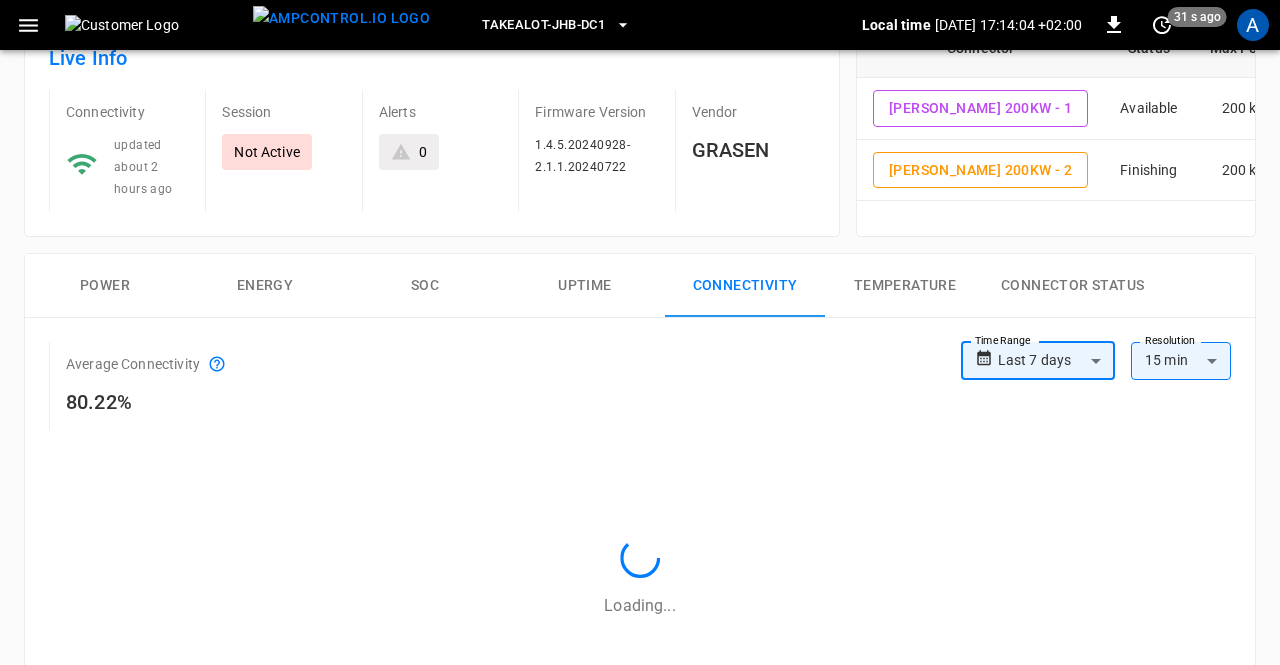 type on "**********" 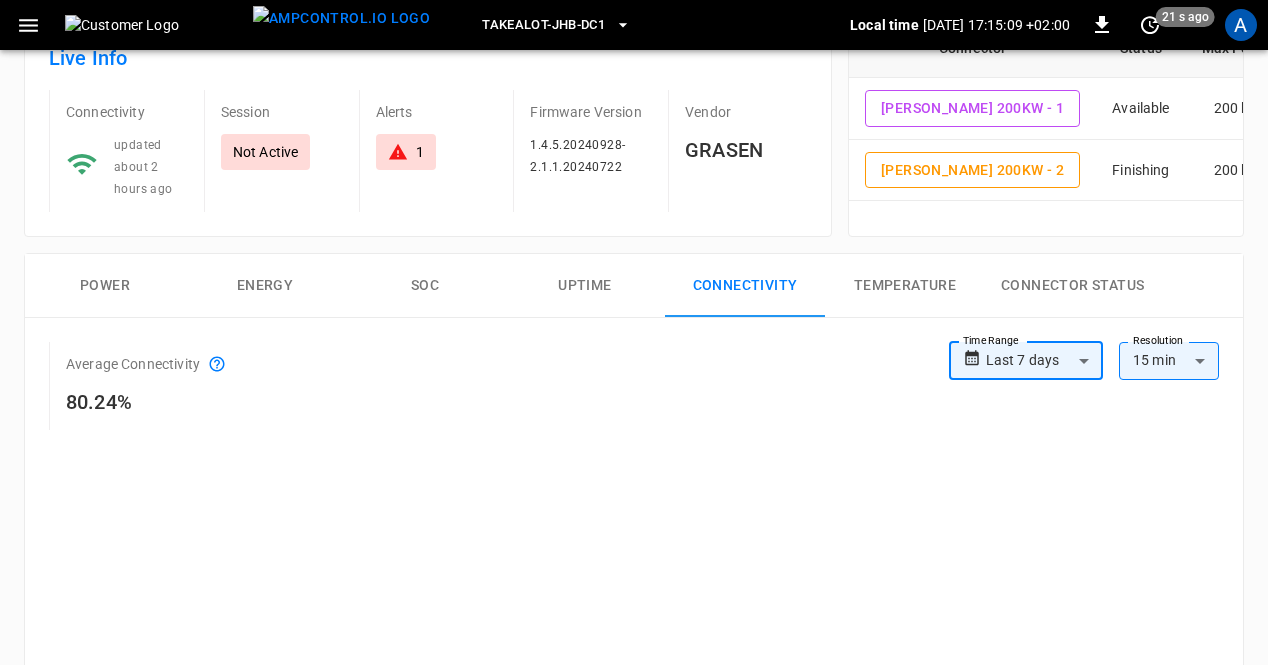 click on "Uptime" at bounding box center (585, 286) 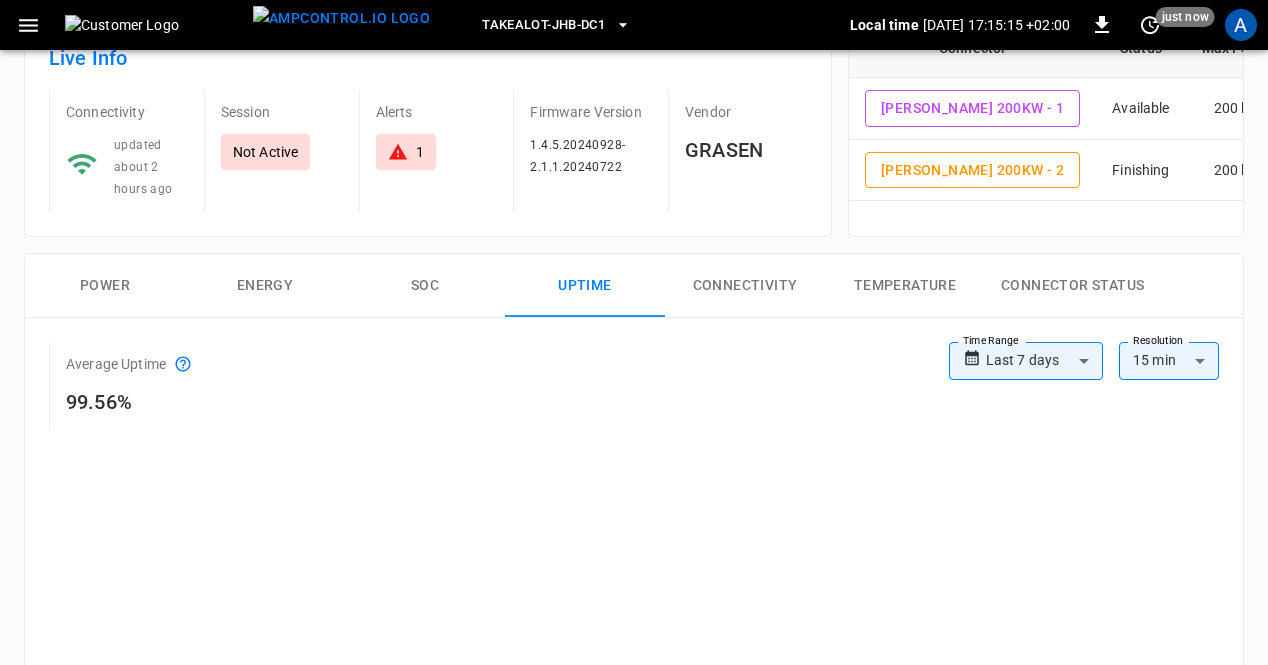 click on "**********" at bounding box center (634, 749) 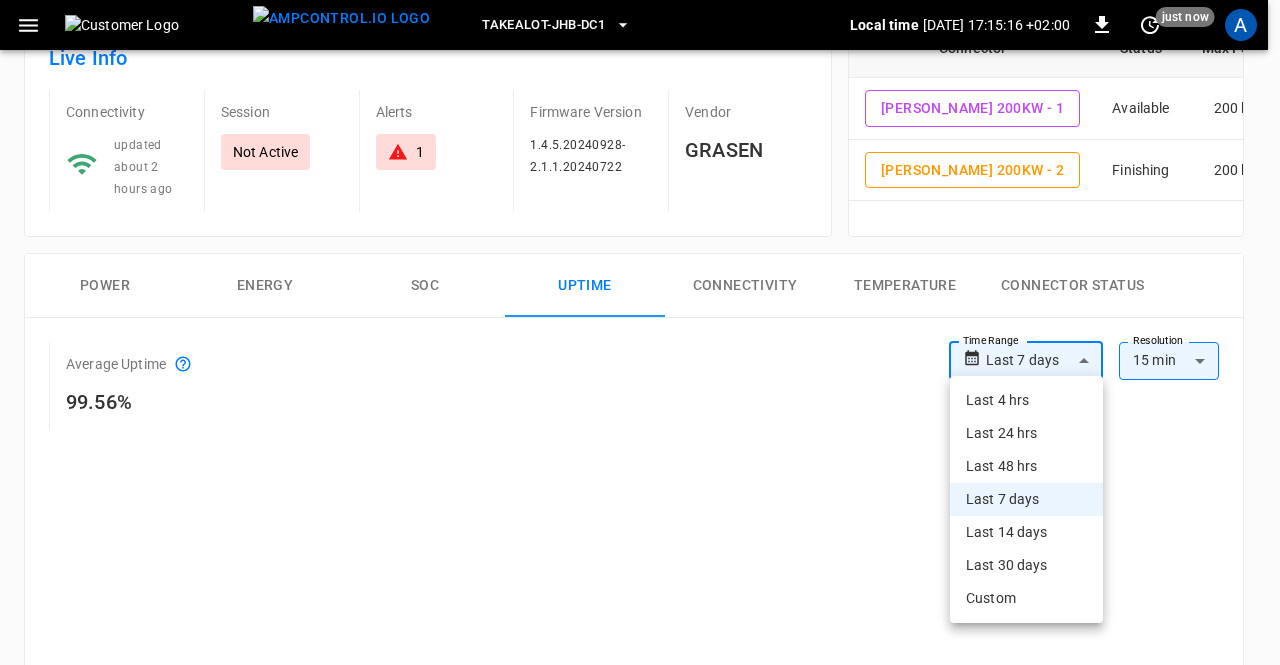 click on "Last 14 days" at bounding box center [1026, 532] 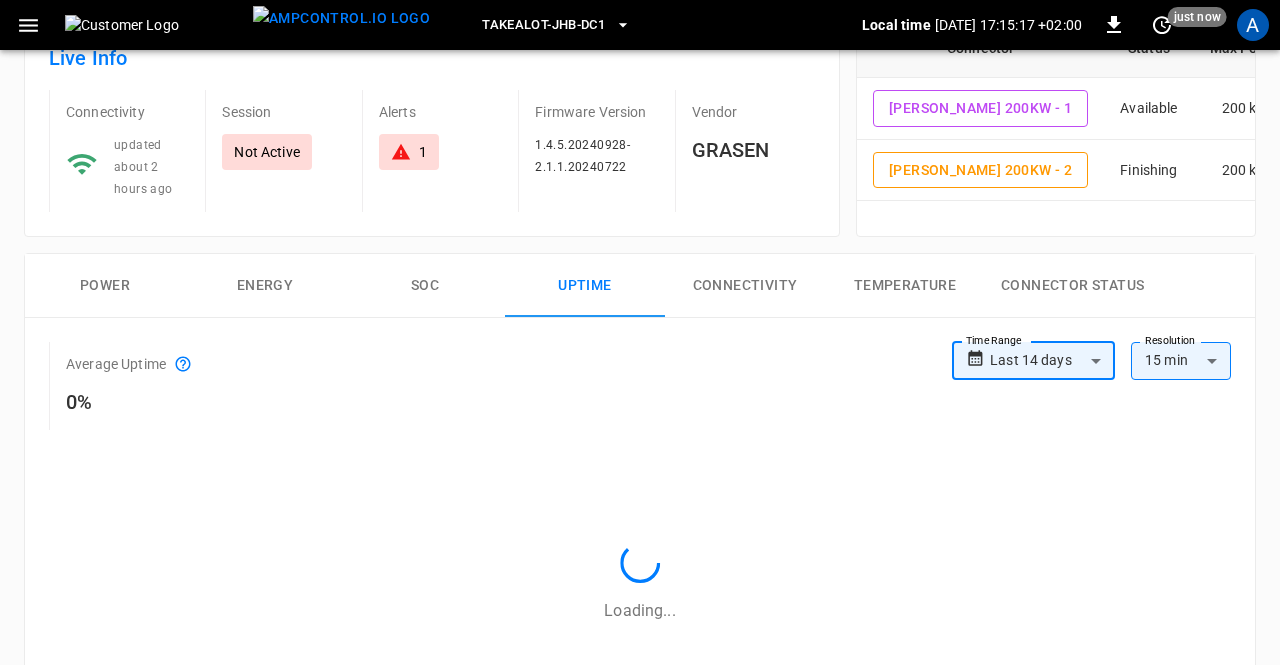 type on "**********" 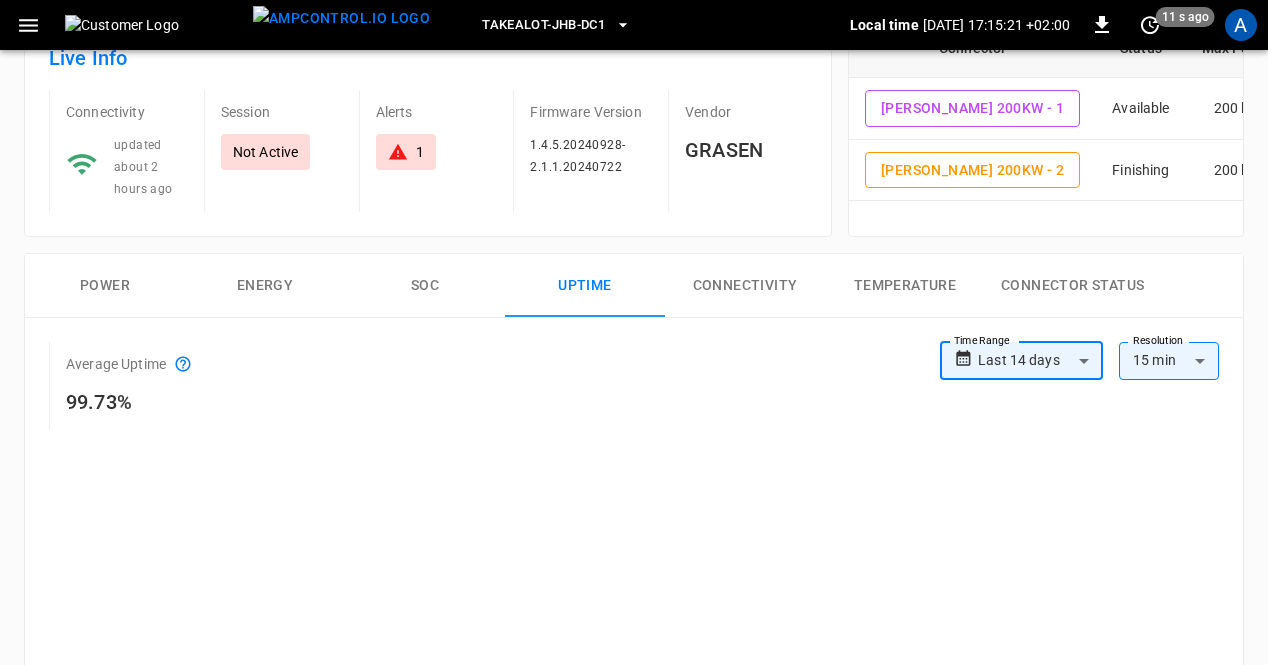 click on "Connectivity" at bounding box center [745, 286] 